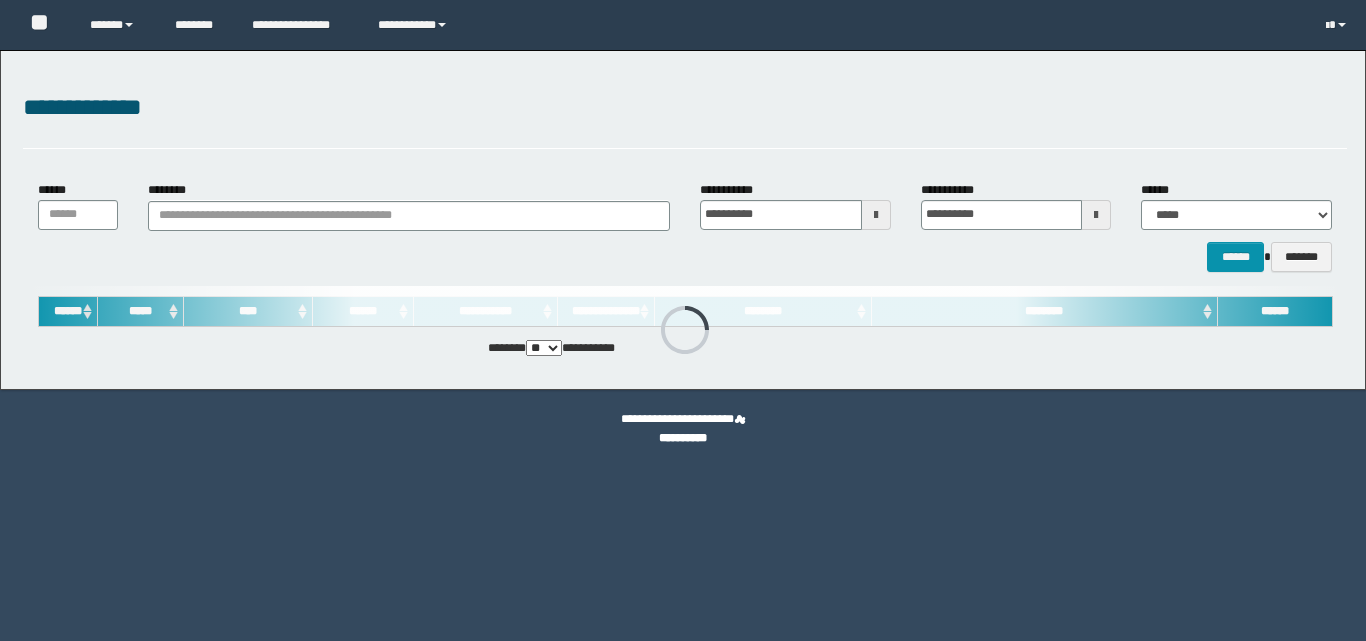 scroll, scrollTop: 0, scrollLeft: 0, axis: both 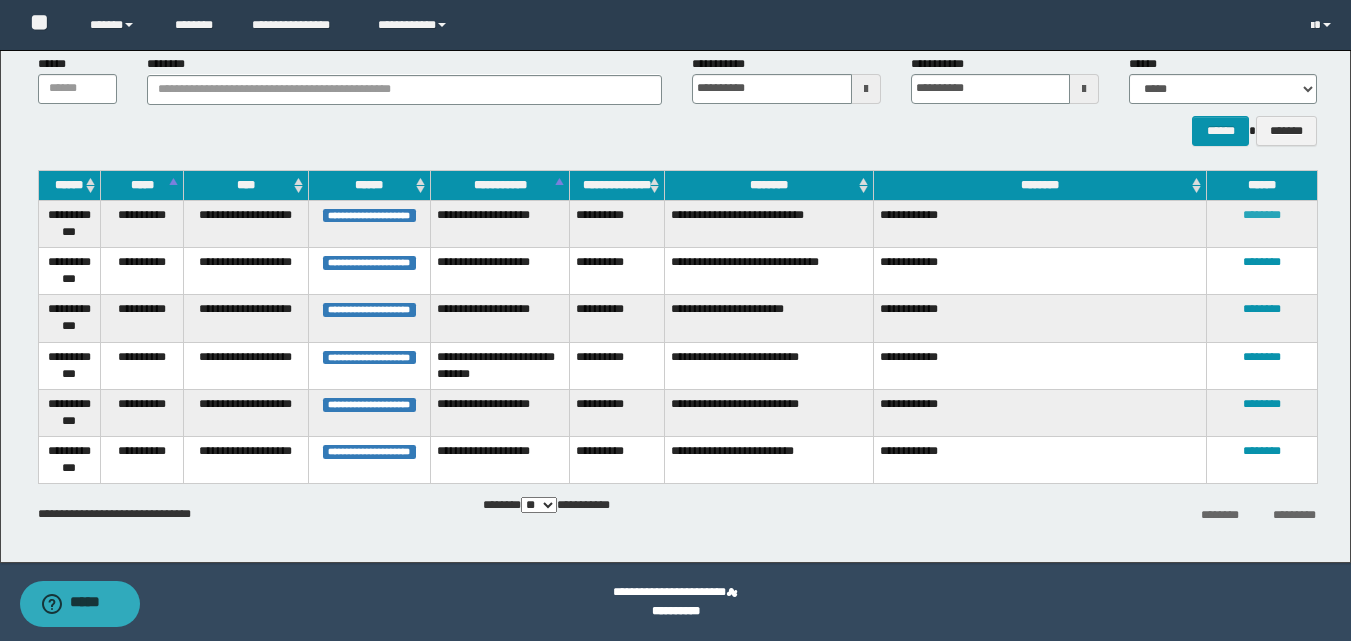 click on "********" at bounding box center [1262, 215] 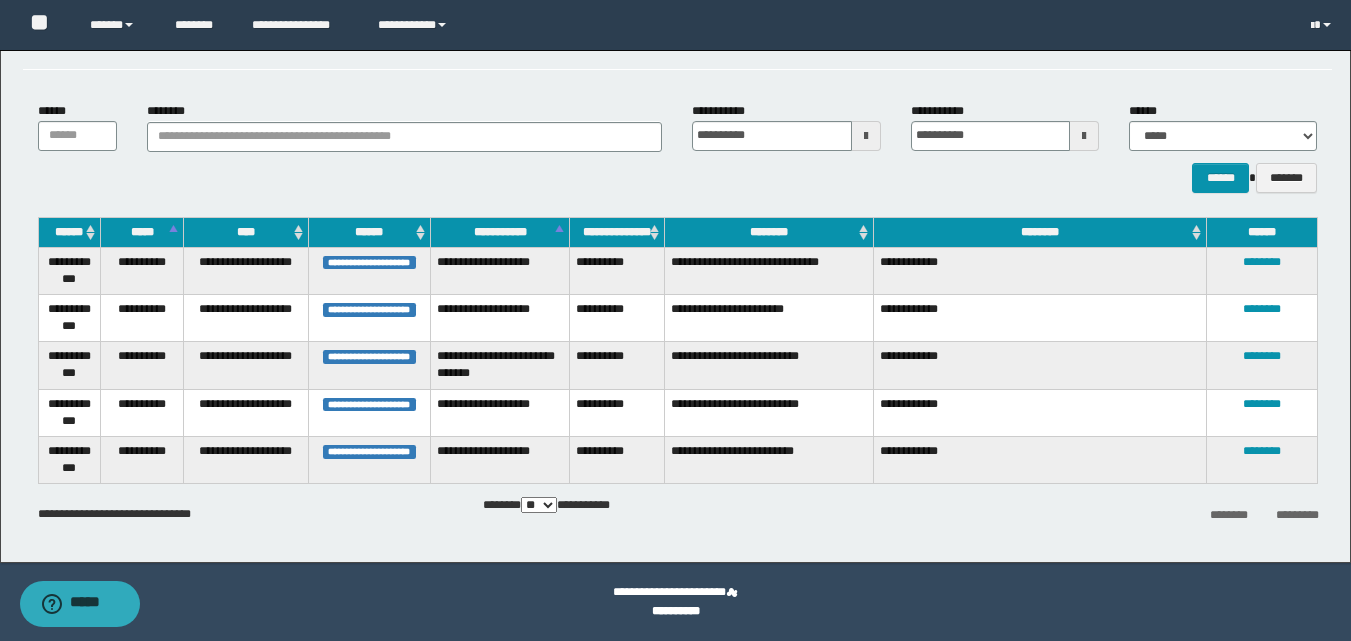 scroll, scrollTop: 79, scrollLeft: 0, axis: vertical 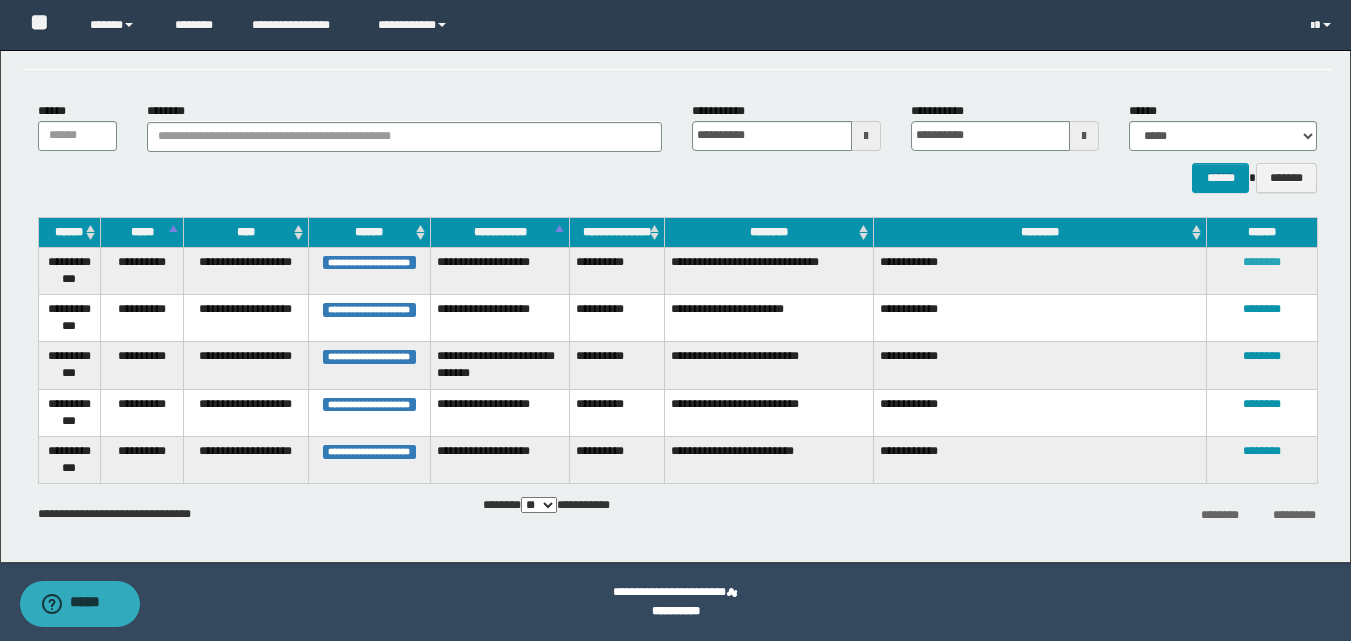 click on "********" at bounding box center [1262, 262] 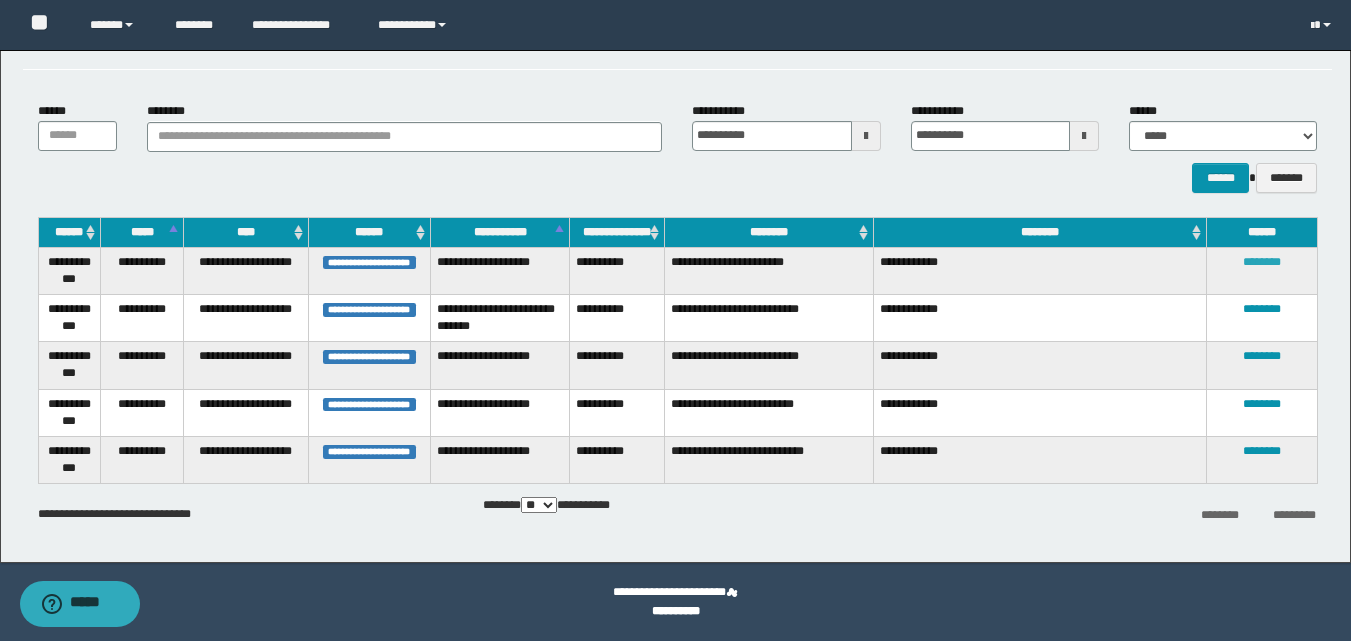 click on "********" at bounding box center [1262, 262] 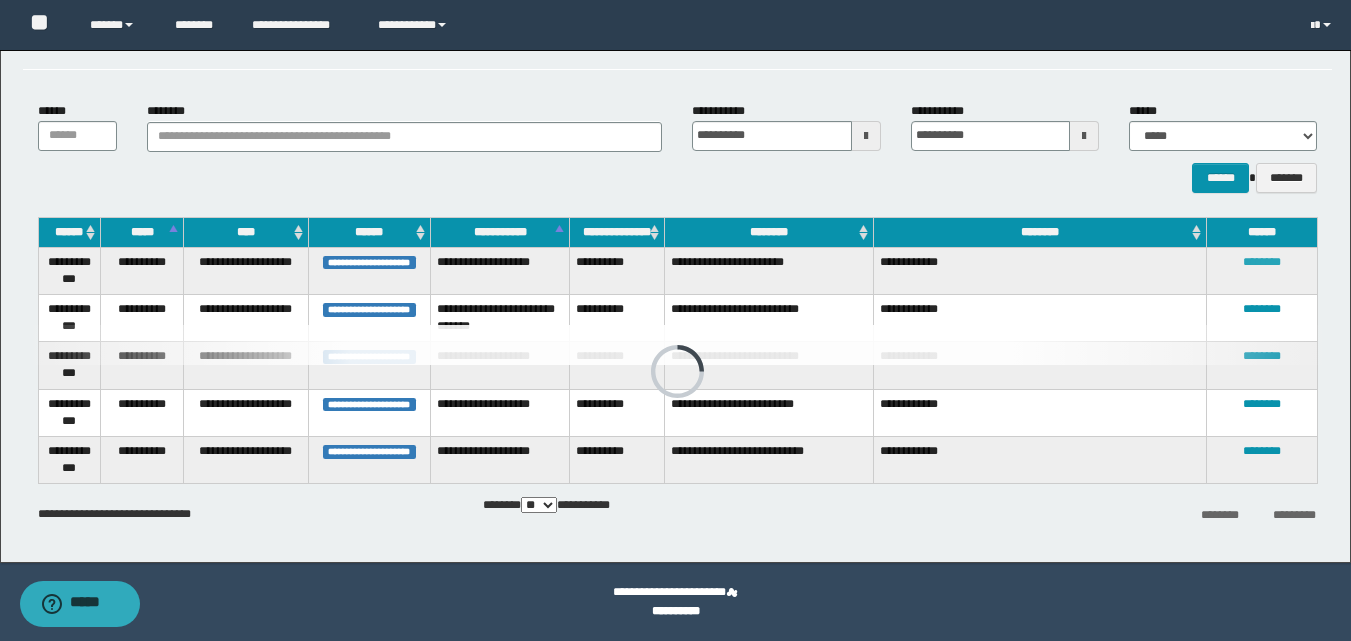 scroll, scrollTop: 31, scrollLeft: 0, axis: vertical 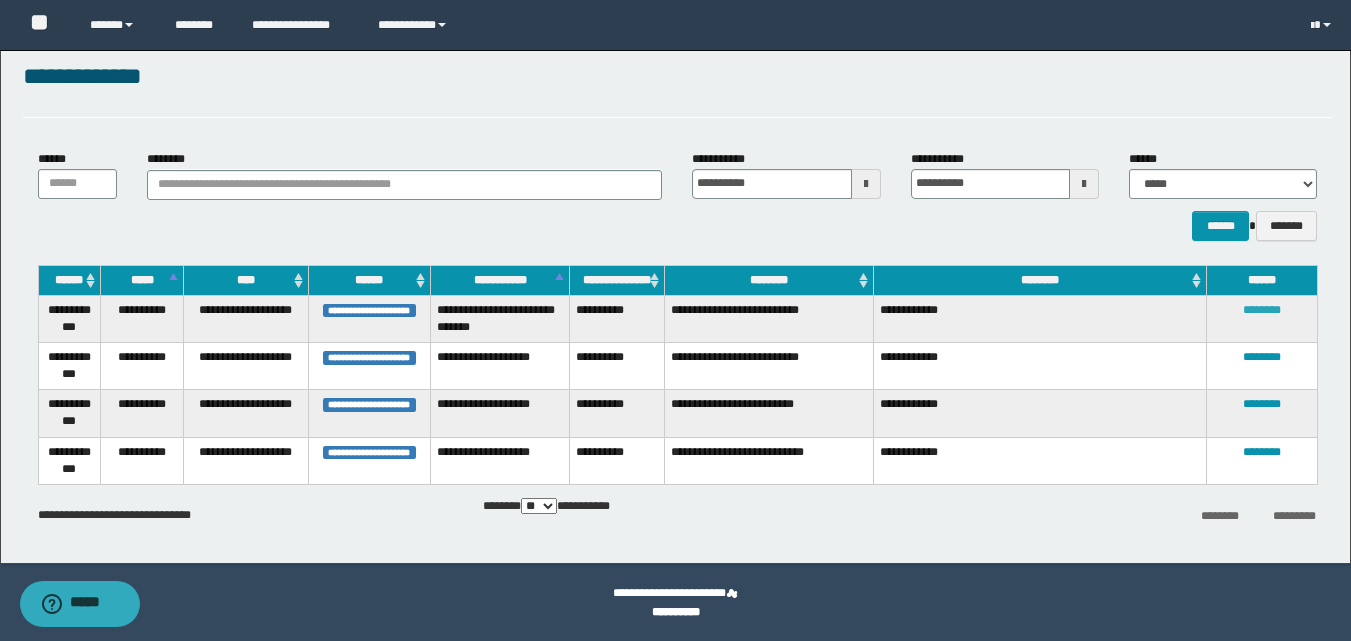 click on "********" at bounding box center (1262, 310) 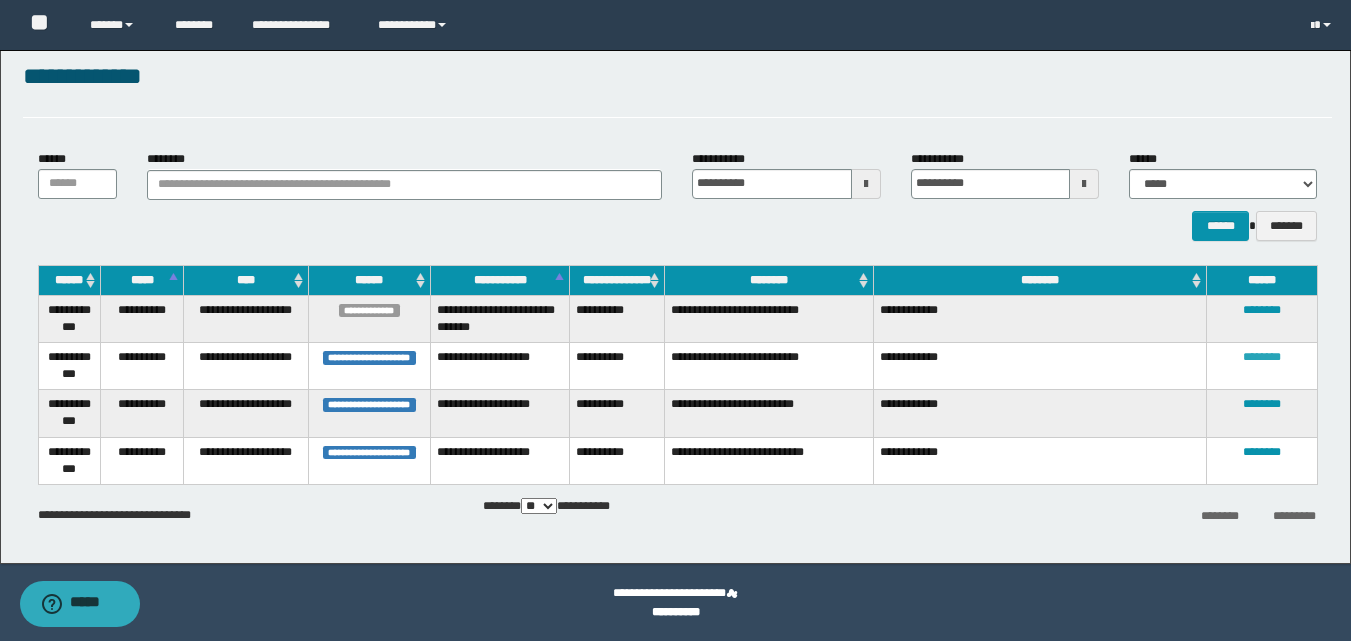 click on "********" at bounding box center [1262, 357] 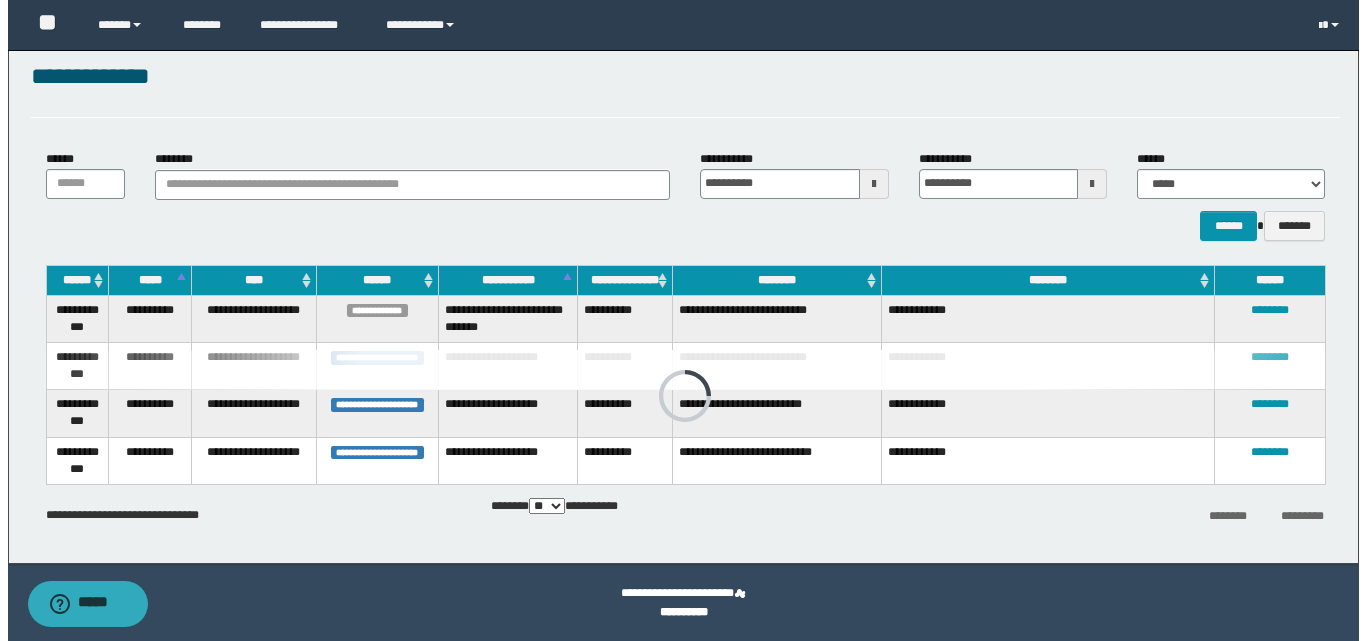 scroll, scrollTop: 0, scrollLeft: 0, axis: both 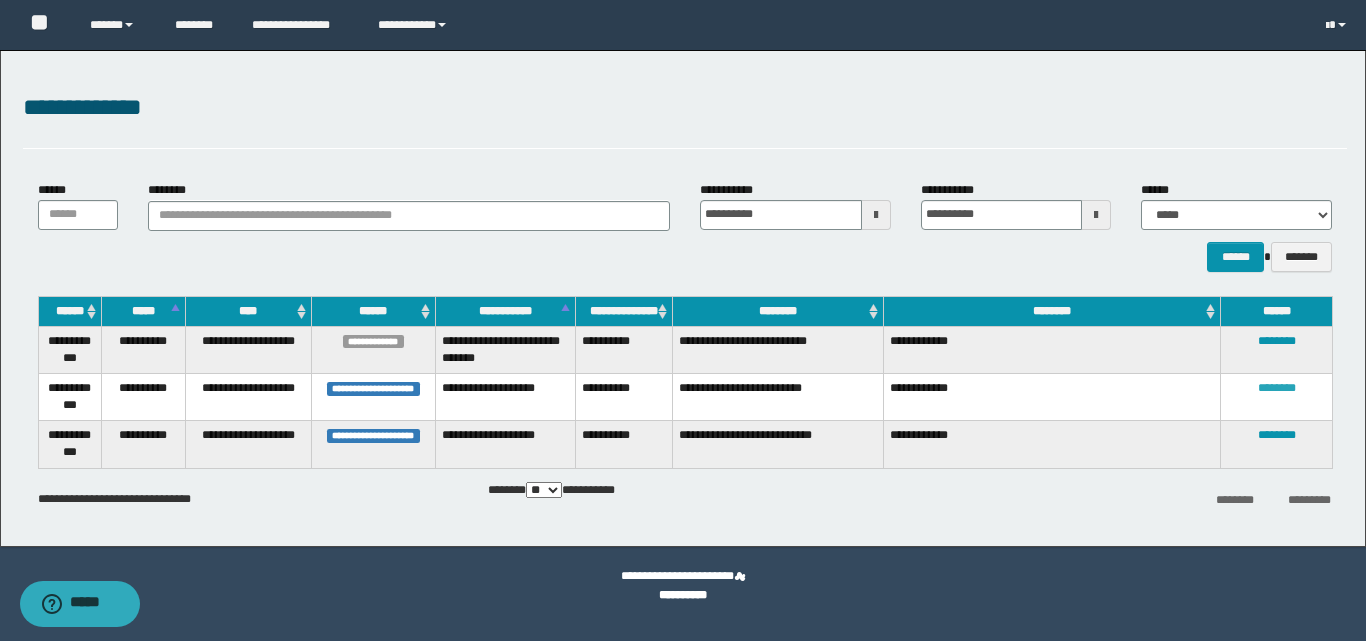 click on "********" at bounding box center (1277, 388) 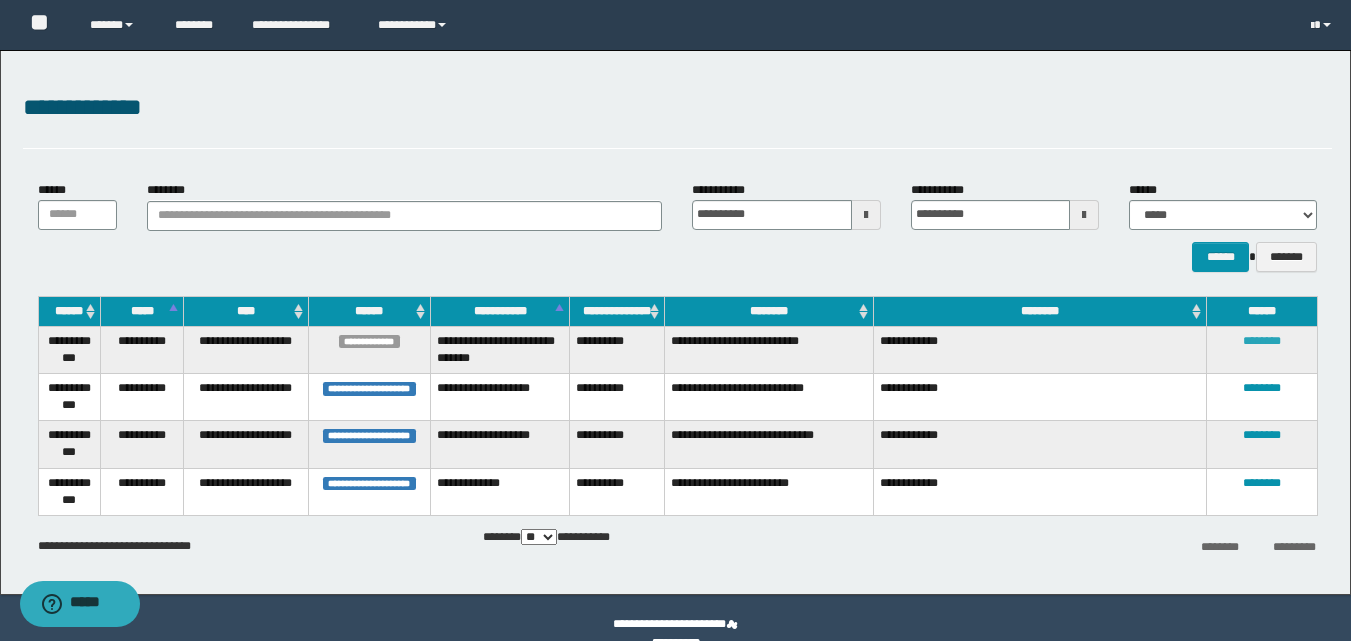 click on "********" at bounding box center [1262, 341] 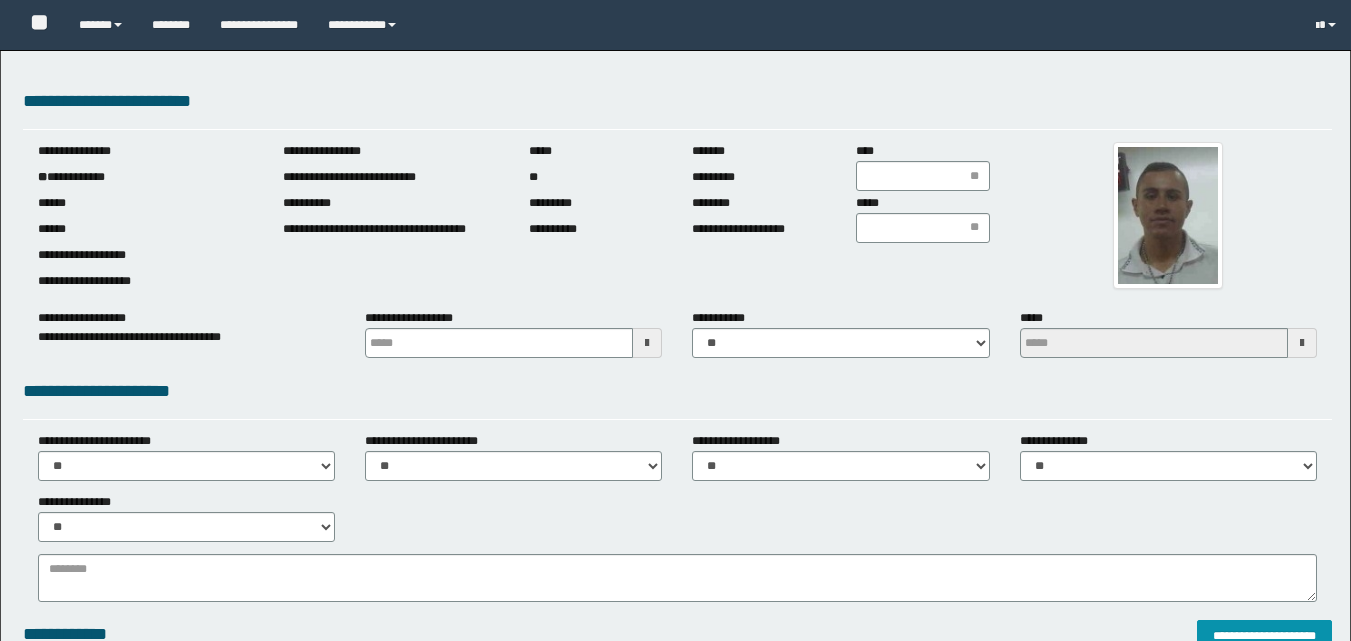 scroll, scrollTop: 0, scrollLeft: 0, axis: both 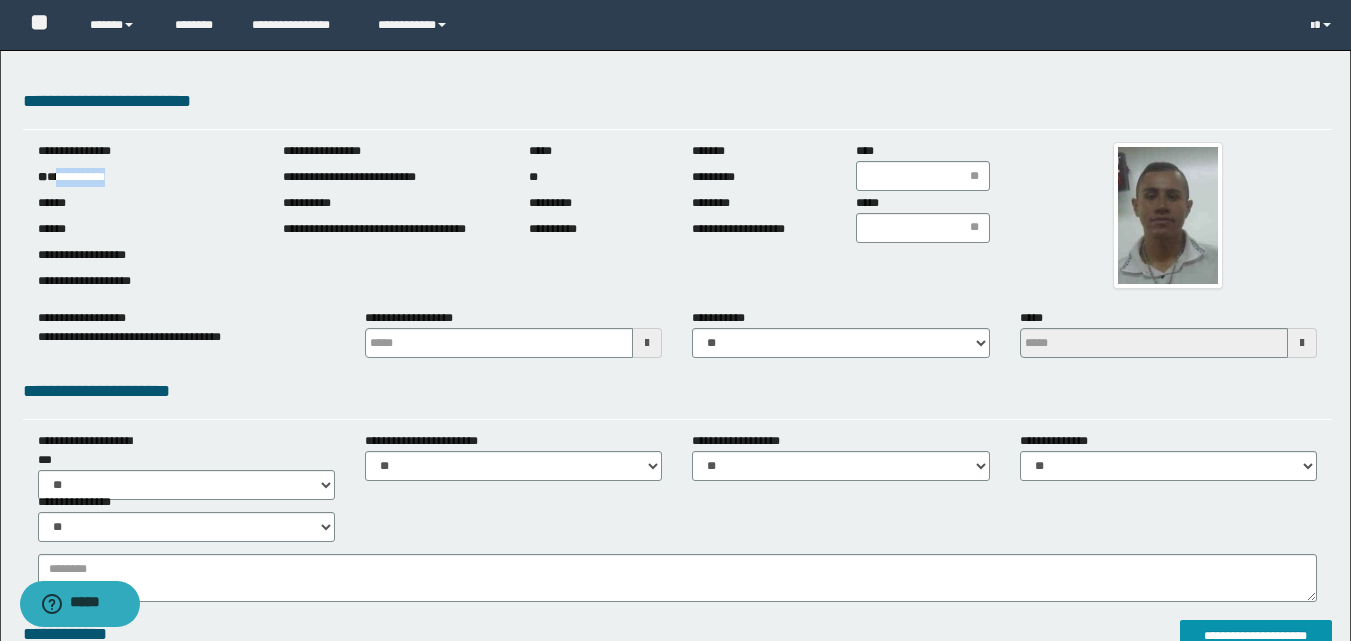 drag, startPoint x: 59, startPoint y: 176, endPoint x: 169, endPoint y: 172, distance: 110.0727 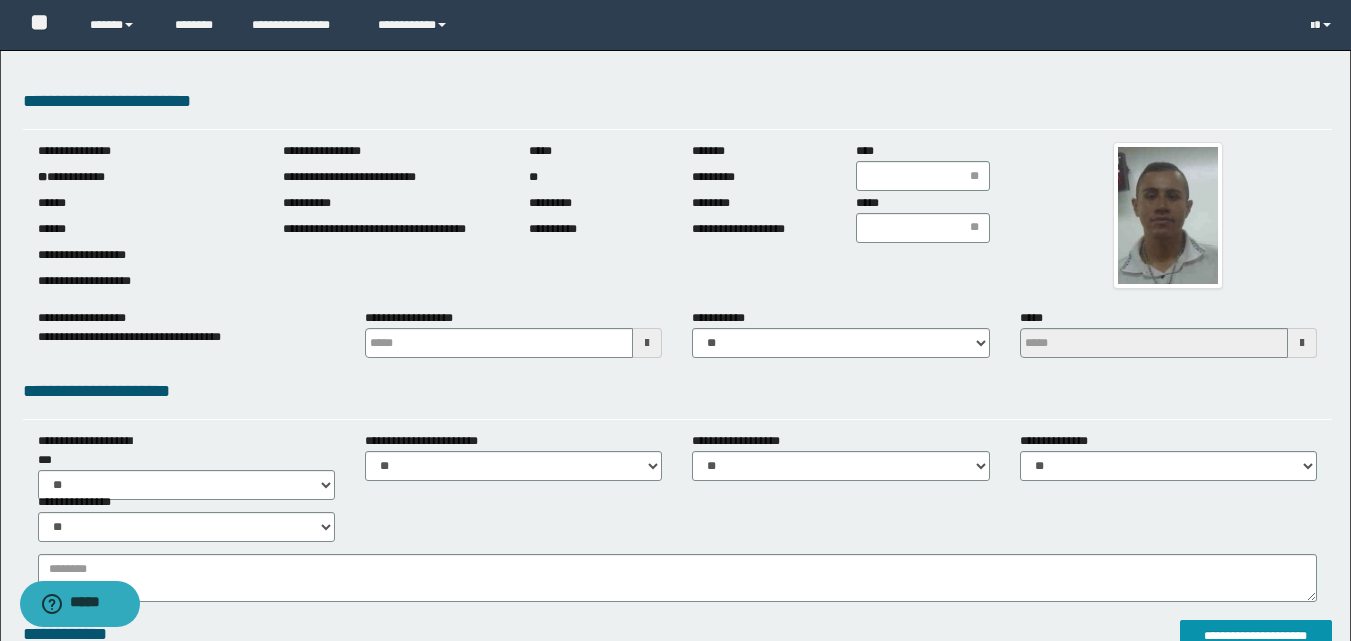 click at bounding box center (647, 343) 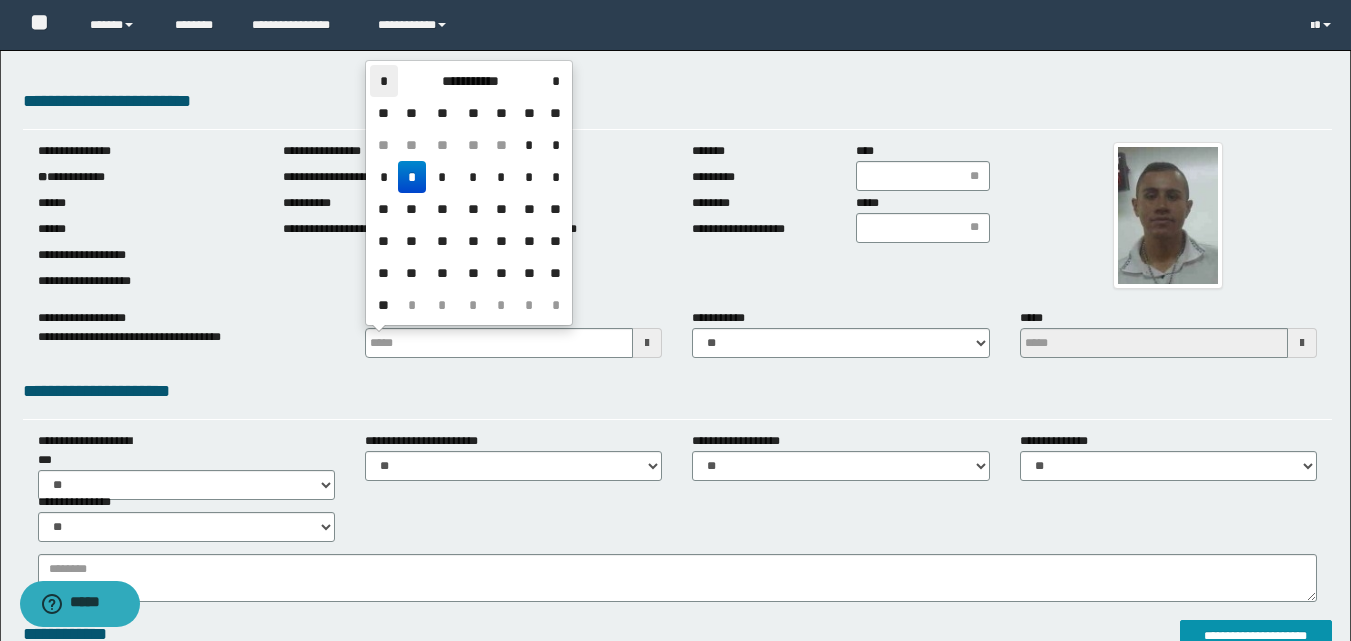 click on "*" at bounding box center [384, 81] 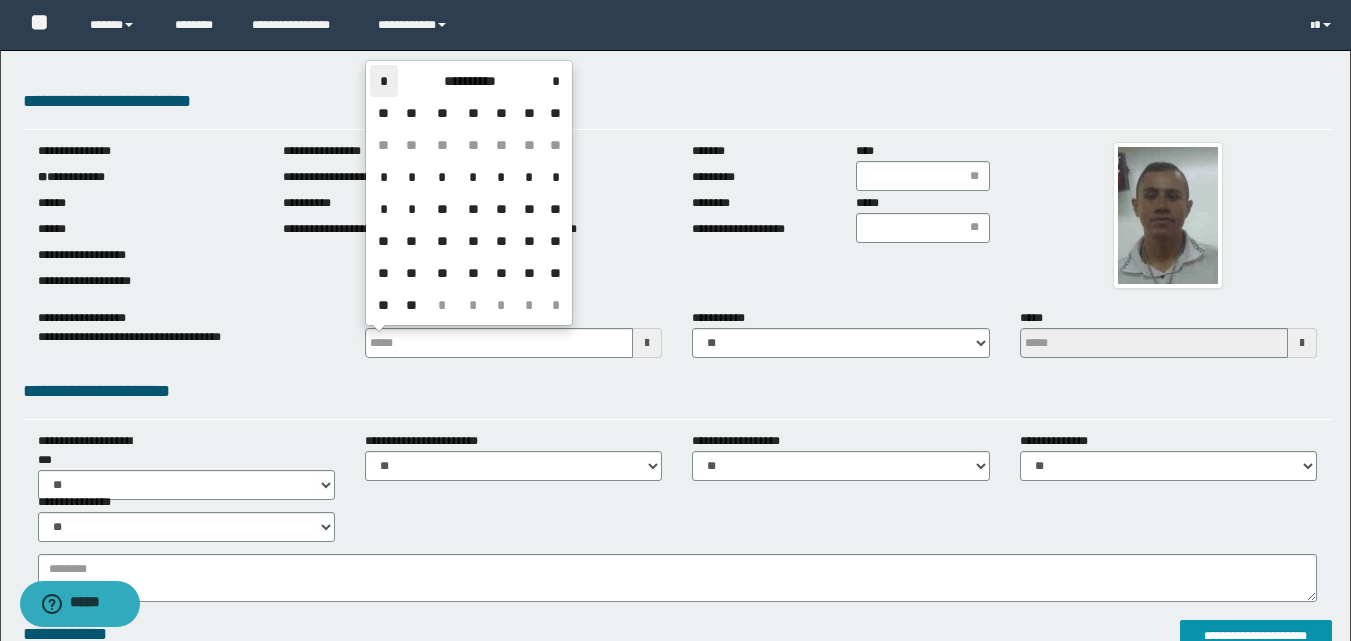 click on "*" at bounding box center [384, 81] 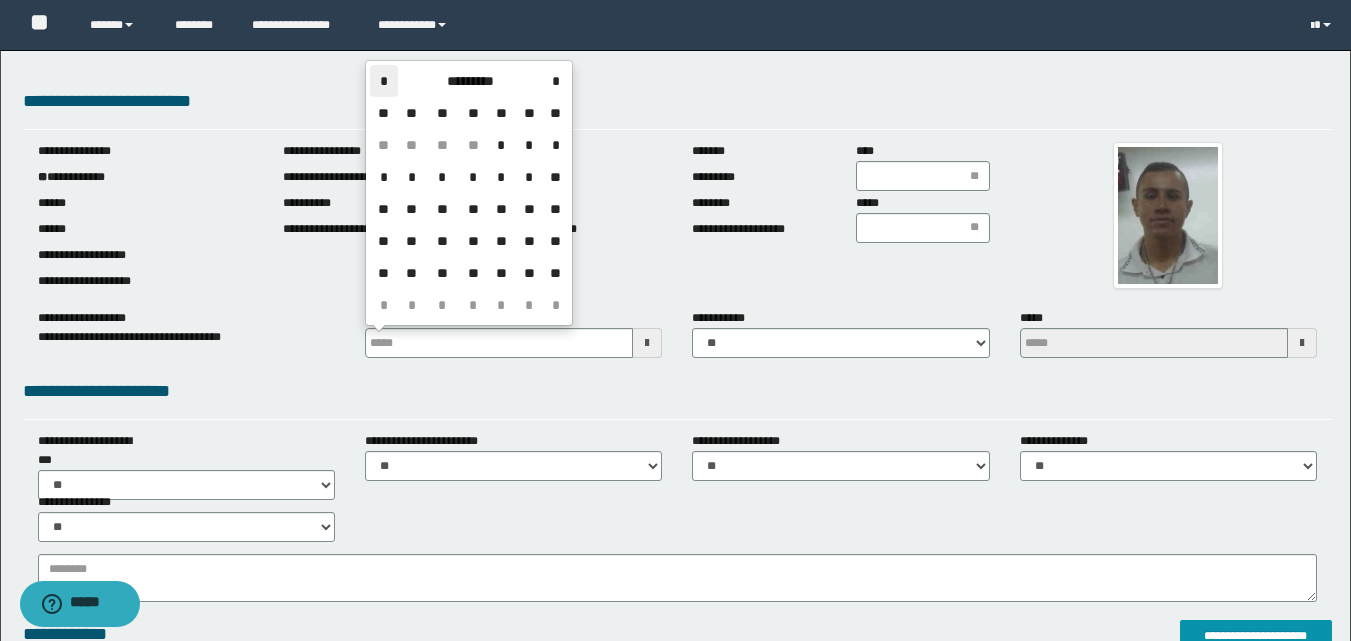 click on "*" at bounding box center [384, 81] 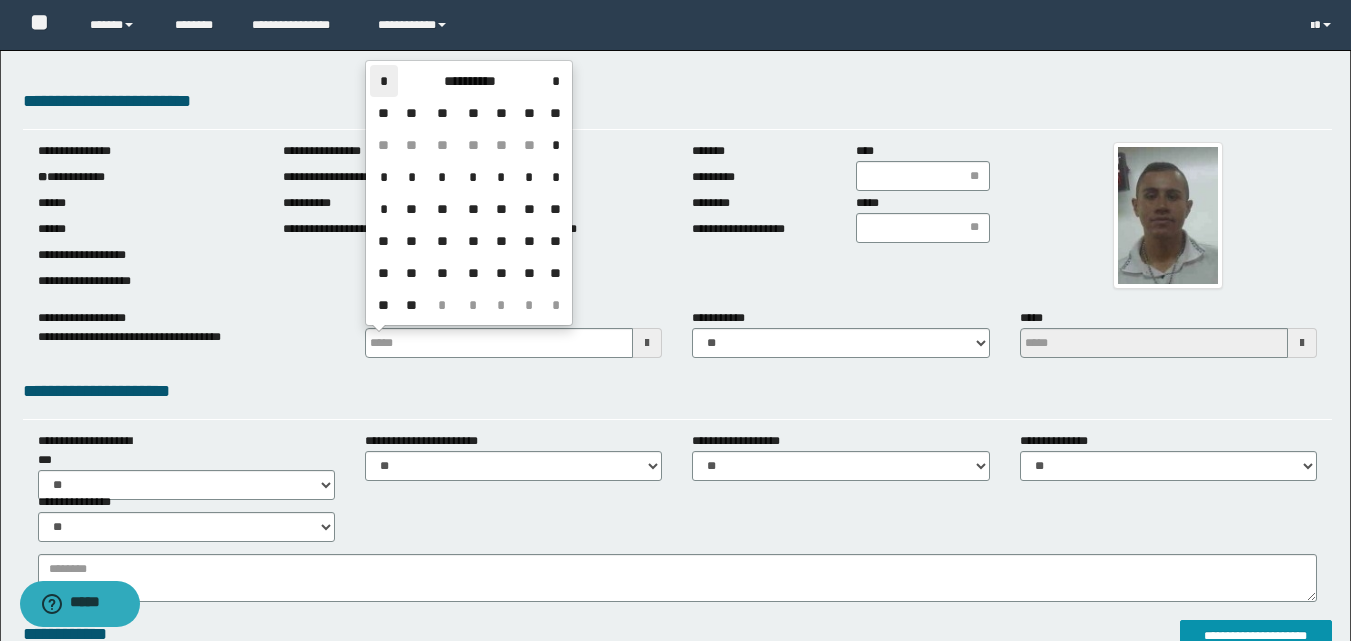 click on "*" at bounding box center (384, 81) 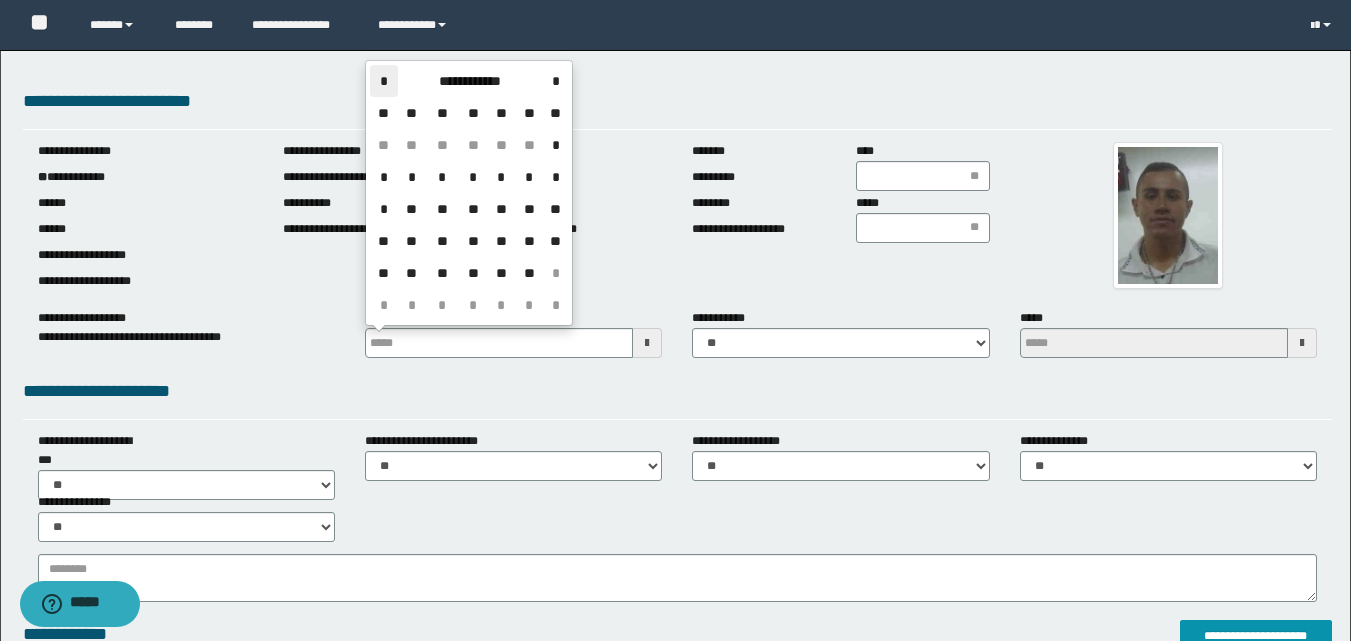 click on "*" at bounding box center (384, 81) 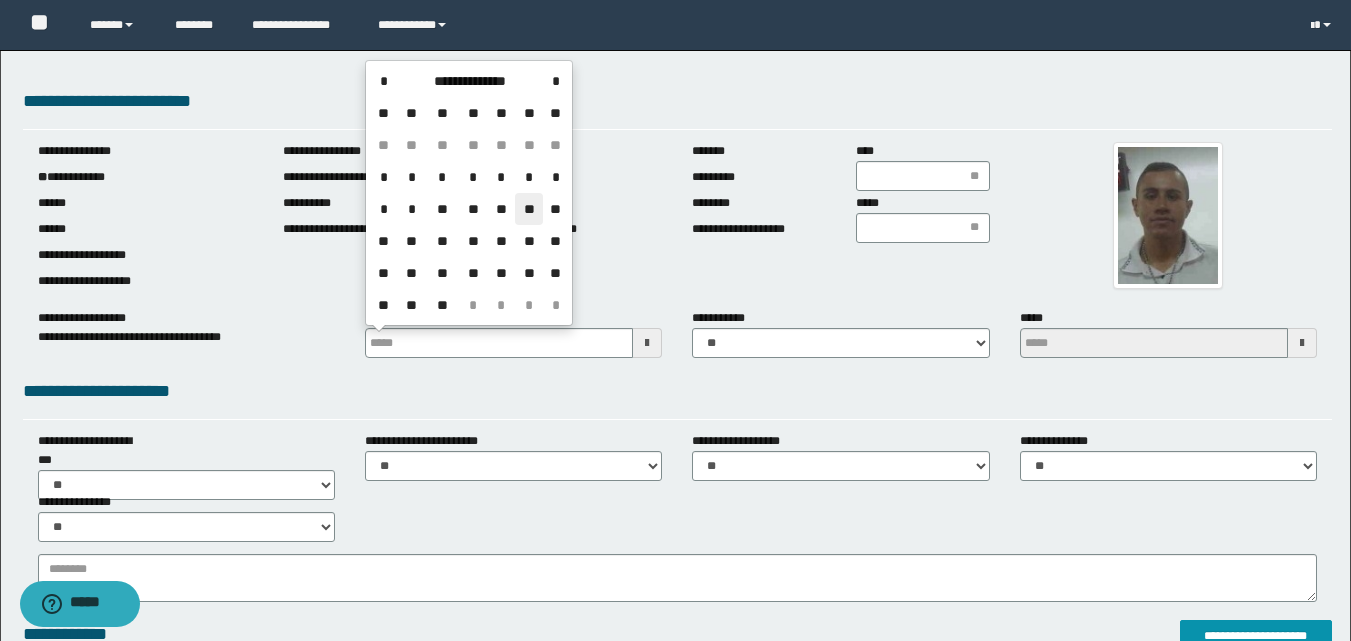 click on "**" at bounding box center (529, 209) 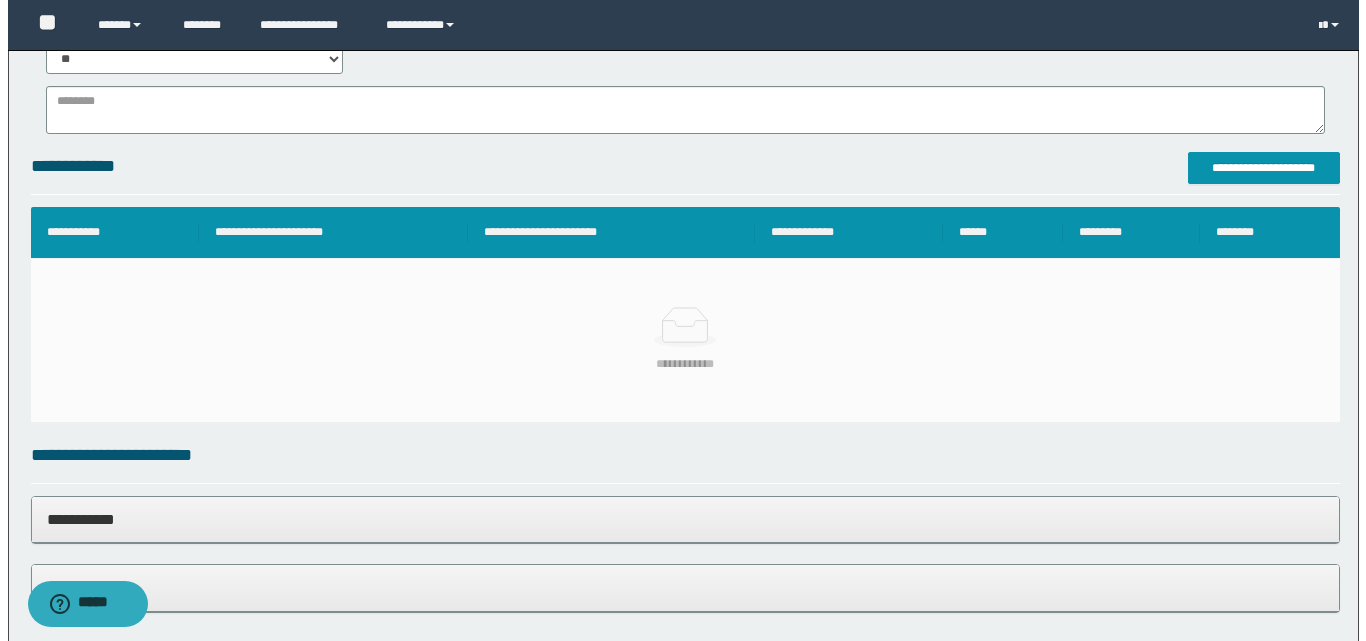scroll, scrollTop: 500, scrollLeft: 0, axis: vertical 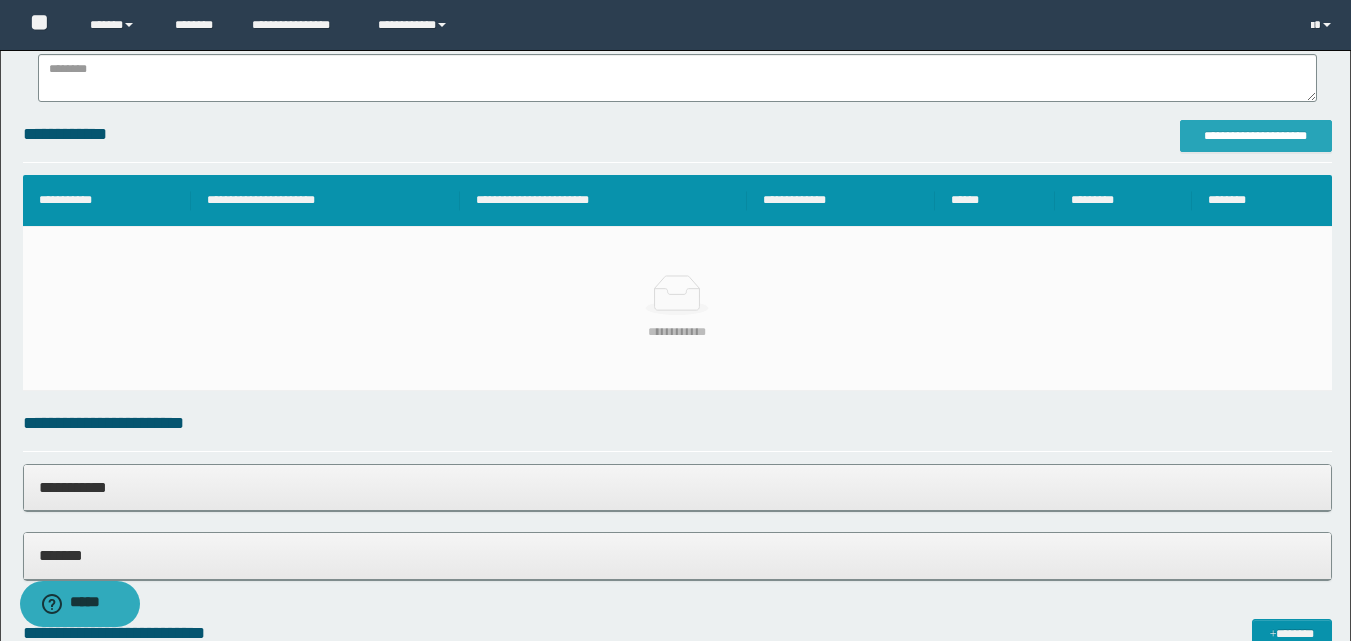 click on "**********" at bounding box center (1256, 136) 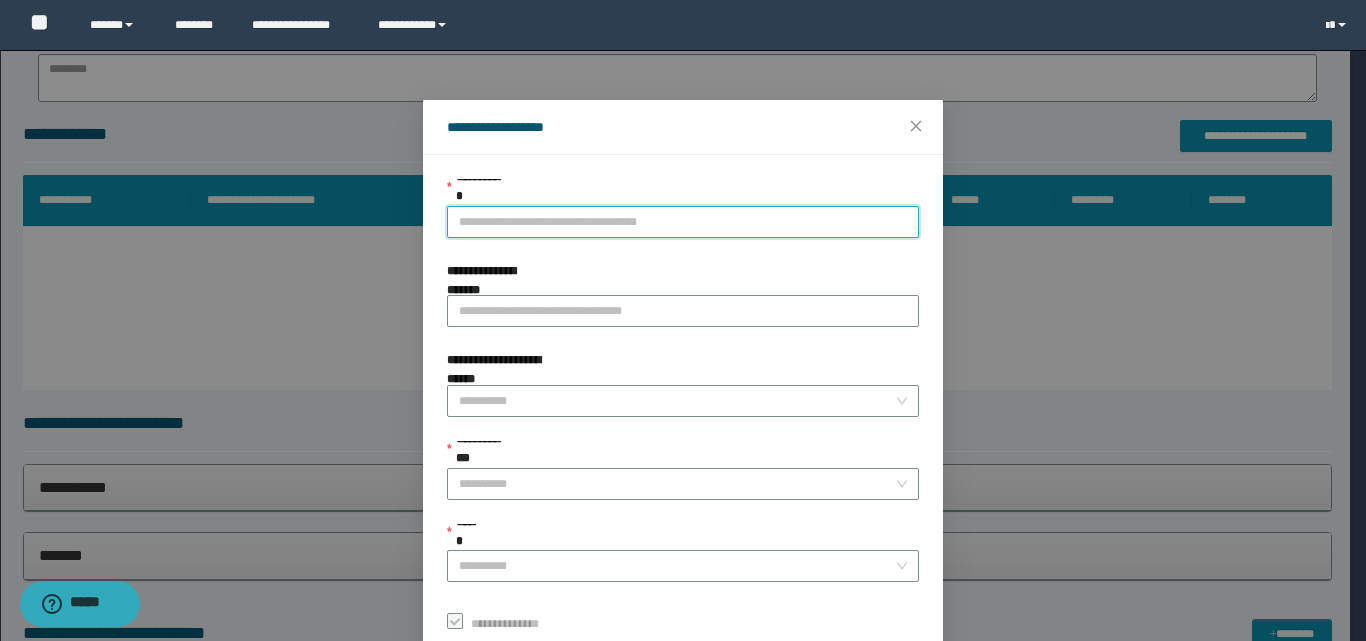 click on "**********" at bounding box center [683, 222] 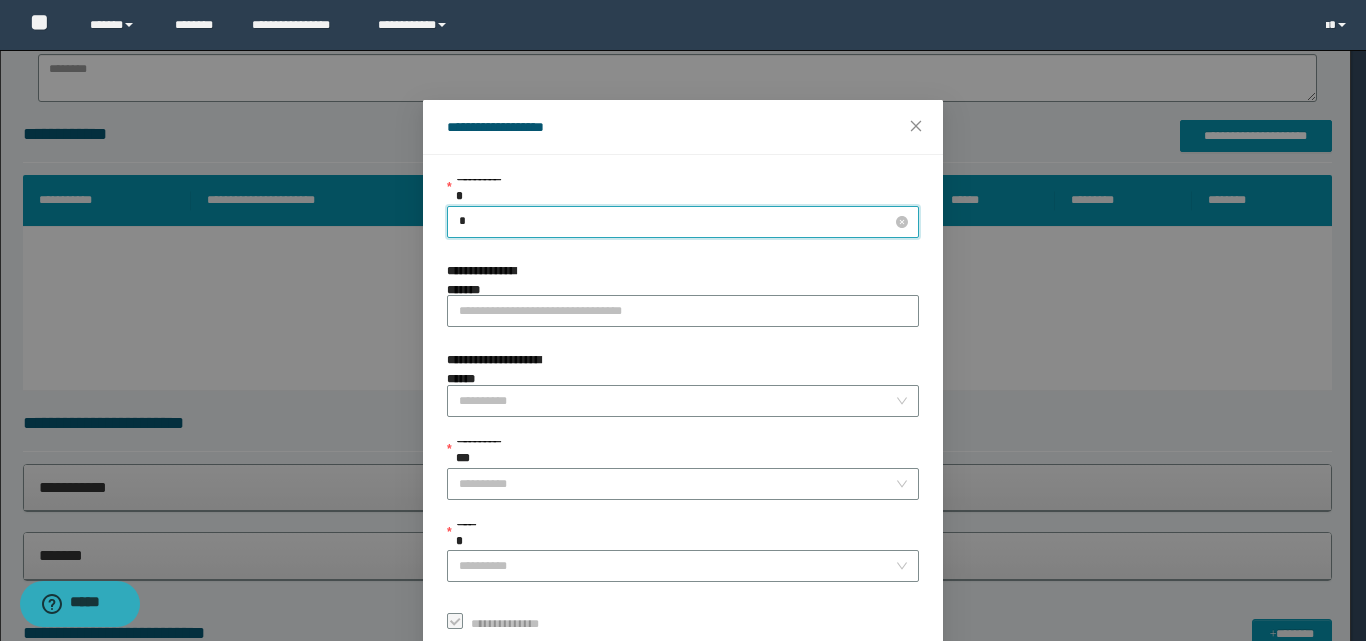type on "**" 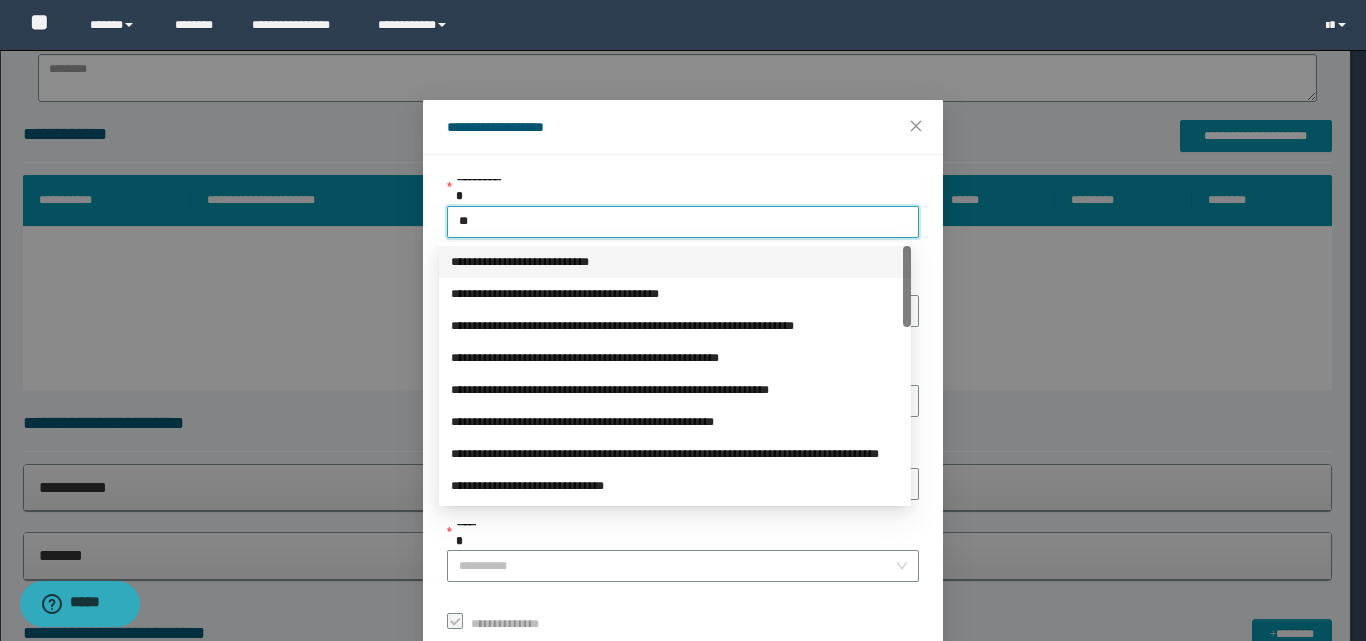 click on "**********" at bounding box center (675, 262) 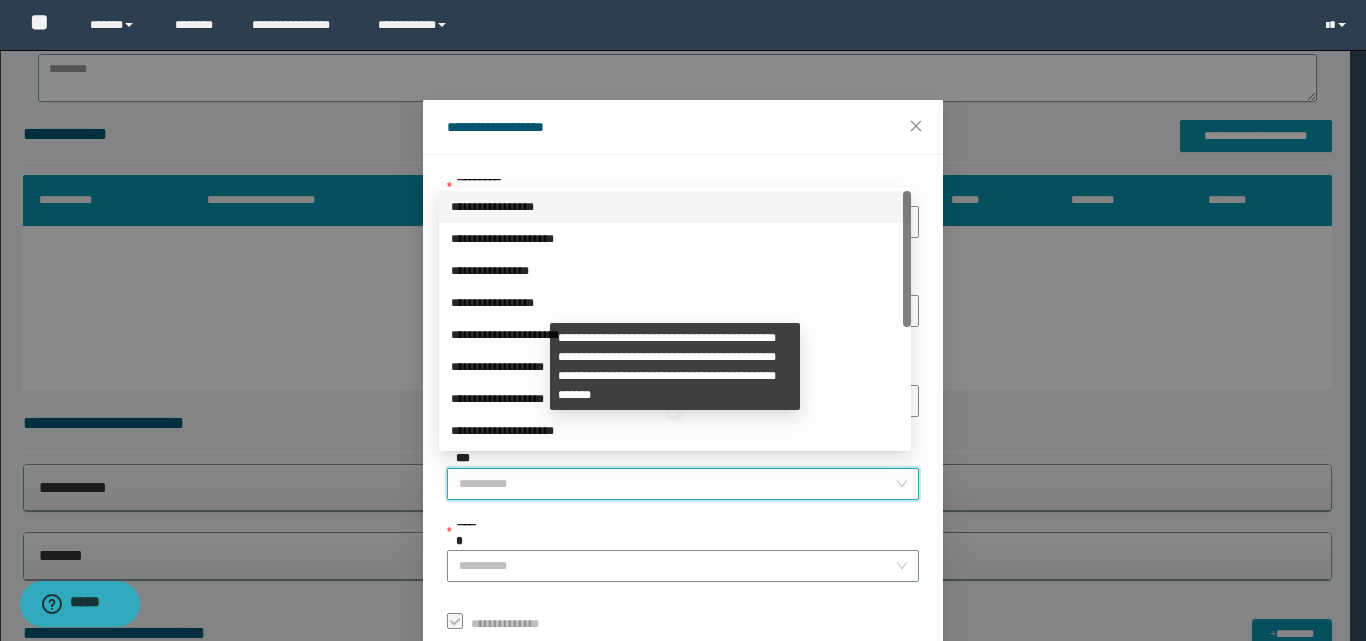 click on "**********" at bounding box center [677, 484] 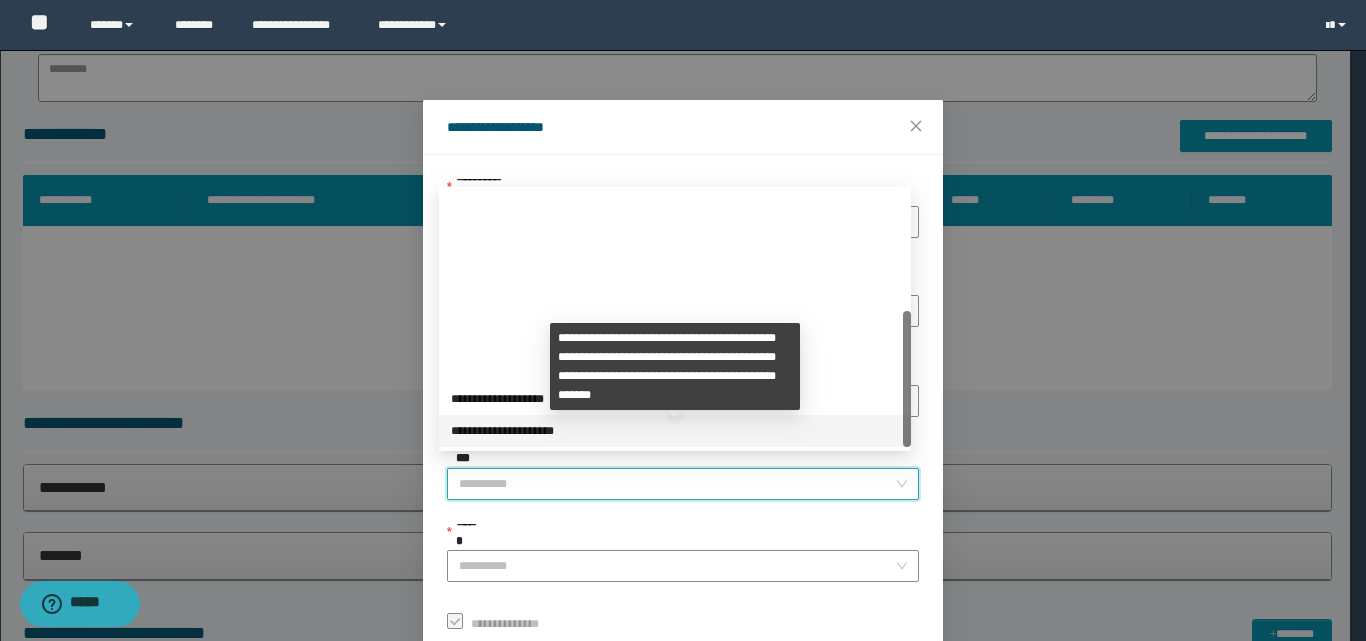 scroll, scrollTop: 224, scrollLeft: 0, axis: vertical 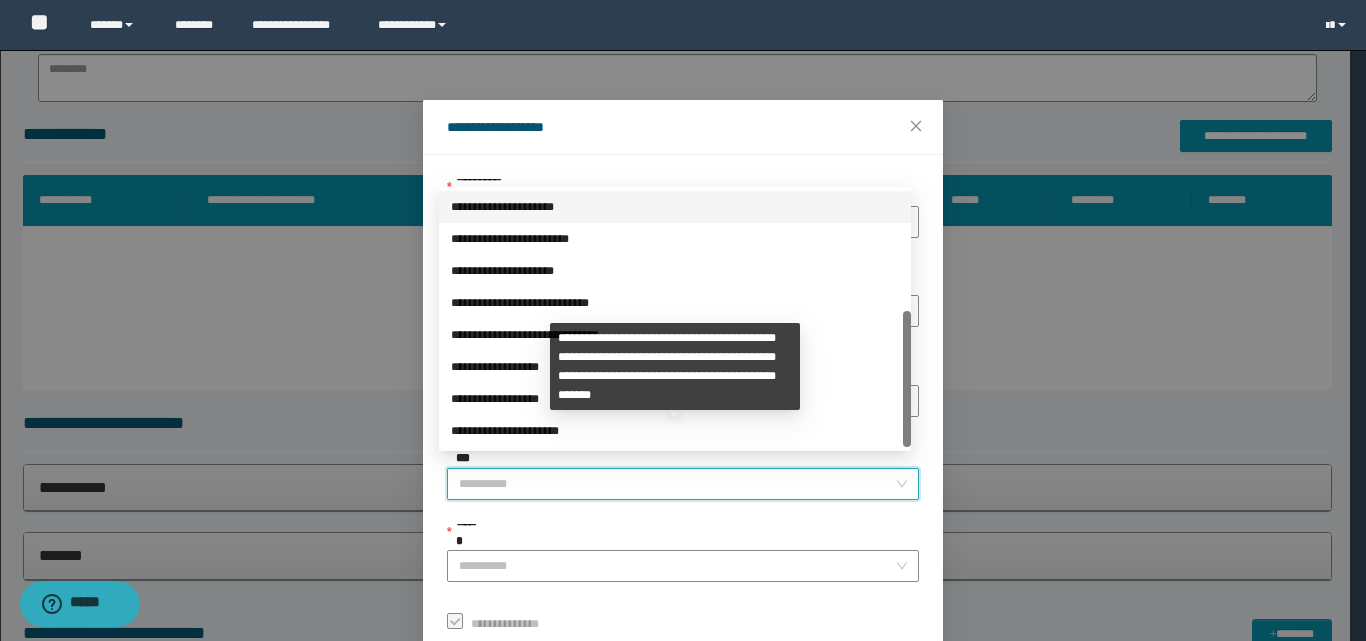 click on "**********" at bounding box center (675, 431) 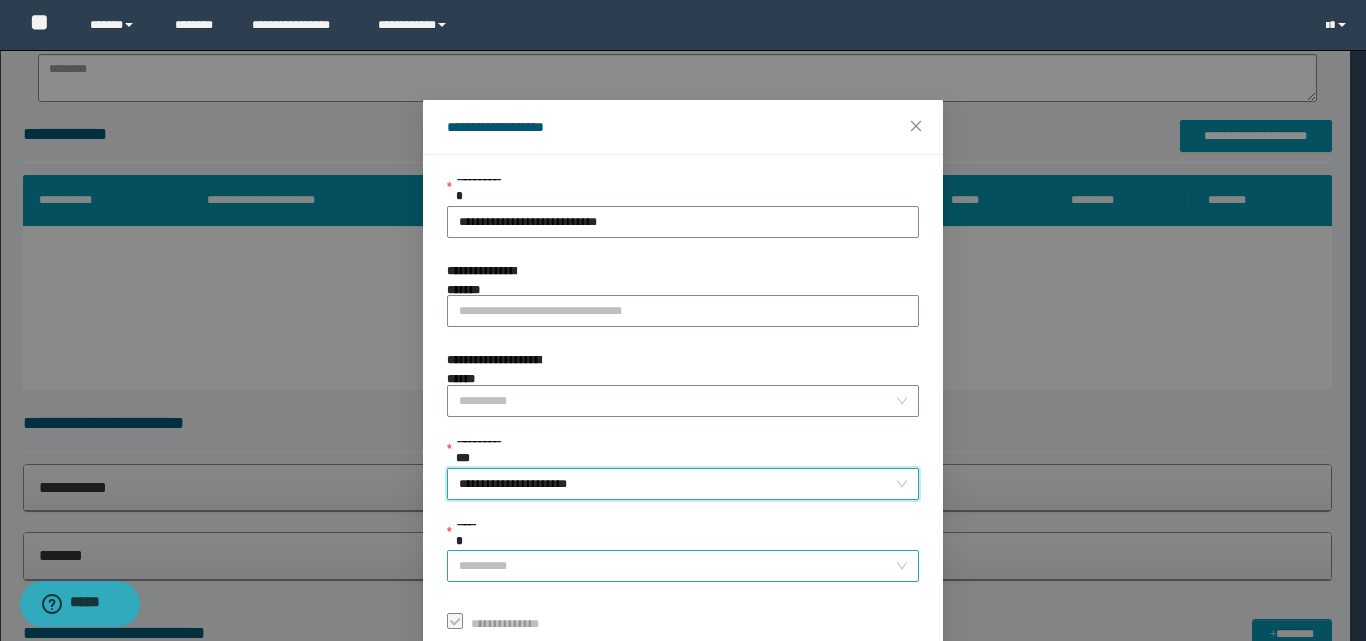 click on "******" at bounding box center [677, 566] 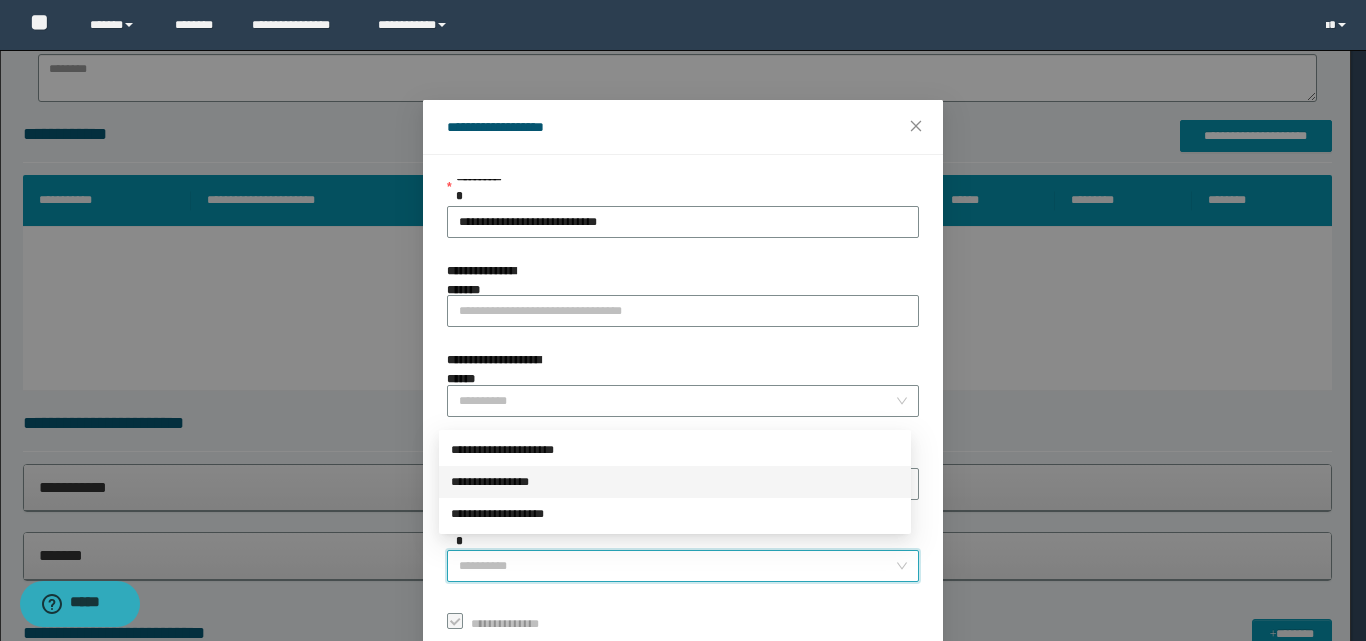 click on "**********" at bounding box center [675, 482] 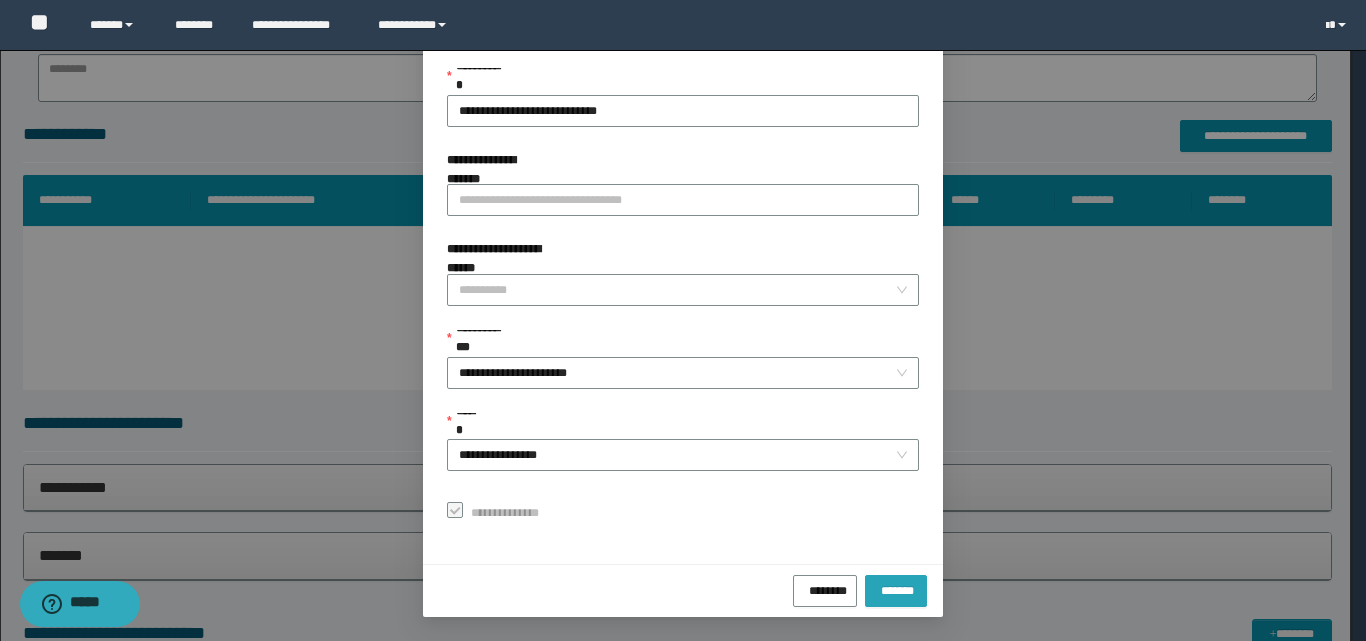 click on "*******" at bounding box center (896, 588) 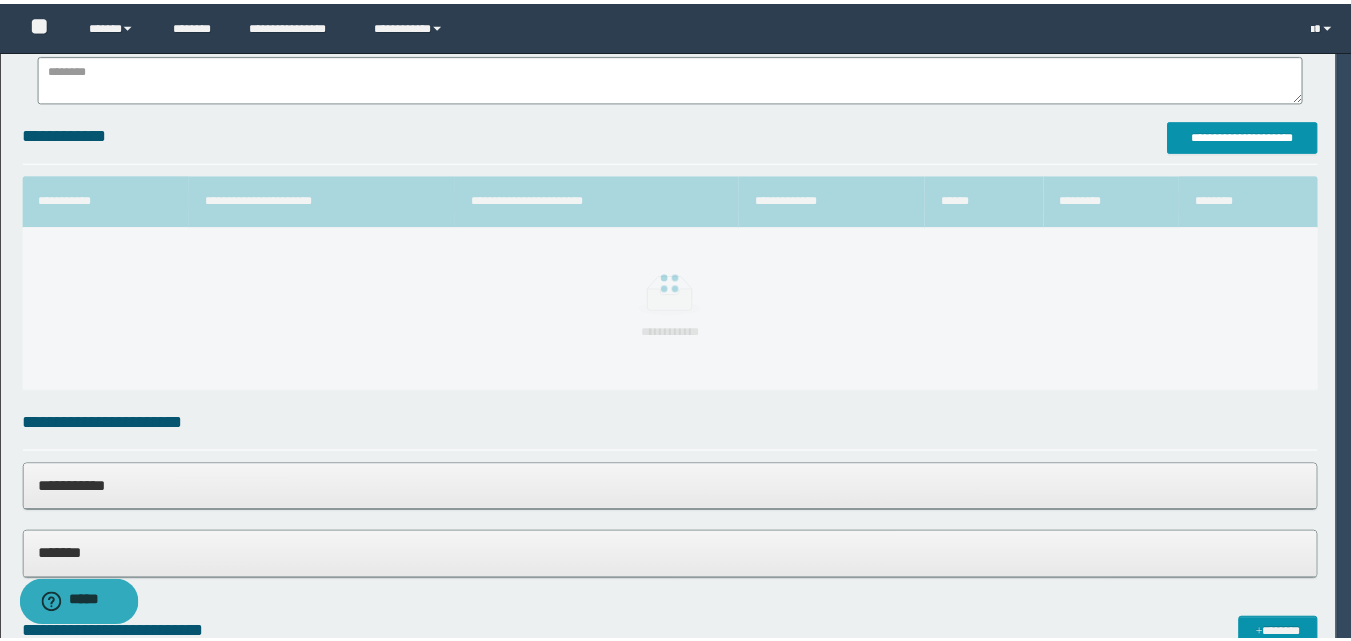 scroll, scrollTop: 64, scrollLeft: 0, axis: vertical 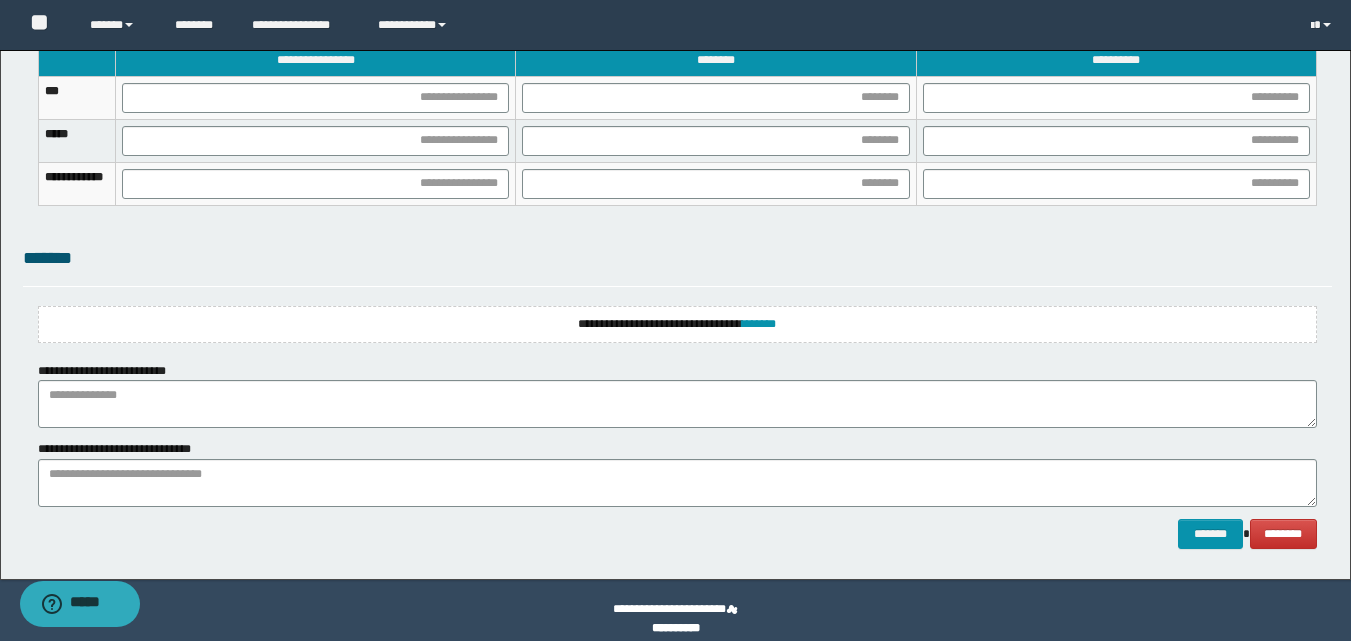 click on "**********" at bounding box center (677, 324) 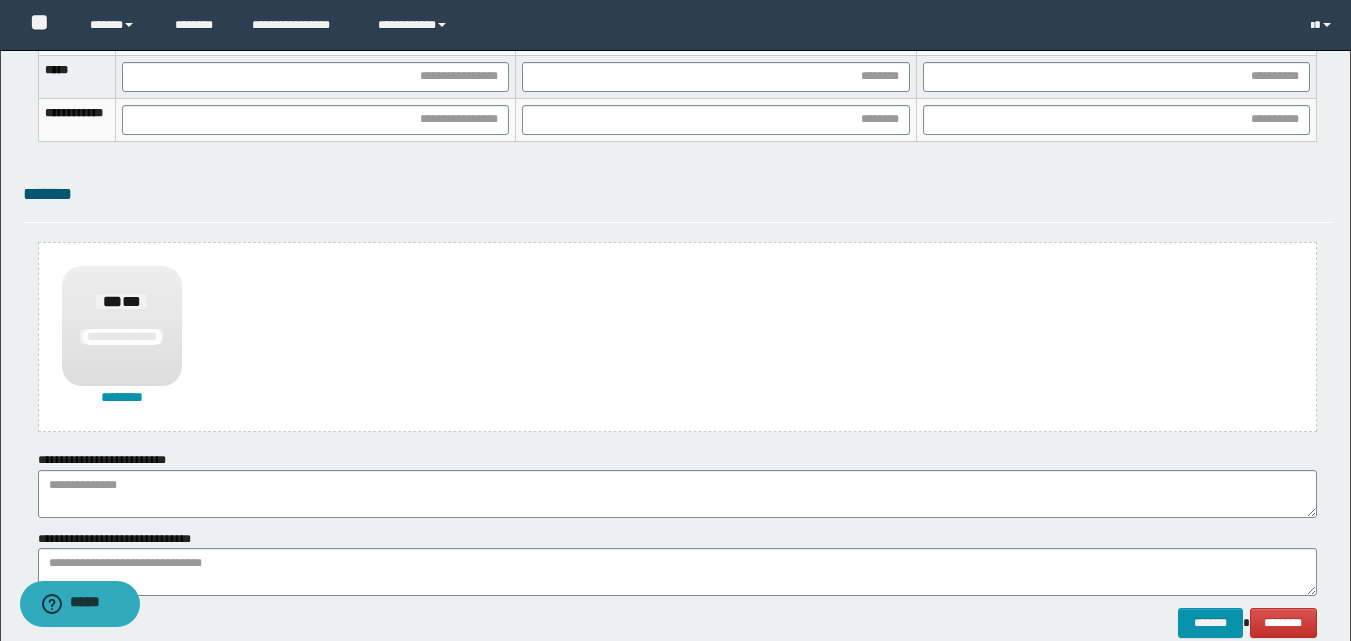 scroll, scrollTop: 1400, scrollLeft: 0, axis: vertical 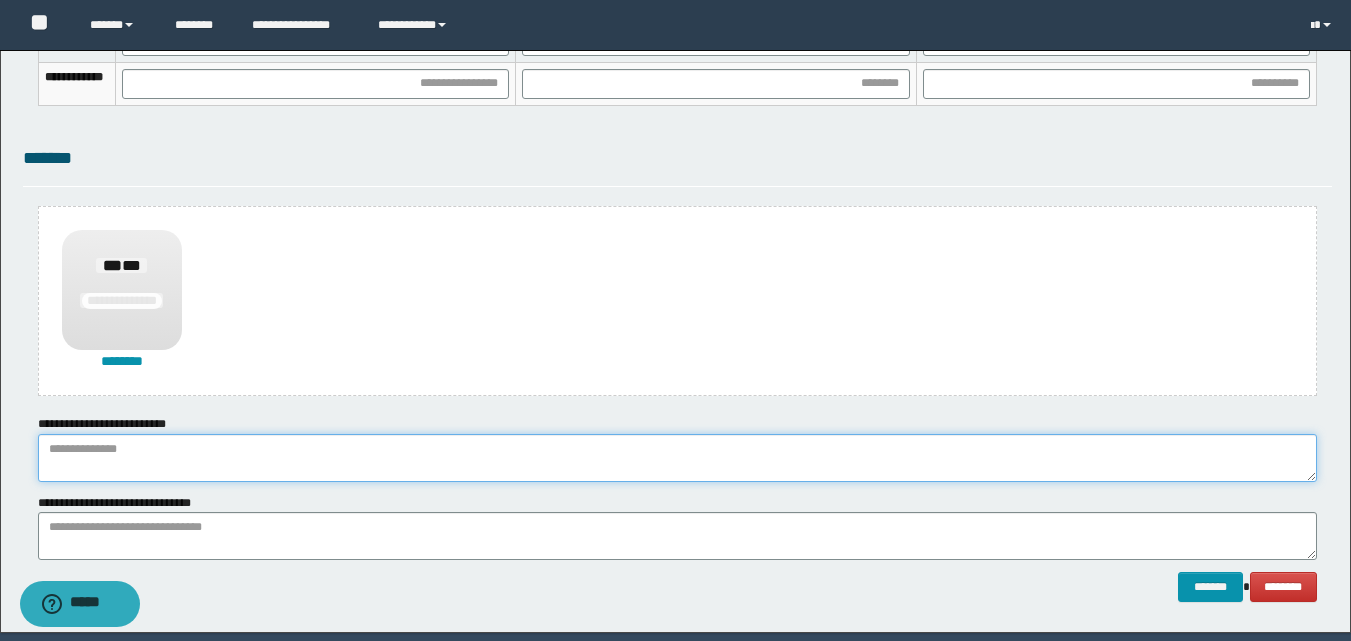 click at bounding box center [677, 458] 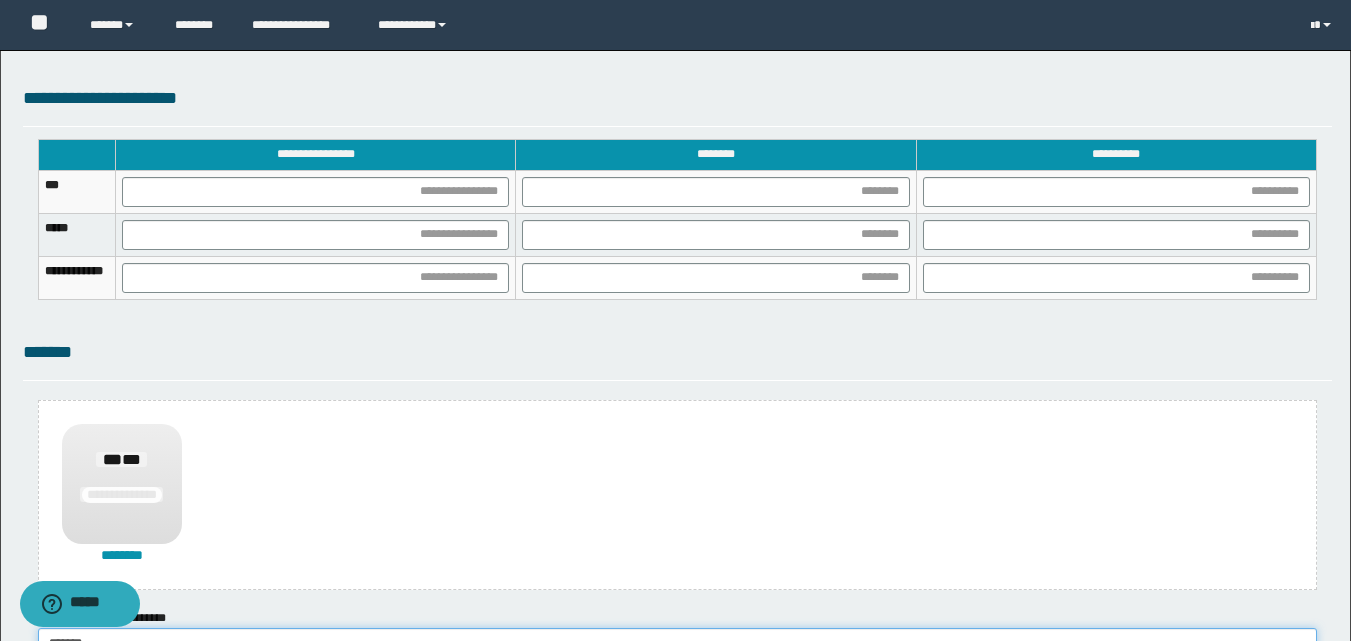scroll, scrollTop: 1200, scrollLeft: 0, axis: vertical 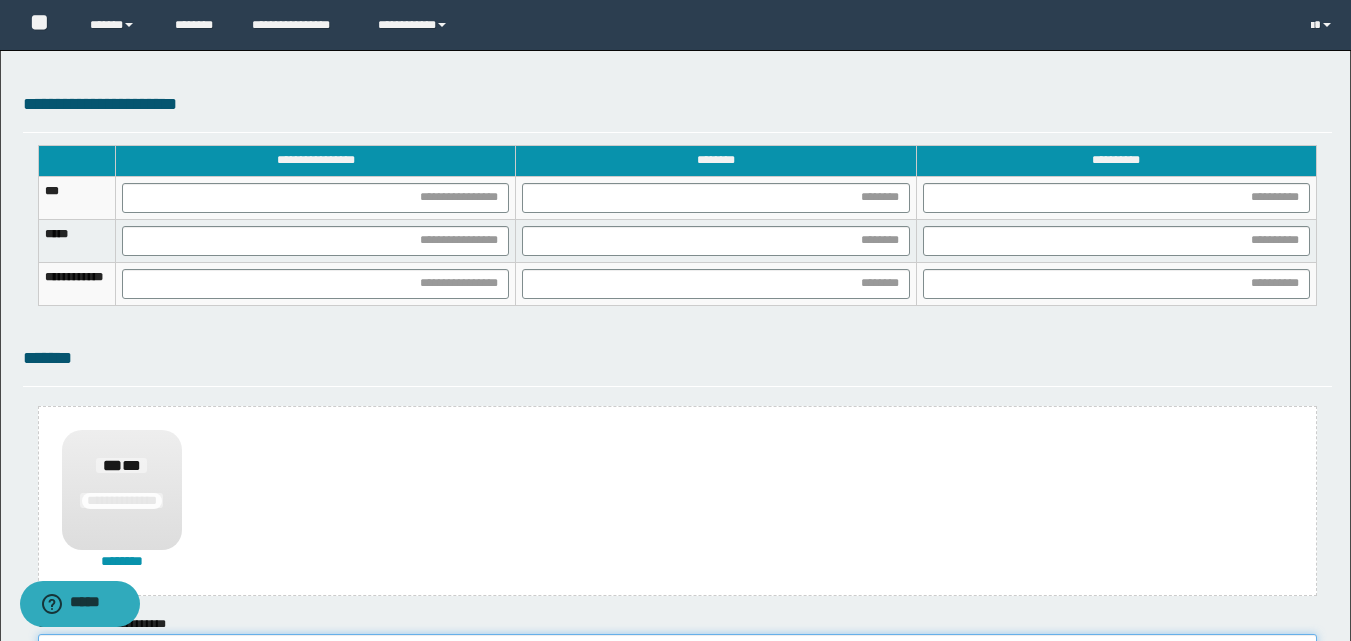 type on "******" 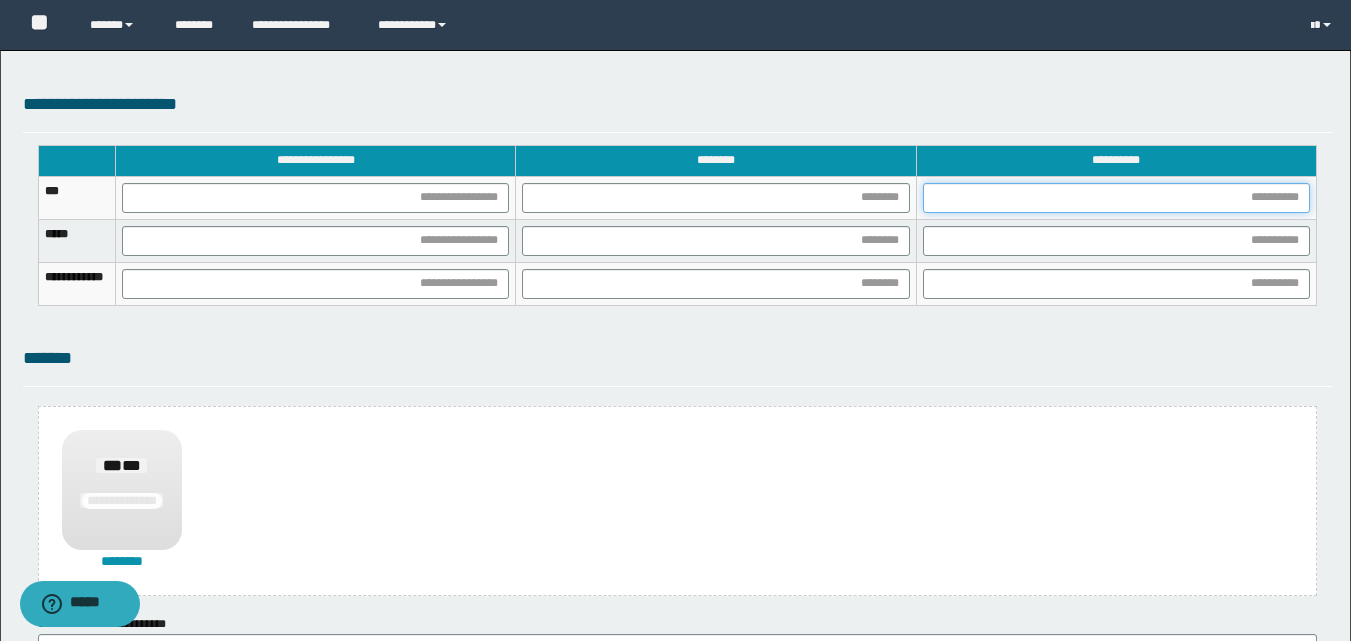 click at bounding box center [1116, 198] 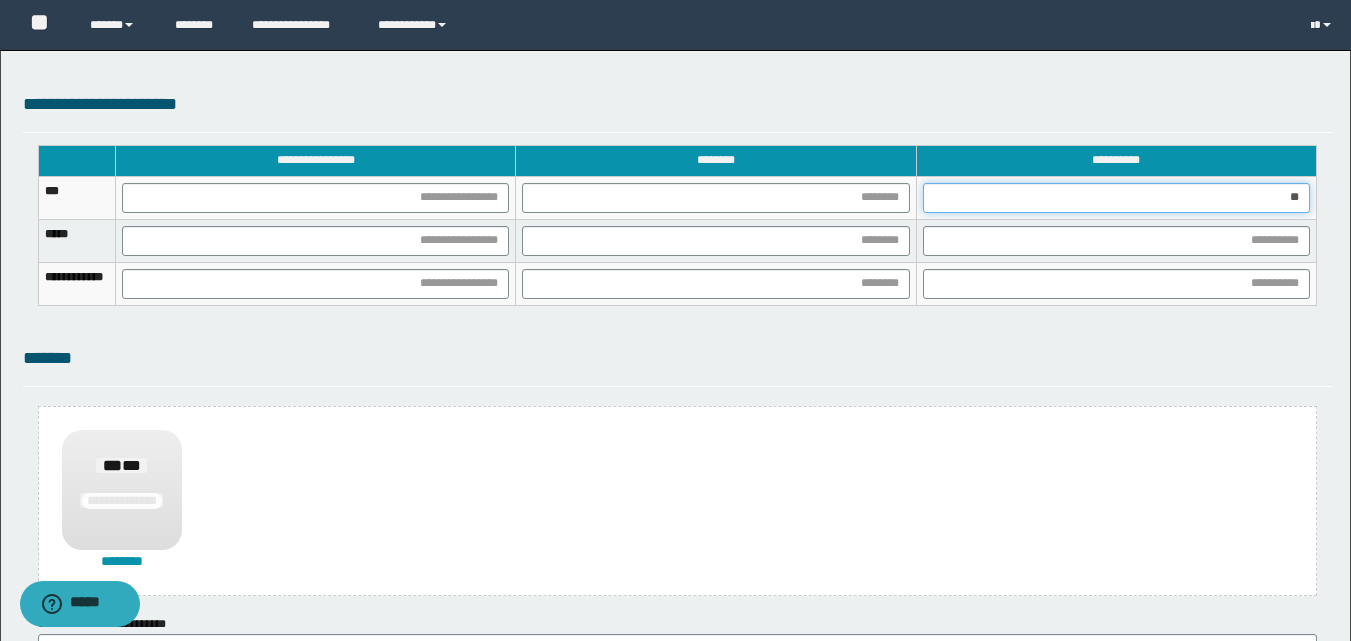 type on "***" 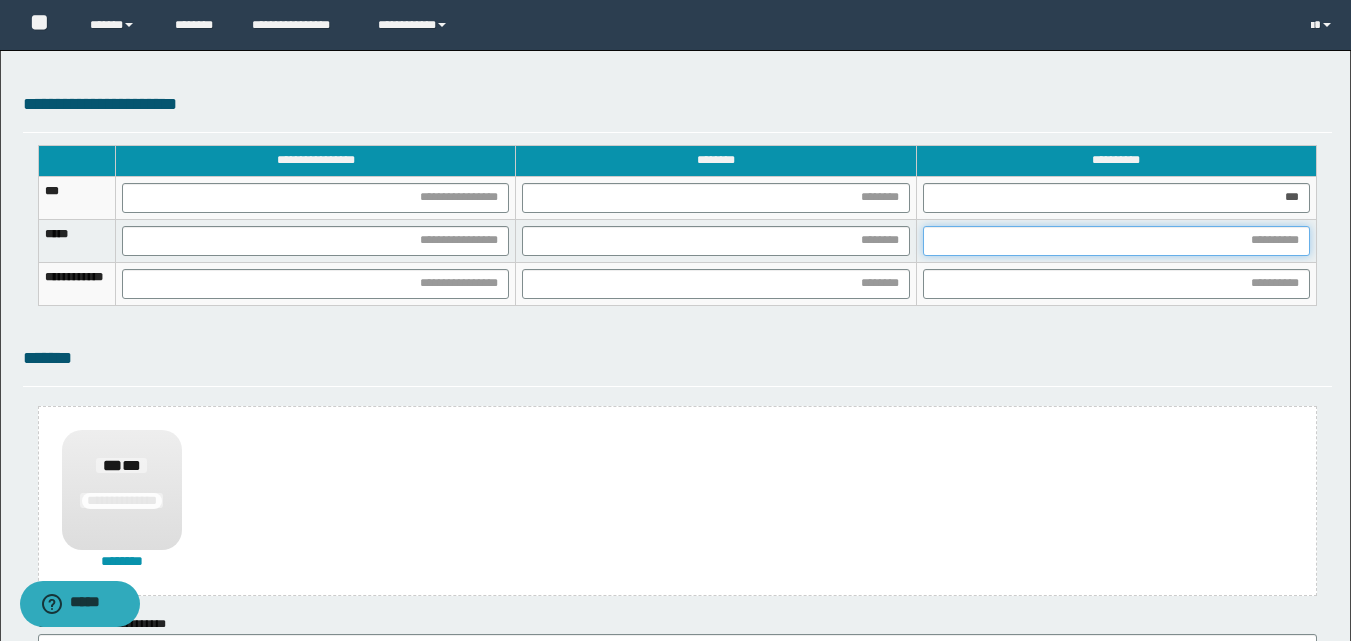 click at bounding box center [1116, 241] 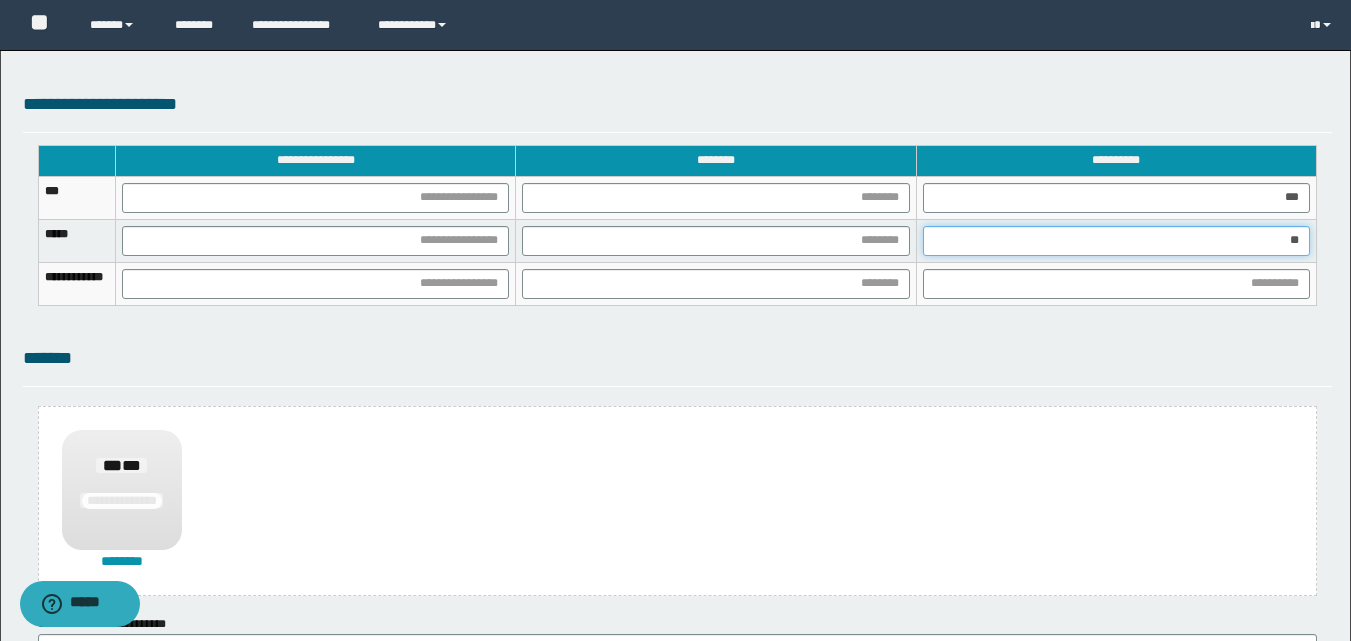 type on "***" 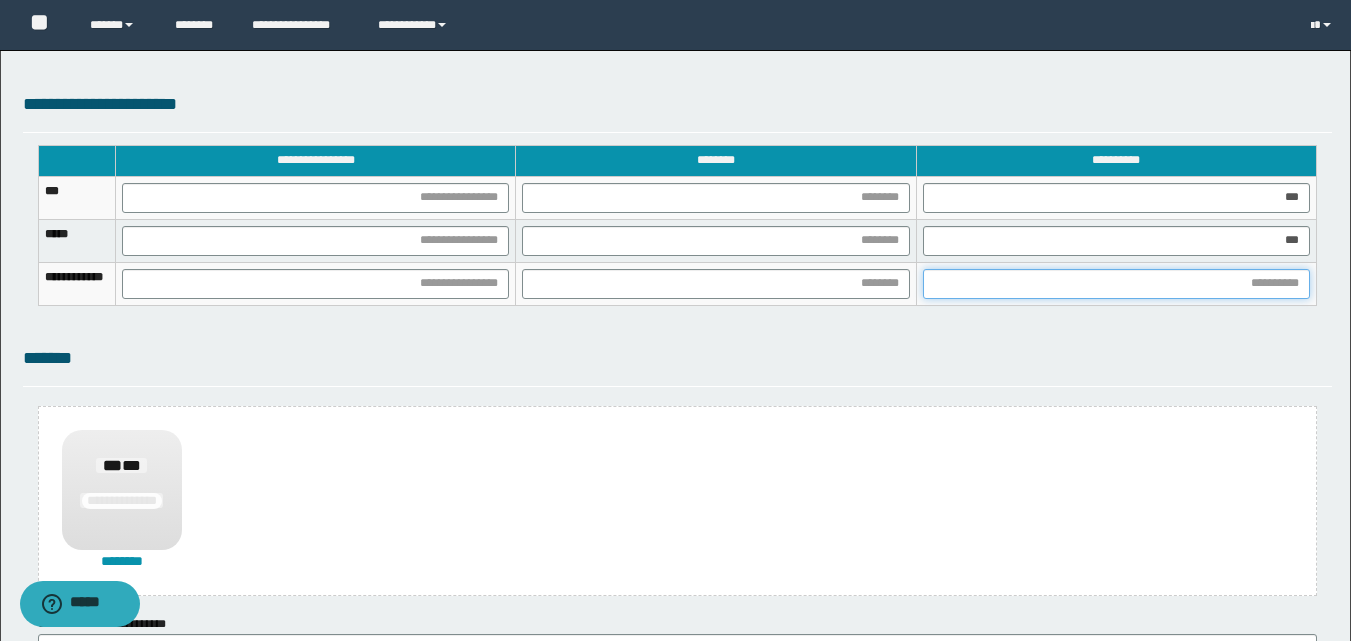 click at bounding box center [1116, 284] 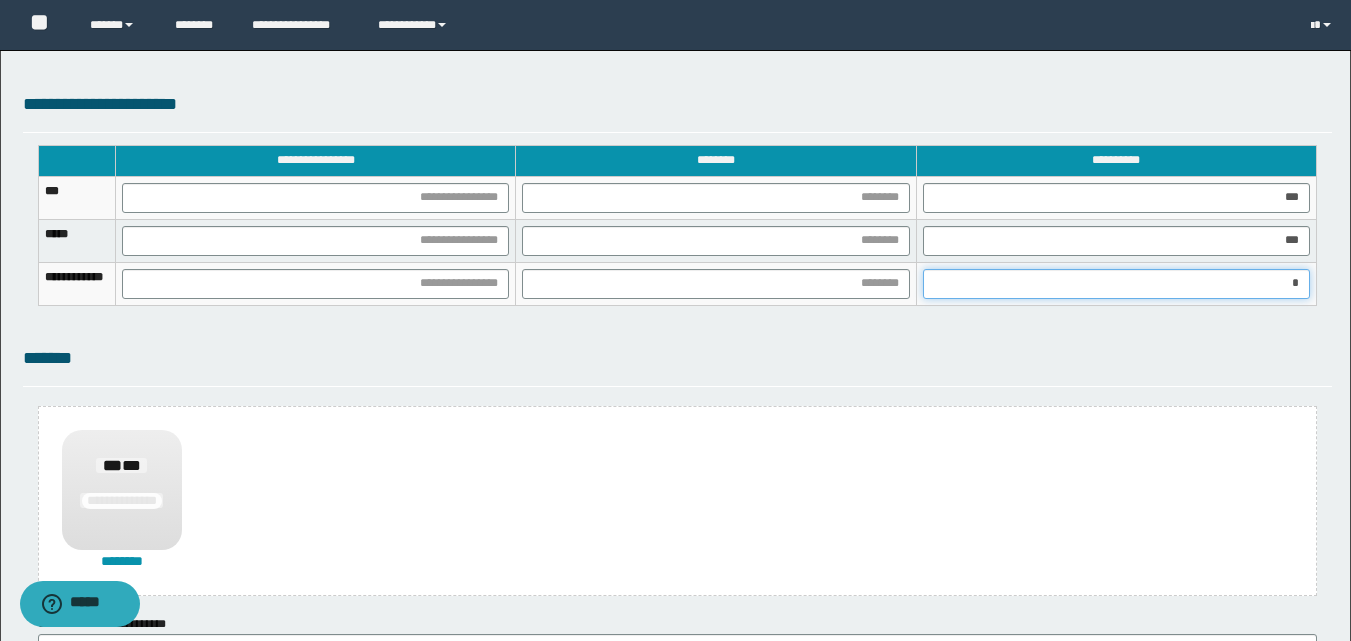 type on "**" 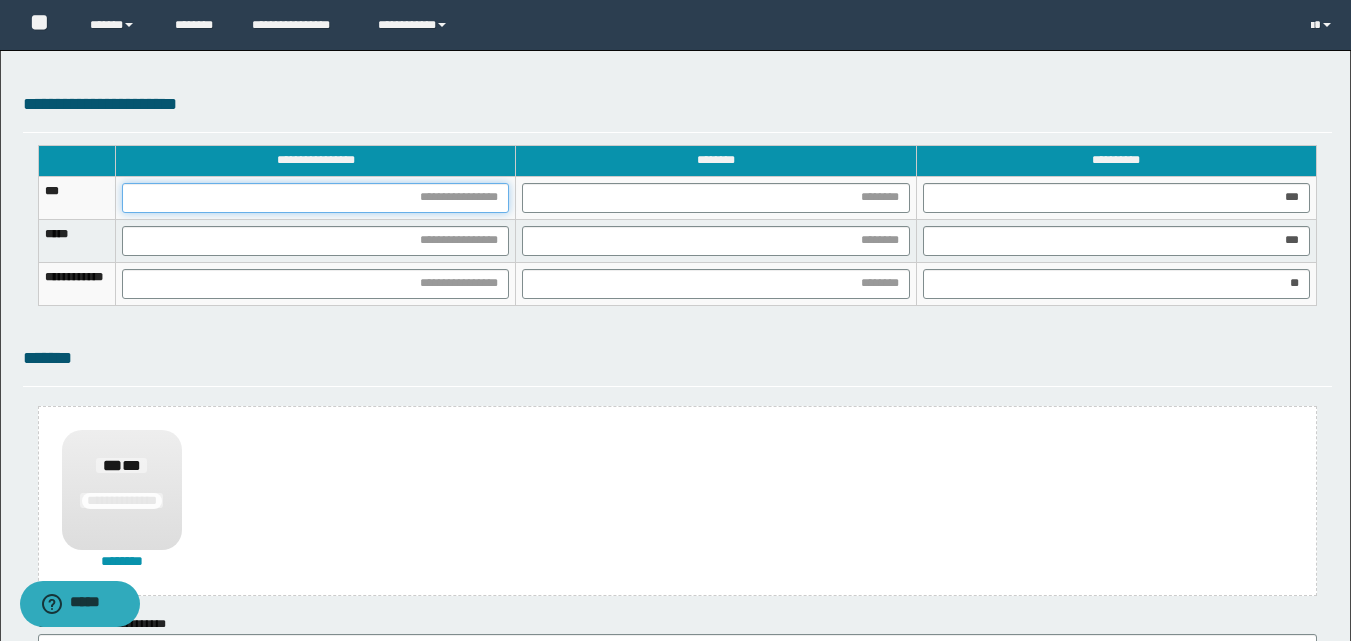 click at bounding box center [315, 198] 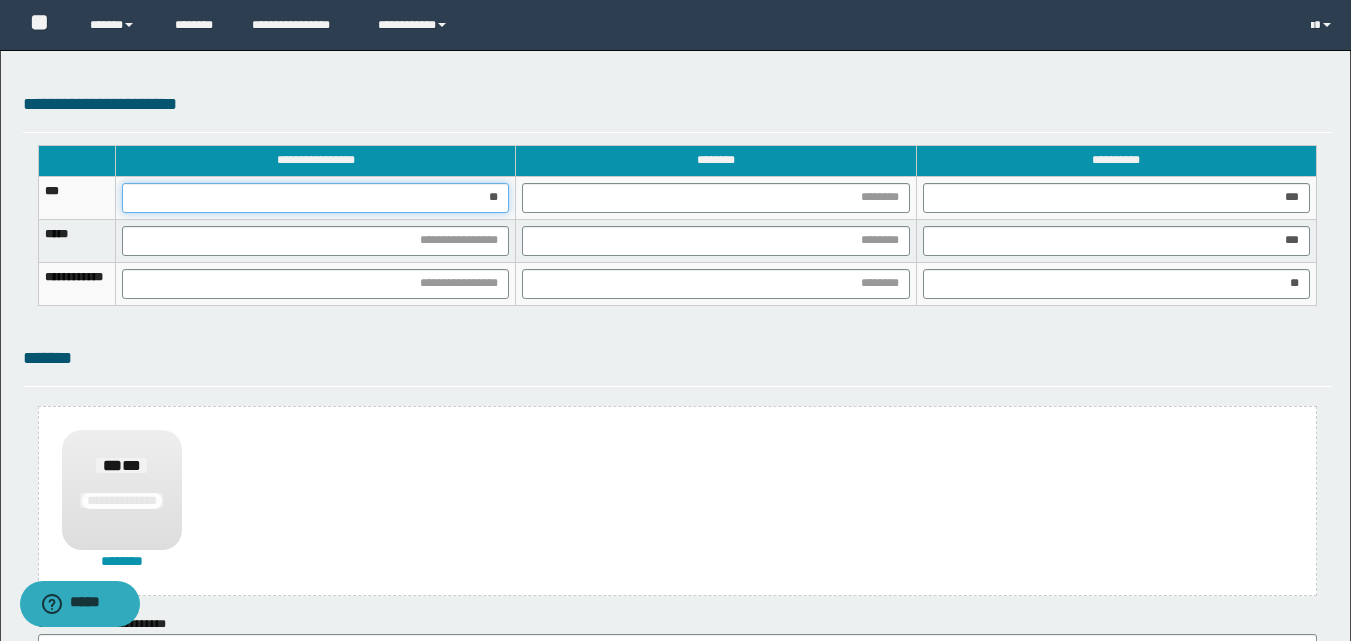 type on "***" 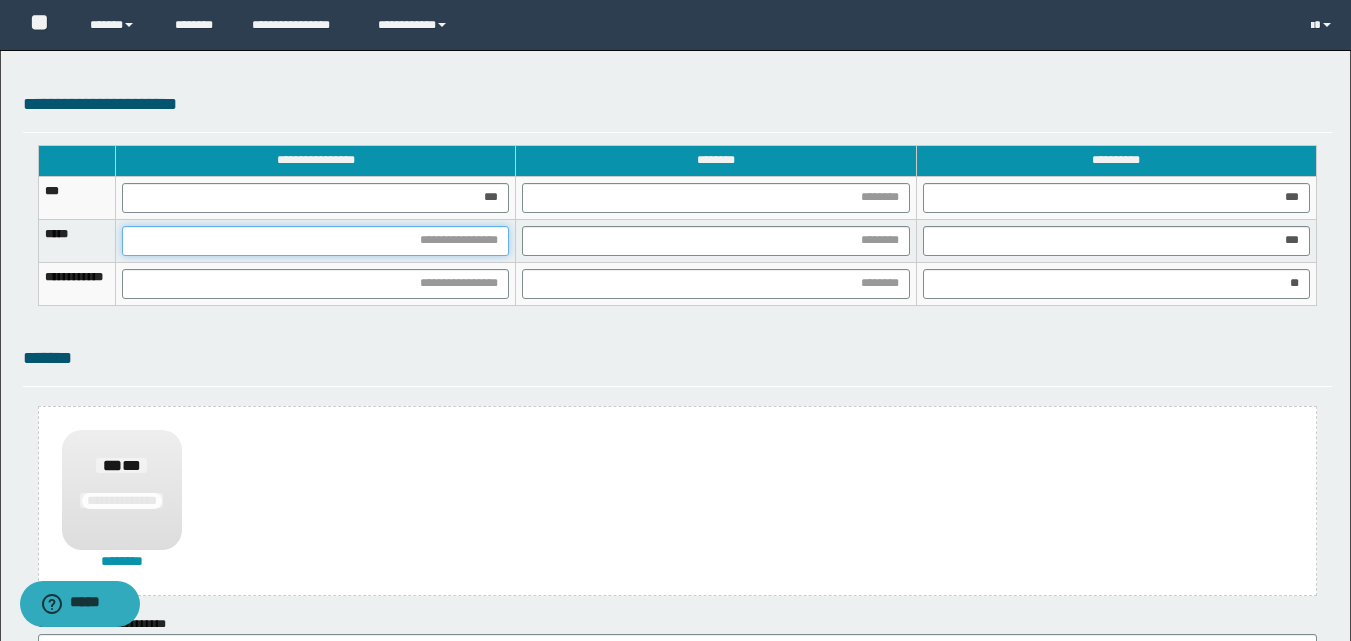 drag, startPoint x: 472, startPoint y: 245, endPoint x: 484, endPoint y: 261, distance: 20 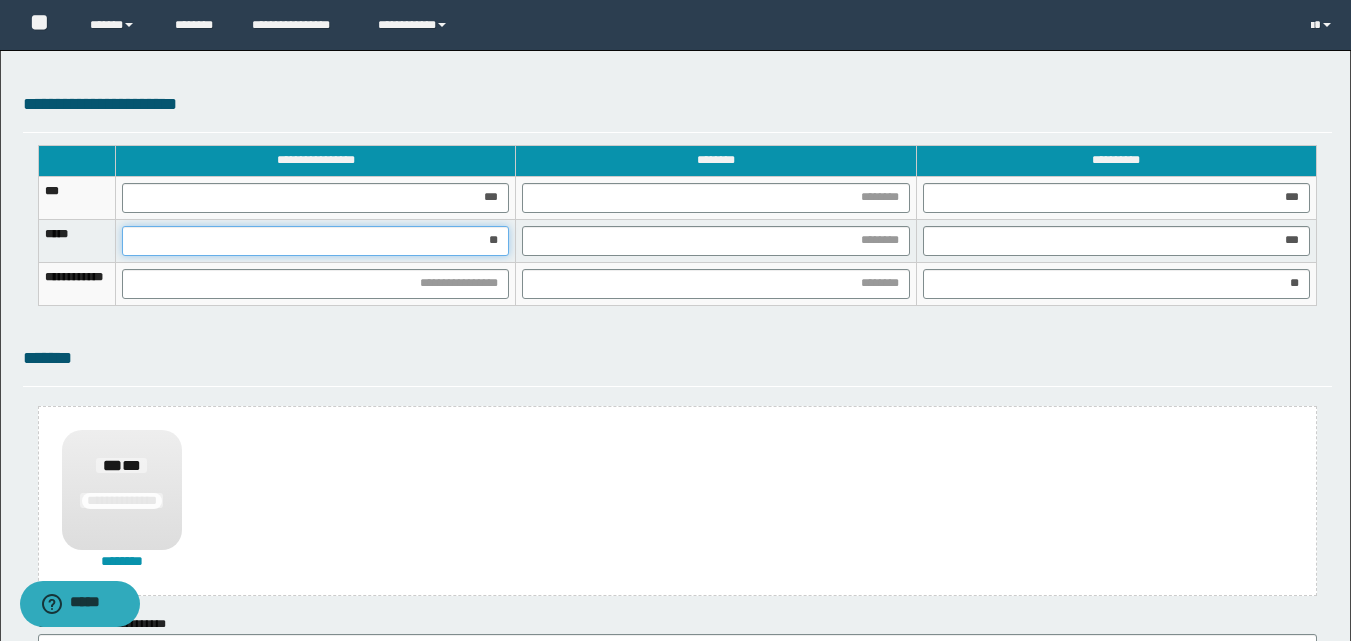 type on "***" 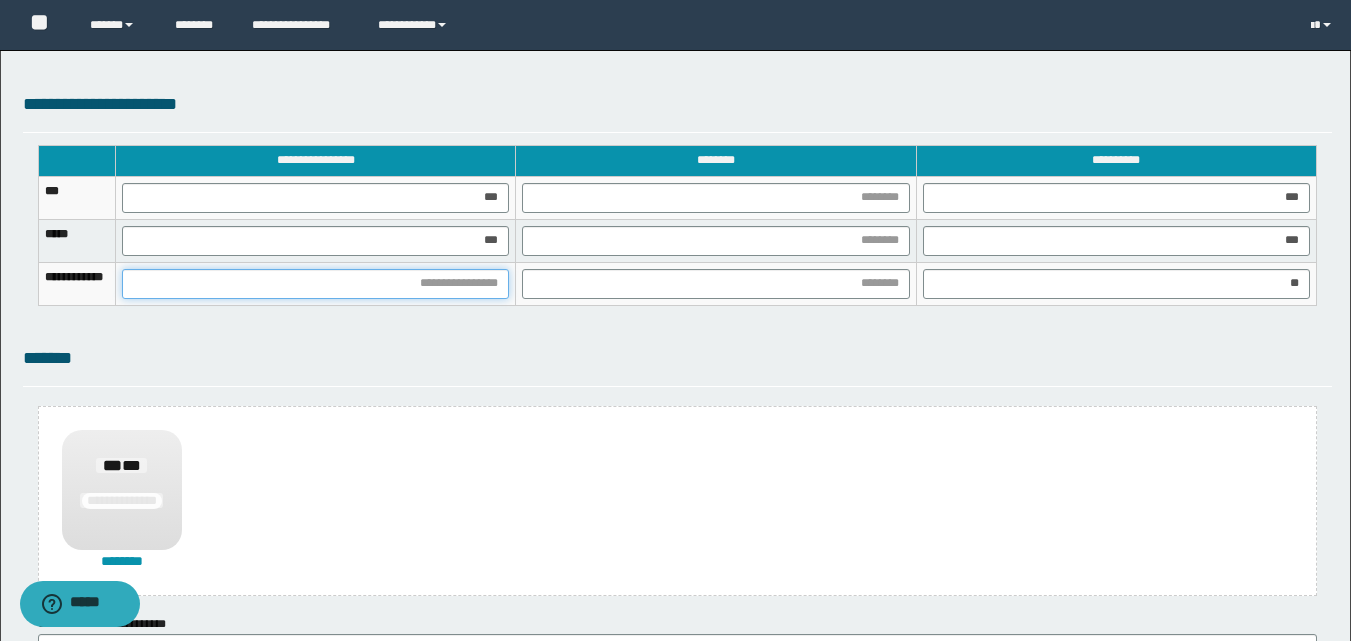 click at bounding box center (315, 284) 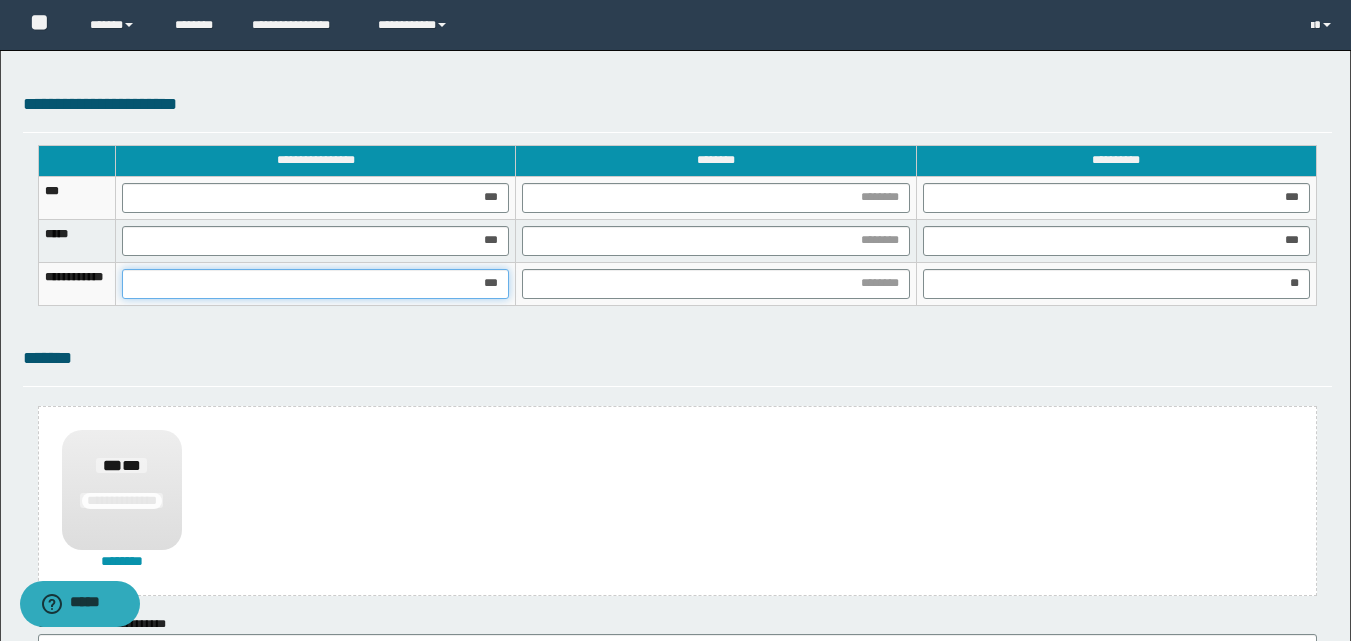 type on "****" 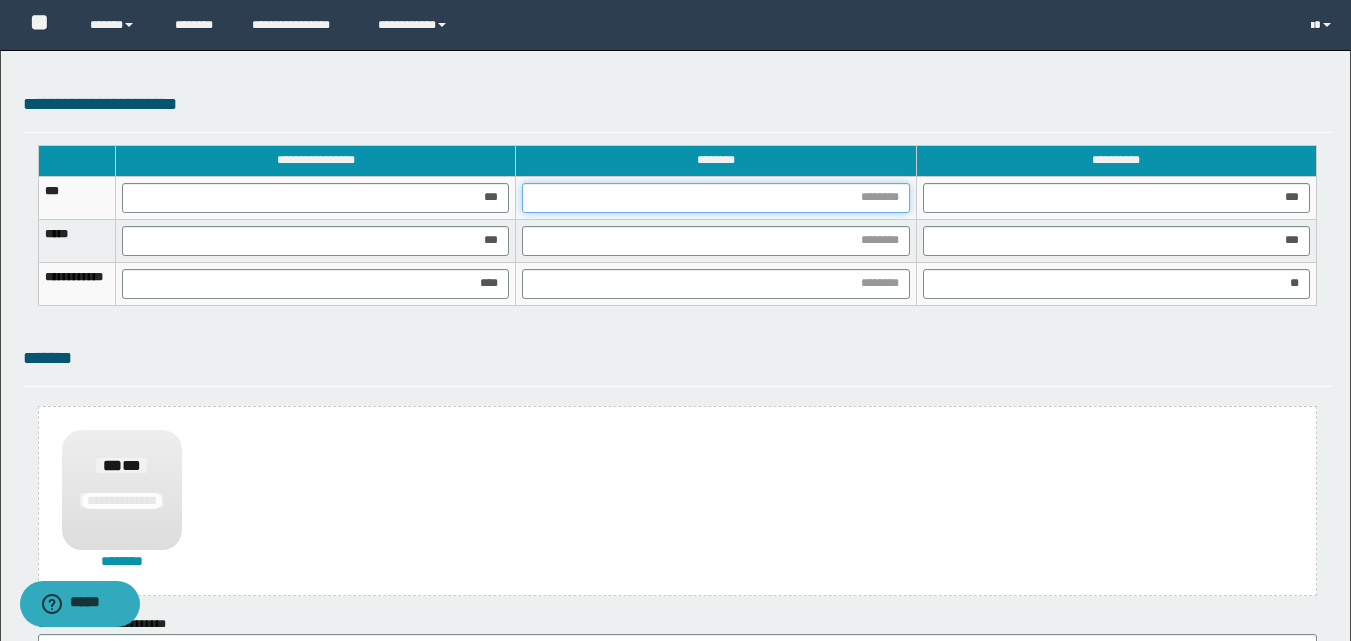 click at bounding box center [715, 198] 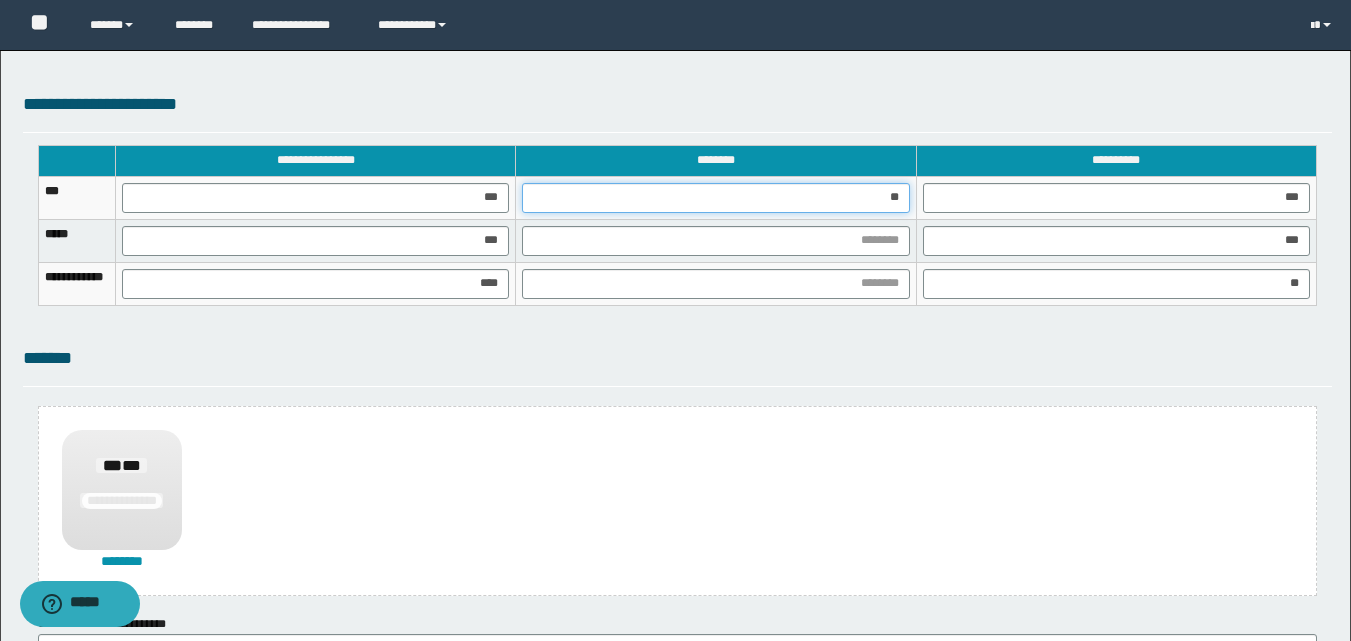 type on "***" 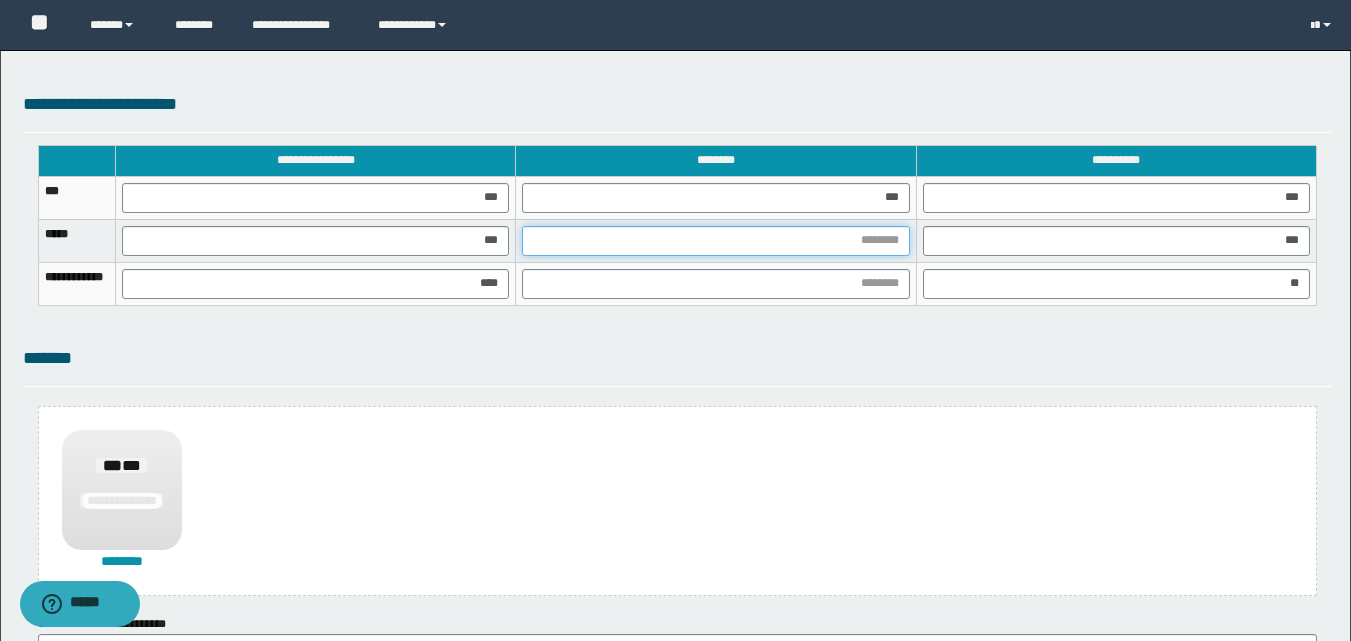 click at bounding box center (715, 241) 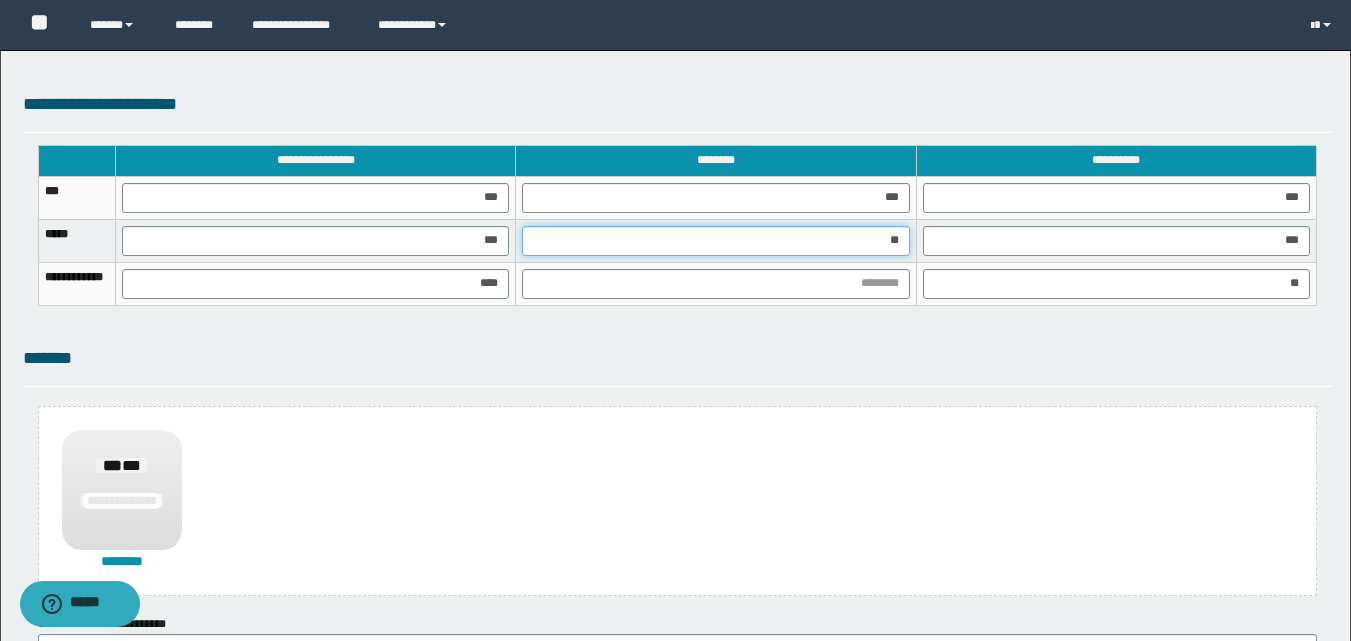 type on "***" 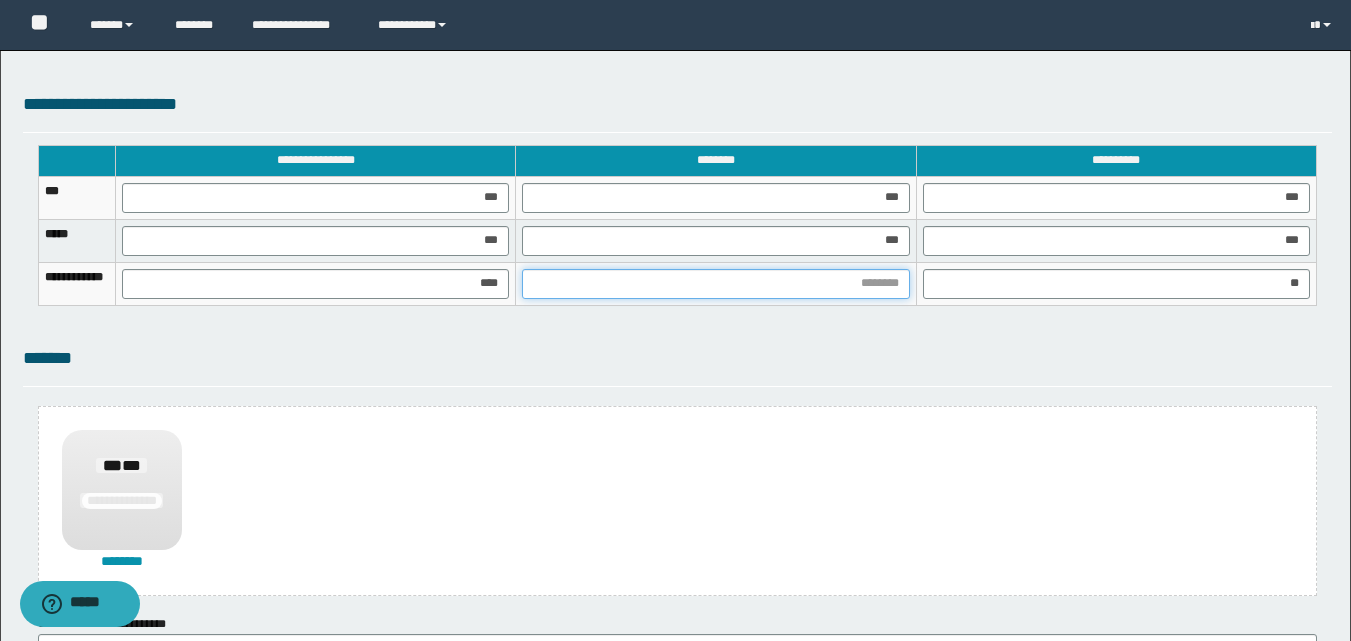 drag, startPoint x: 880, startPoint y: 284, endPoint x: 867, endPoint y: 345, distance: 62.369865 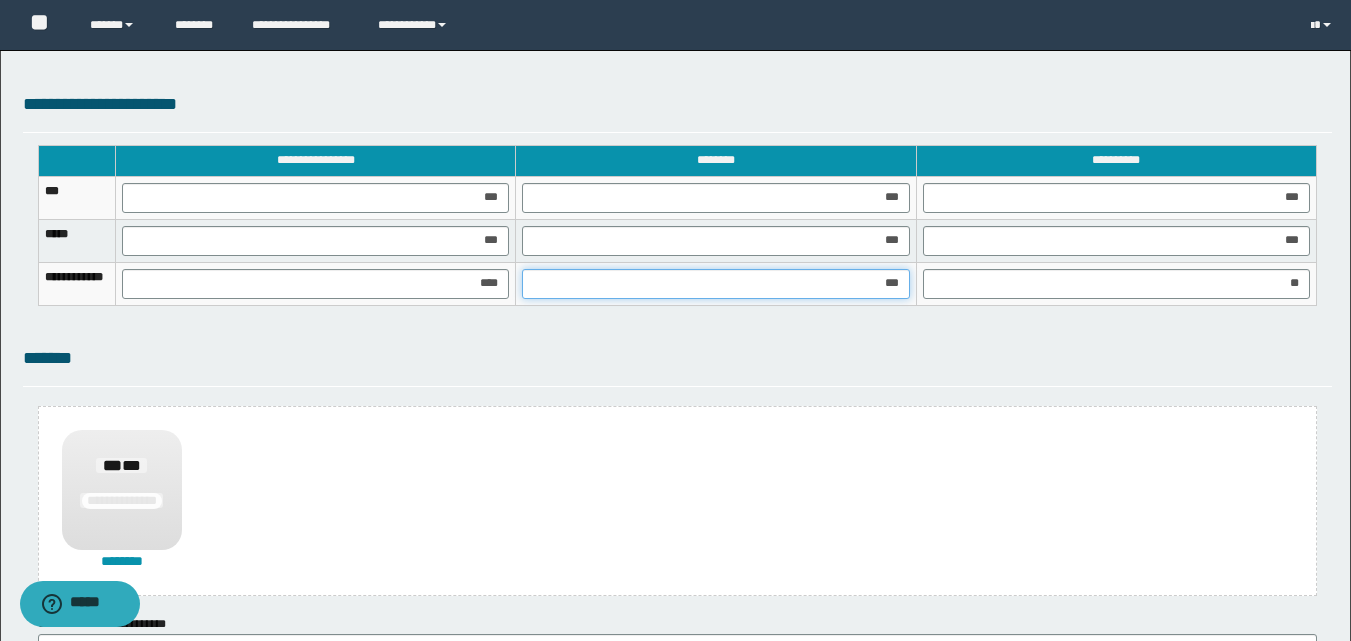 type on "****" 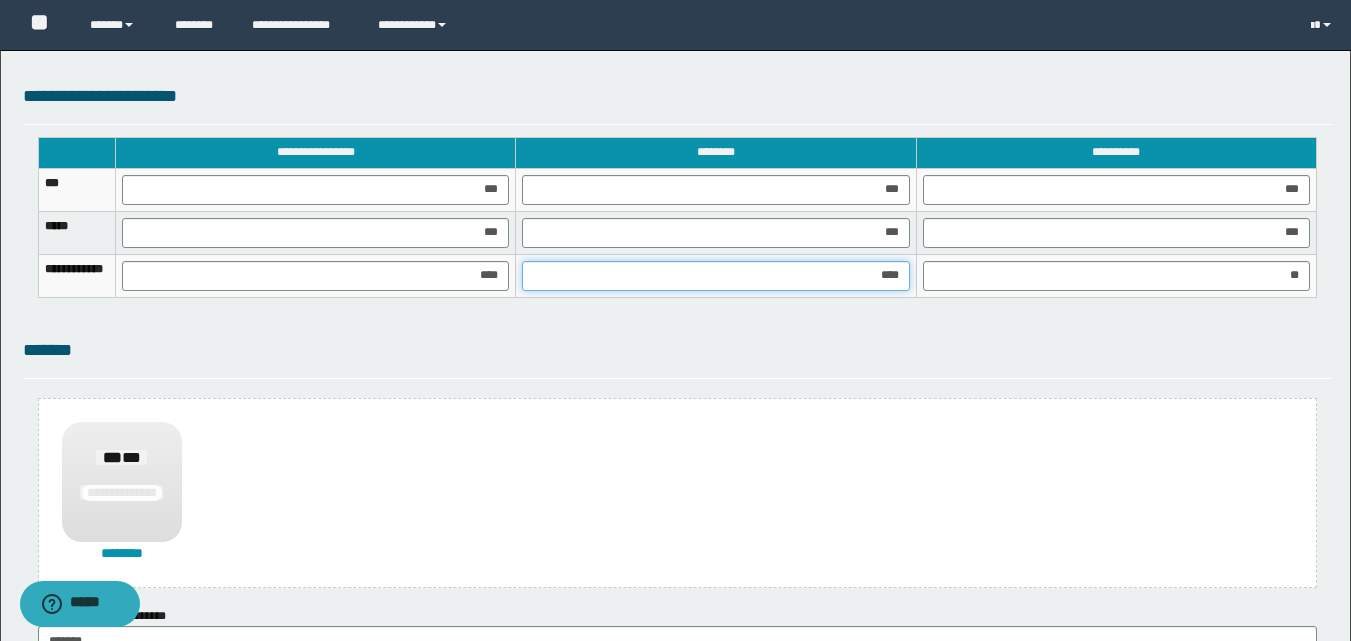 scroll, scrollTop: 1470, scrollLeft: 0, axis: vertical 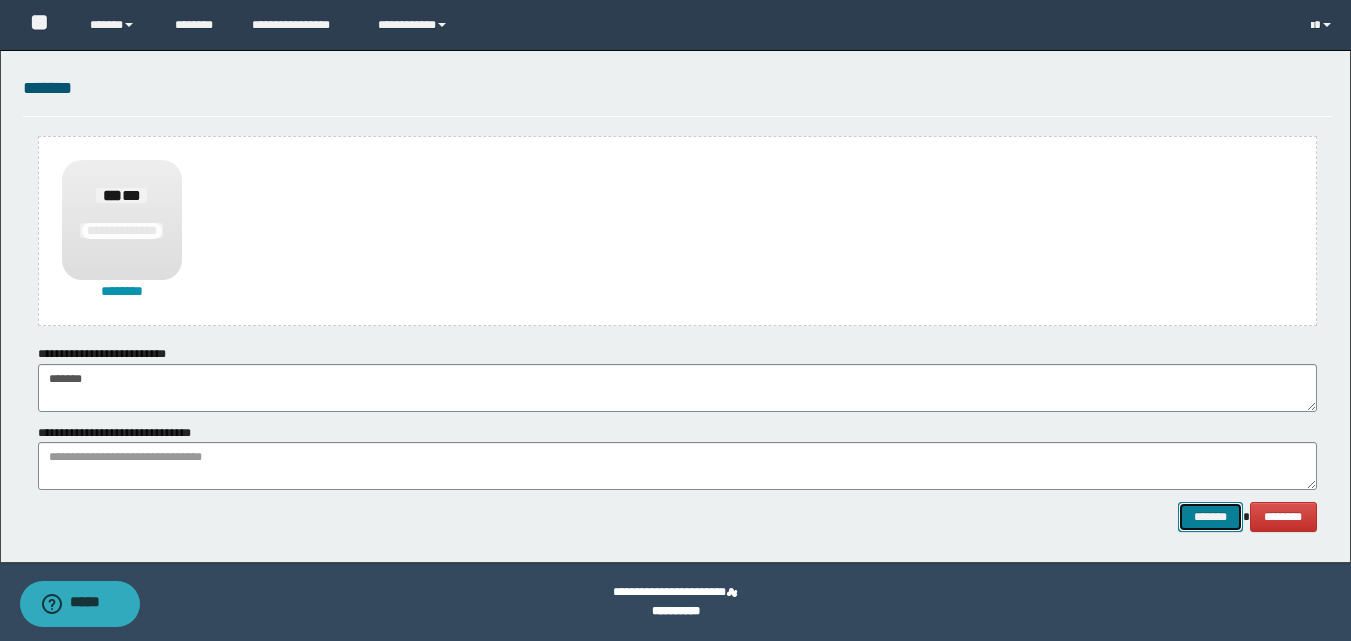 click on "*******" at bounding box center (1210, 517) 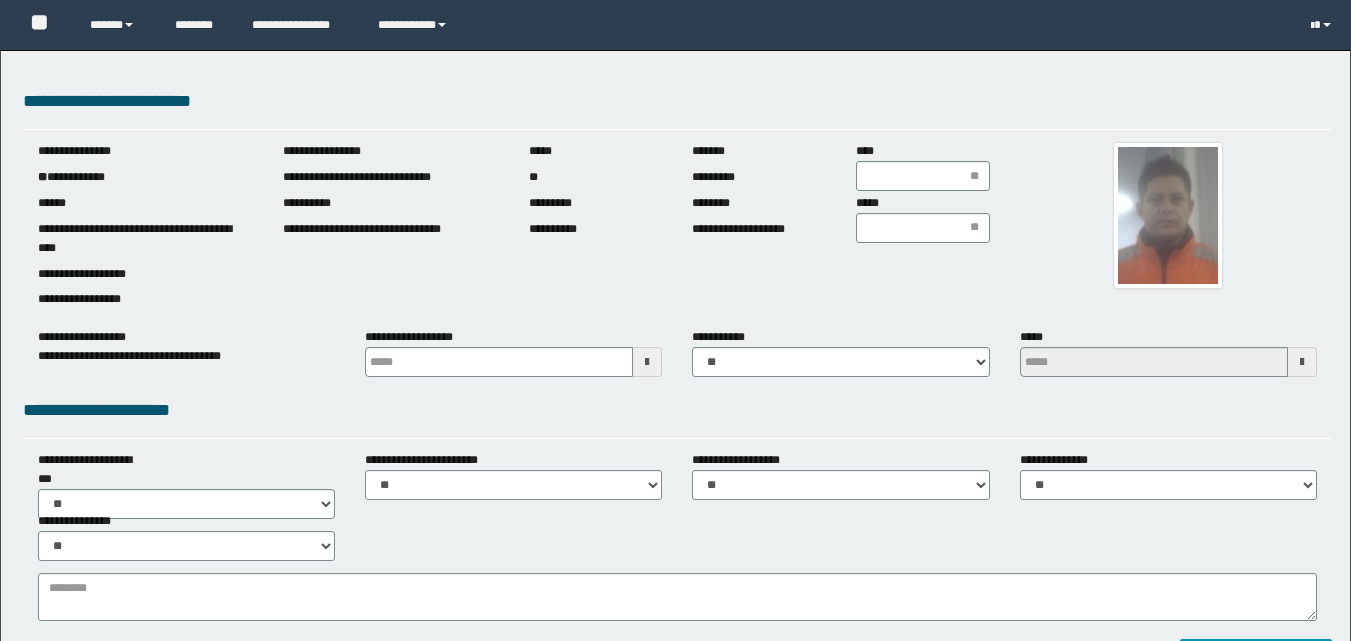 scroll, scrollTop: 0, scrollLeft: 0, axis: both 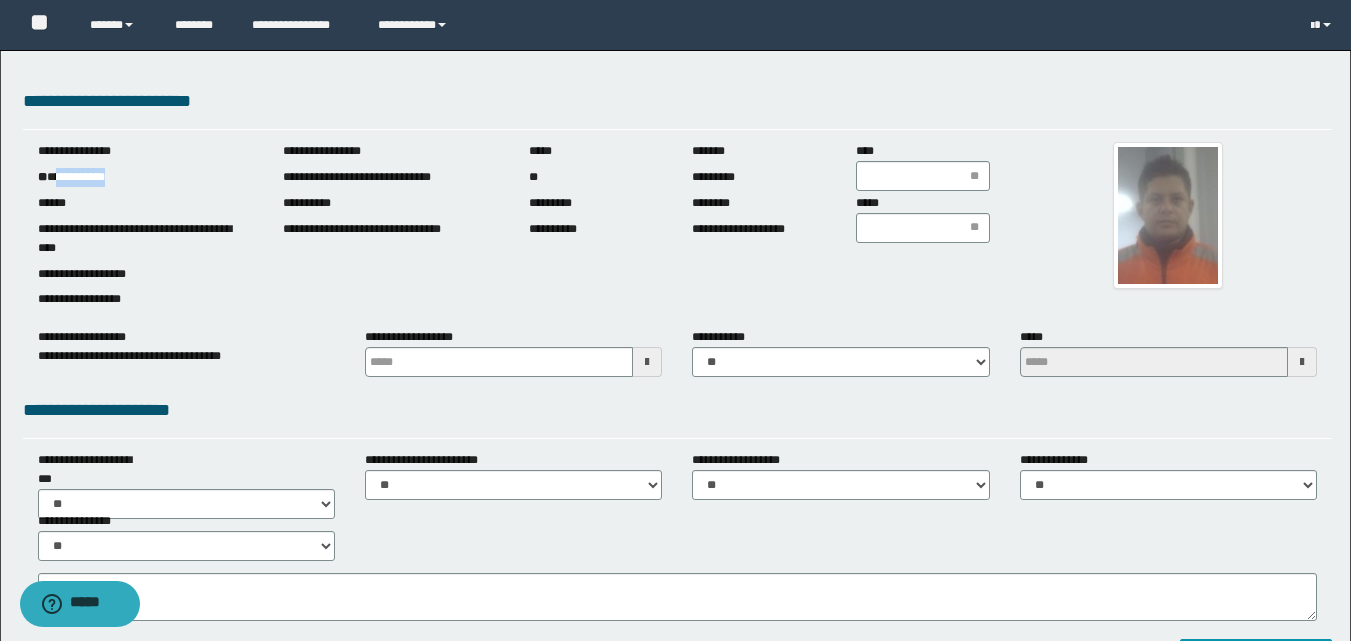 drag, startPoint x: 57, startPoint y: 174, endPoint x: 187, endPoint y: 184, distance: 130.38405 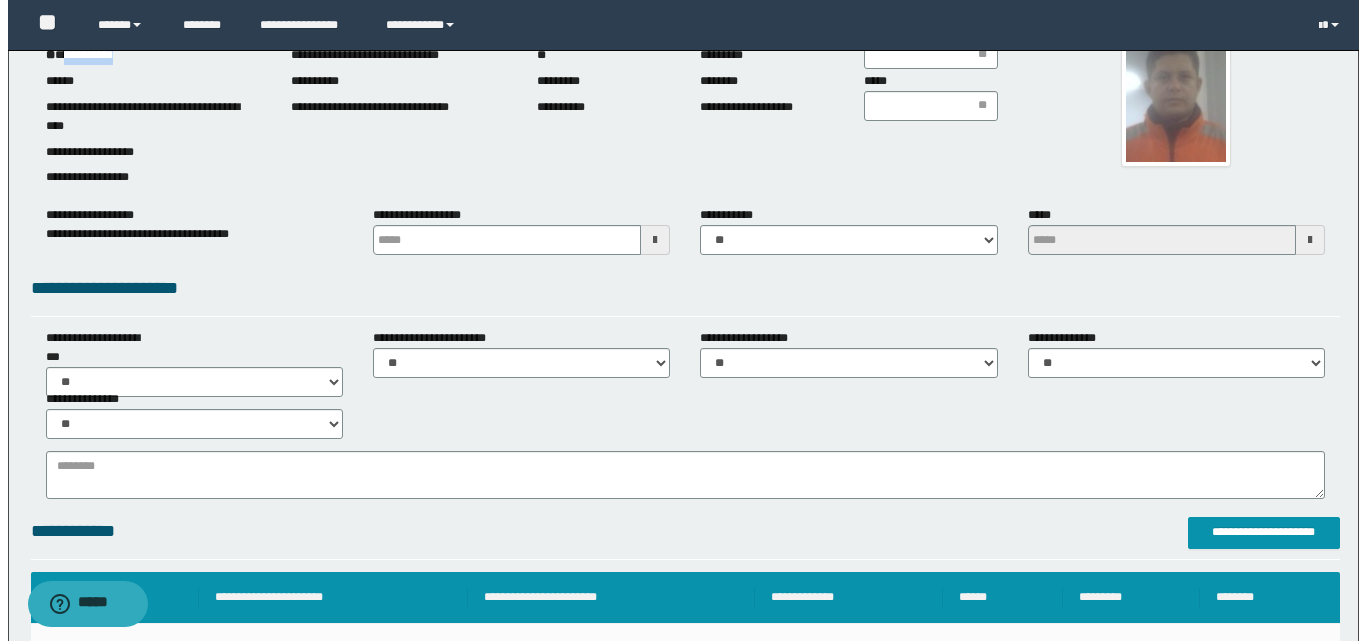 scroll, scrollTop: 500, scrollLeft: 0, axis: vertical 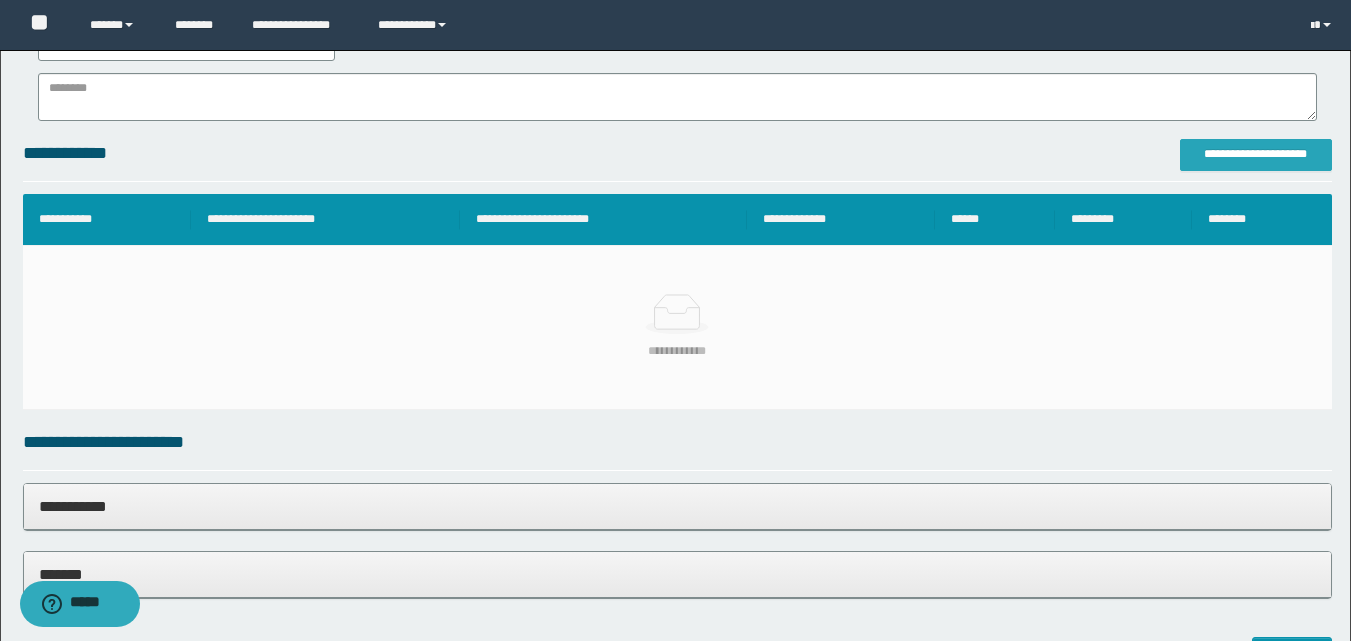 click on "**********" at bounding box center (1256, 154) 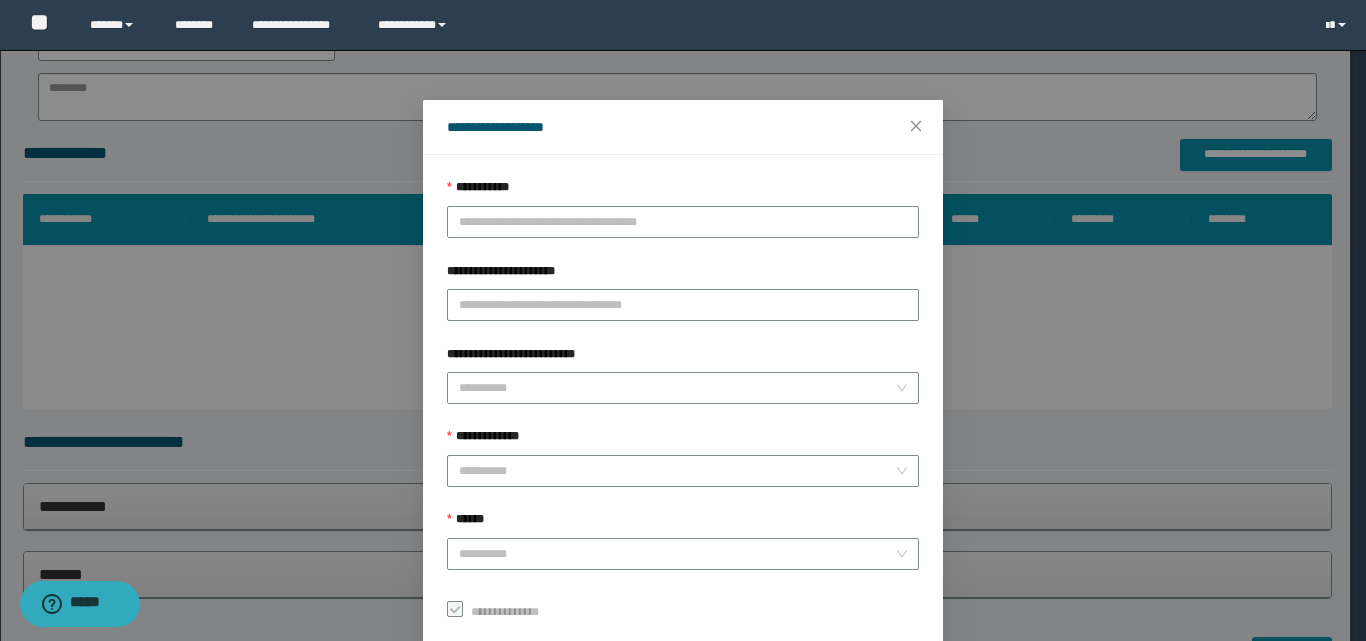 click on "**********" at bounding box center [683, 222] 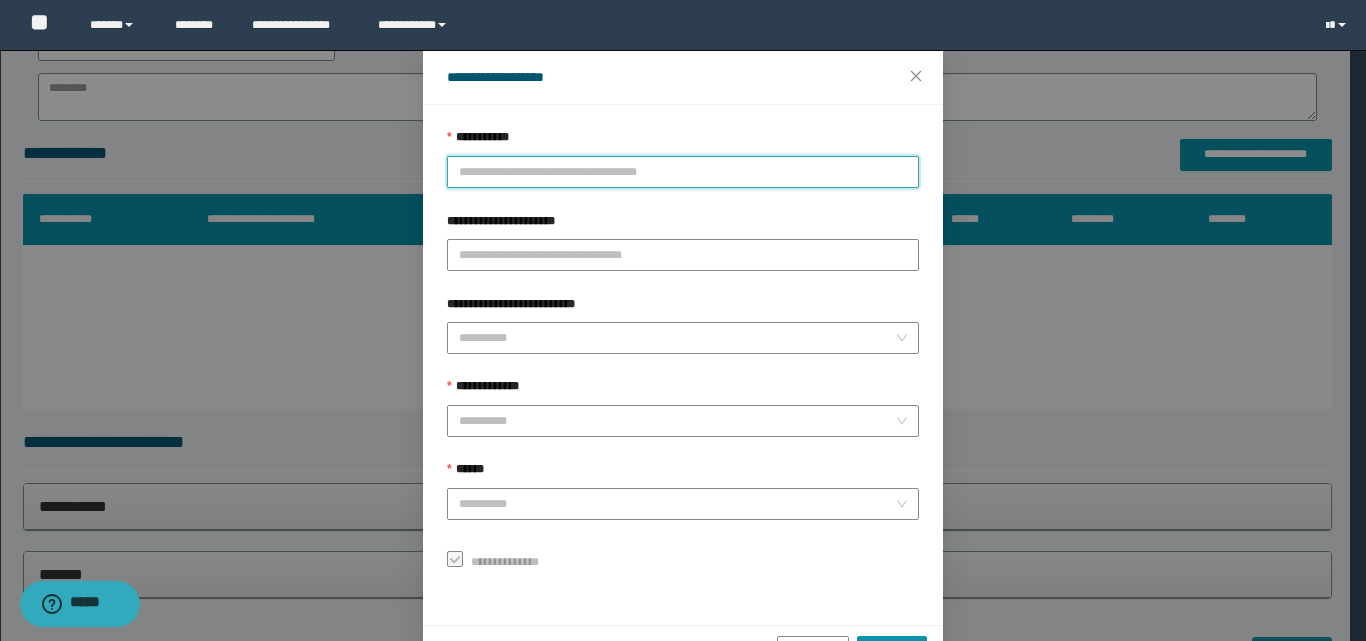 scroll, scrollTop: 100, scrollLeft: 0, axis: vertical 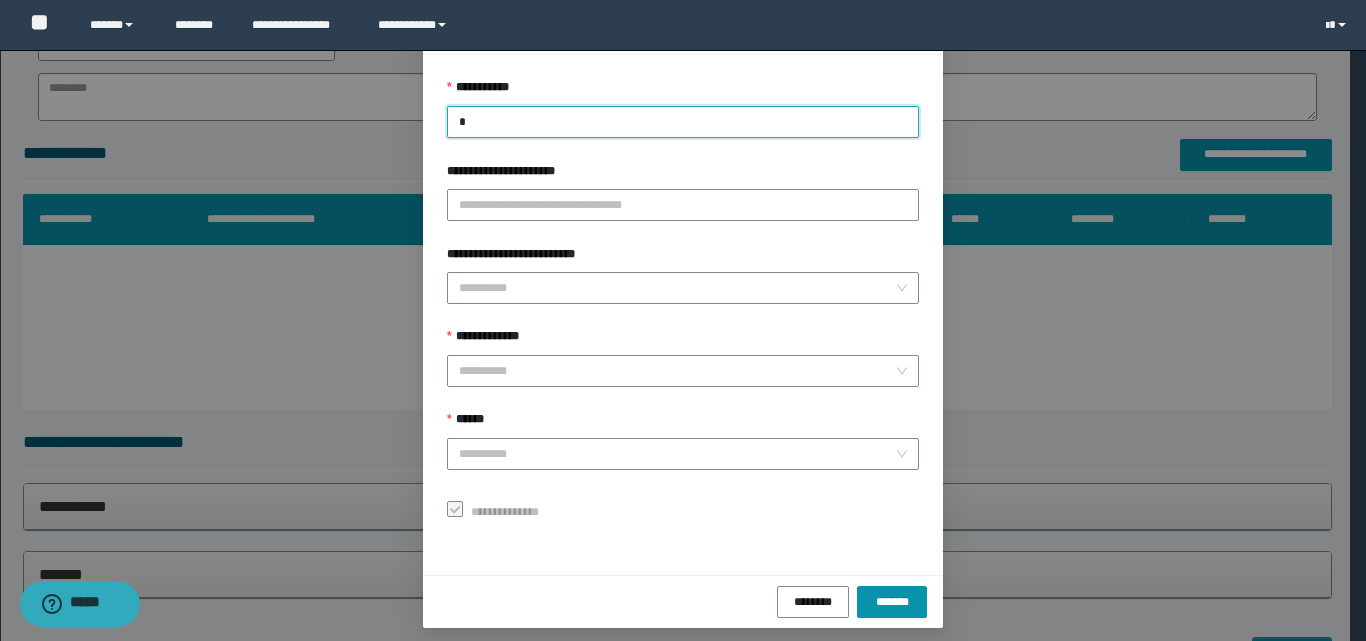 type on "**" 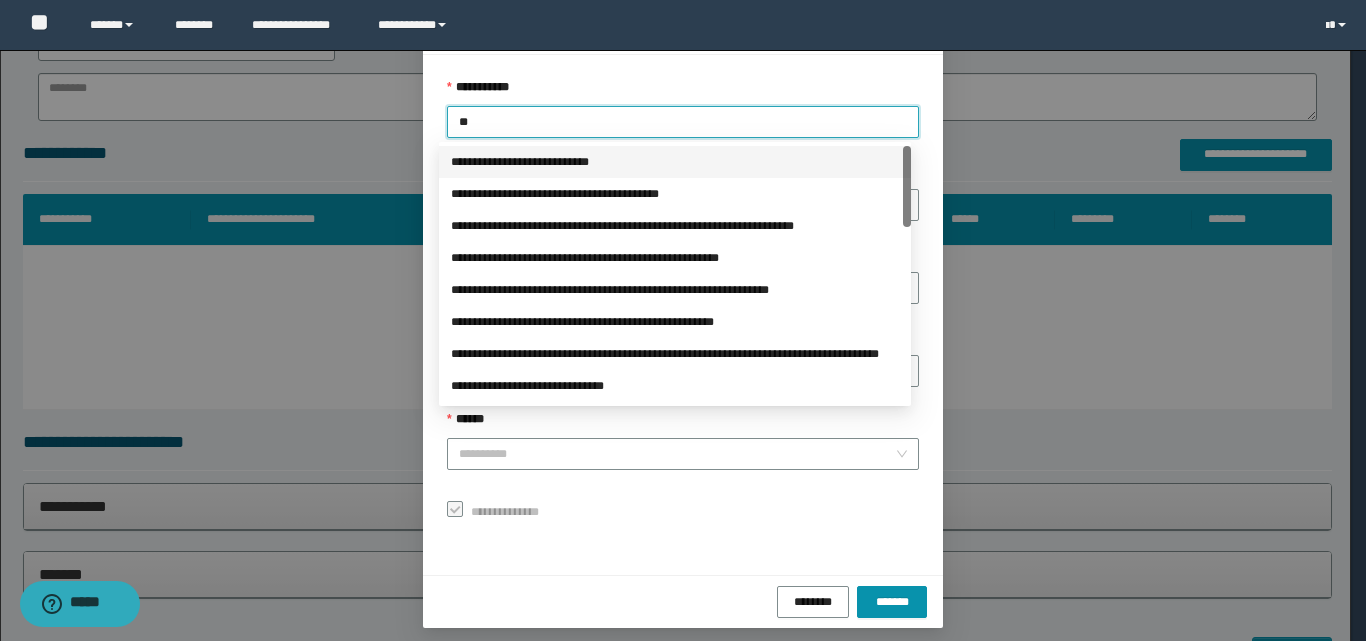 click on "**********" at bounding box center (675, 162) 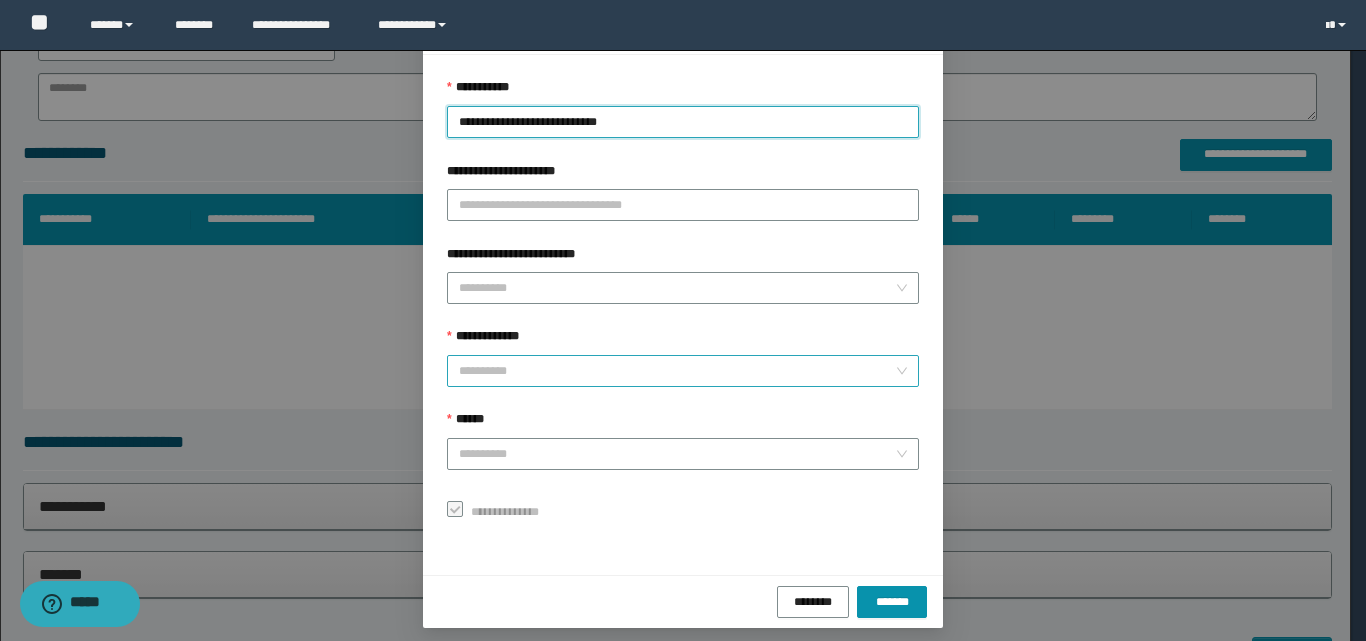click on "**********" at bounding box center [677, 371] 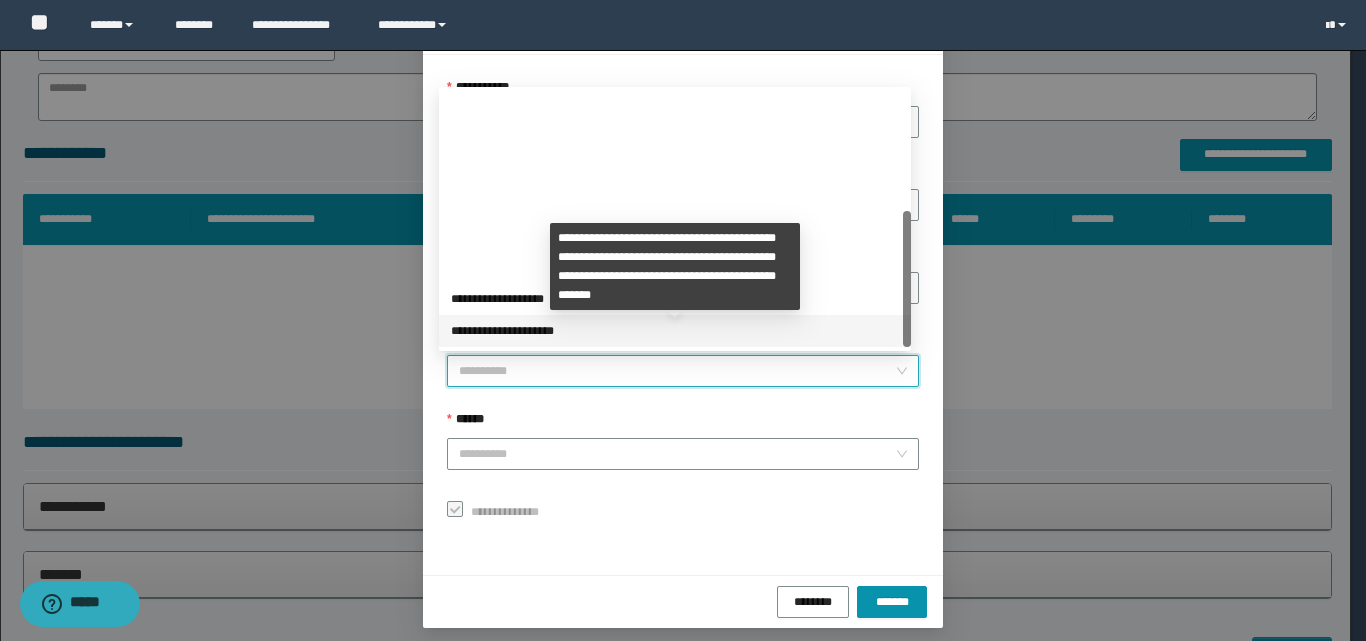scroll, scrollTop: 224, scrollLeft: 0, axis: vertical 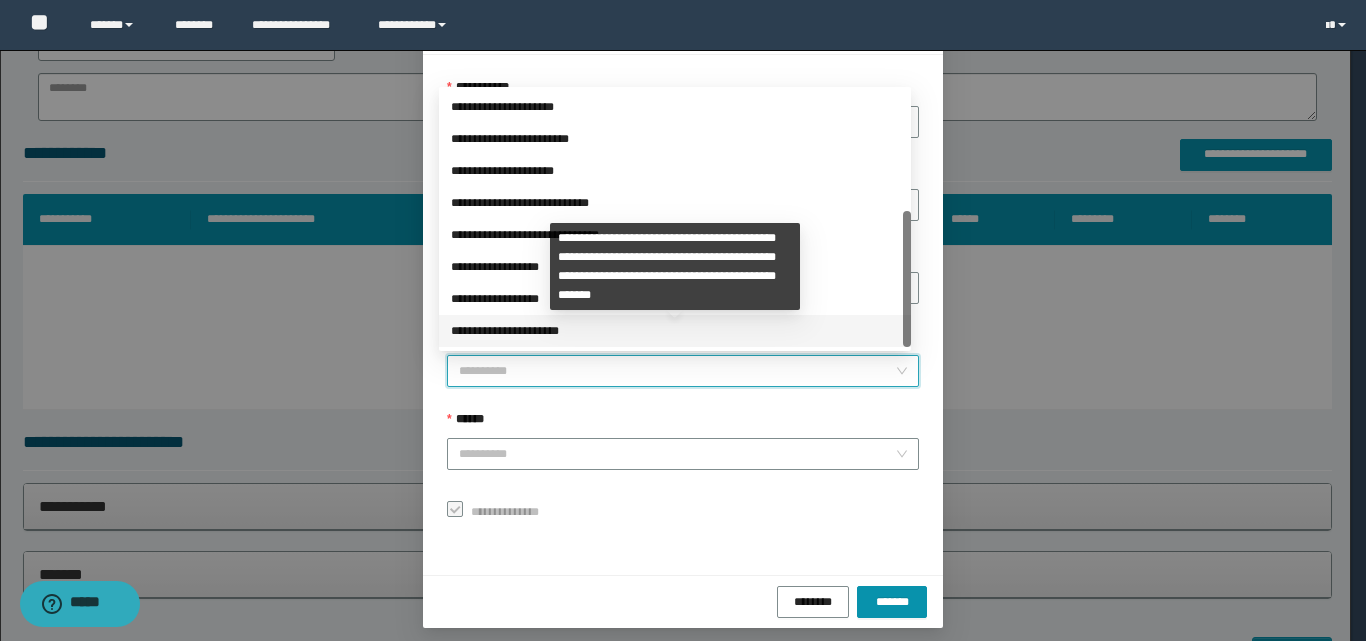click on "**********" at bounding box center (675, 331) 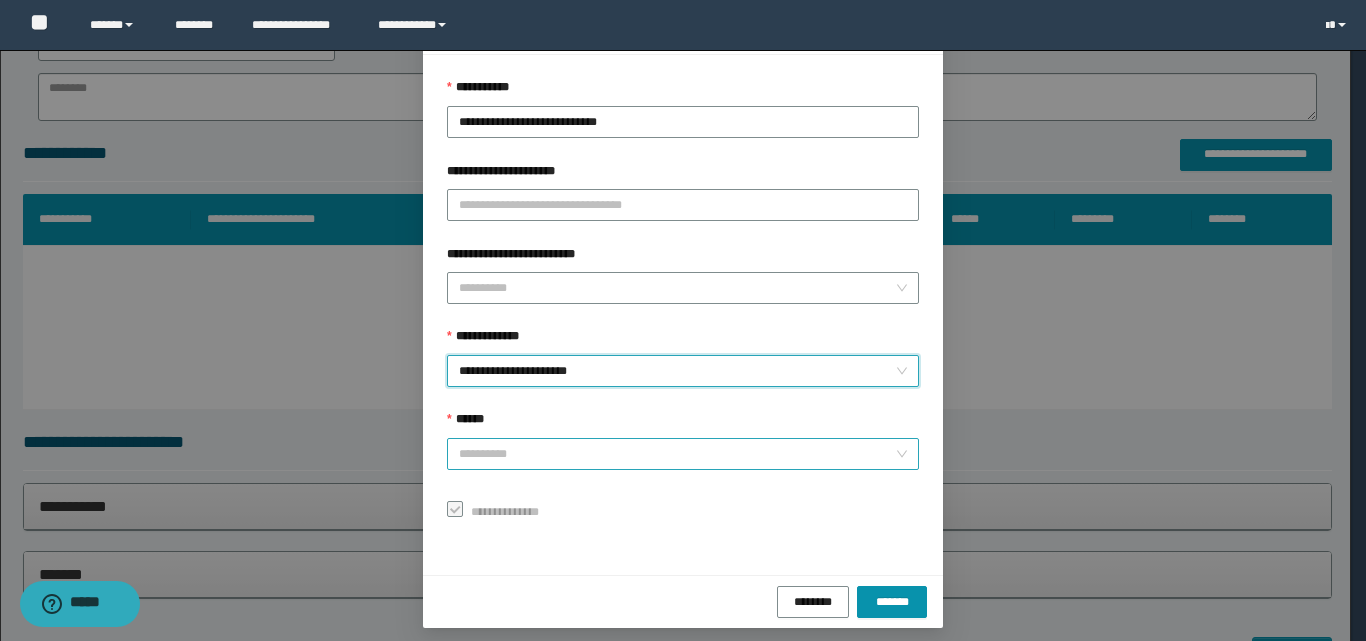 click on "******" at bounding box center [677, 454] 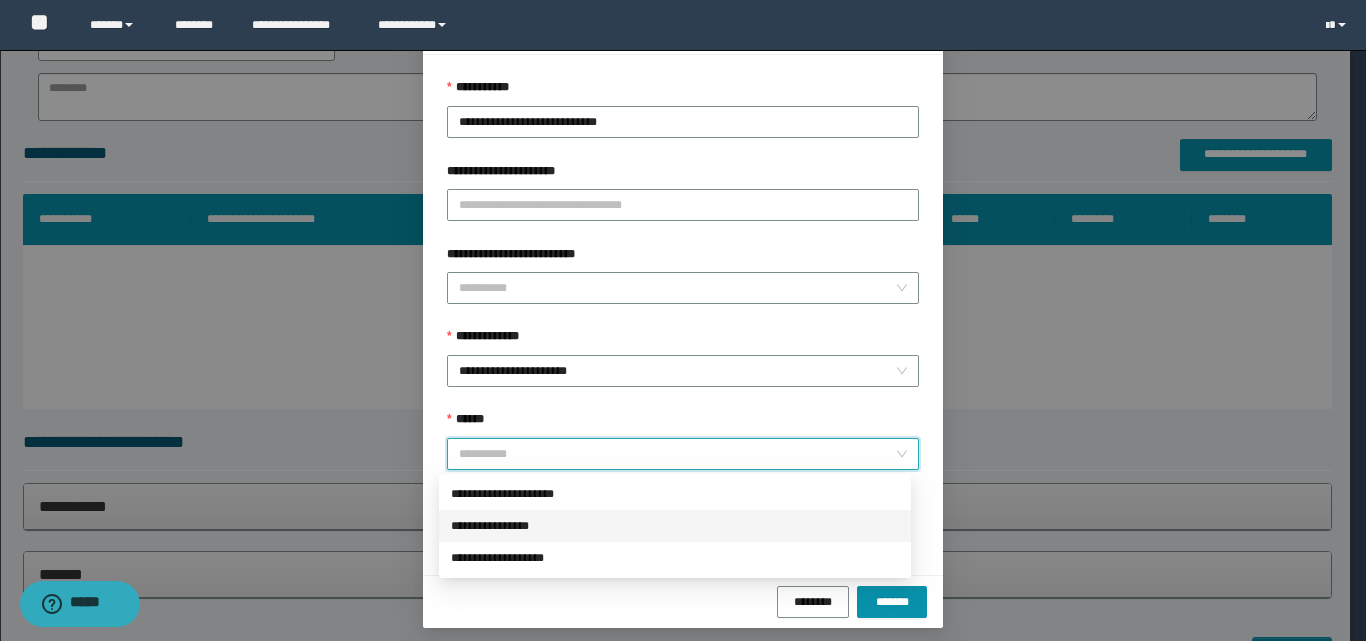 click on "**********" at bounding box center (675, 526) 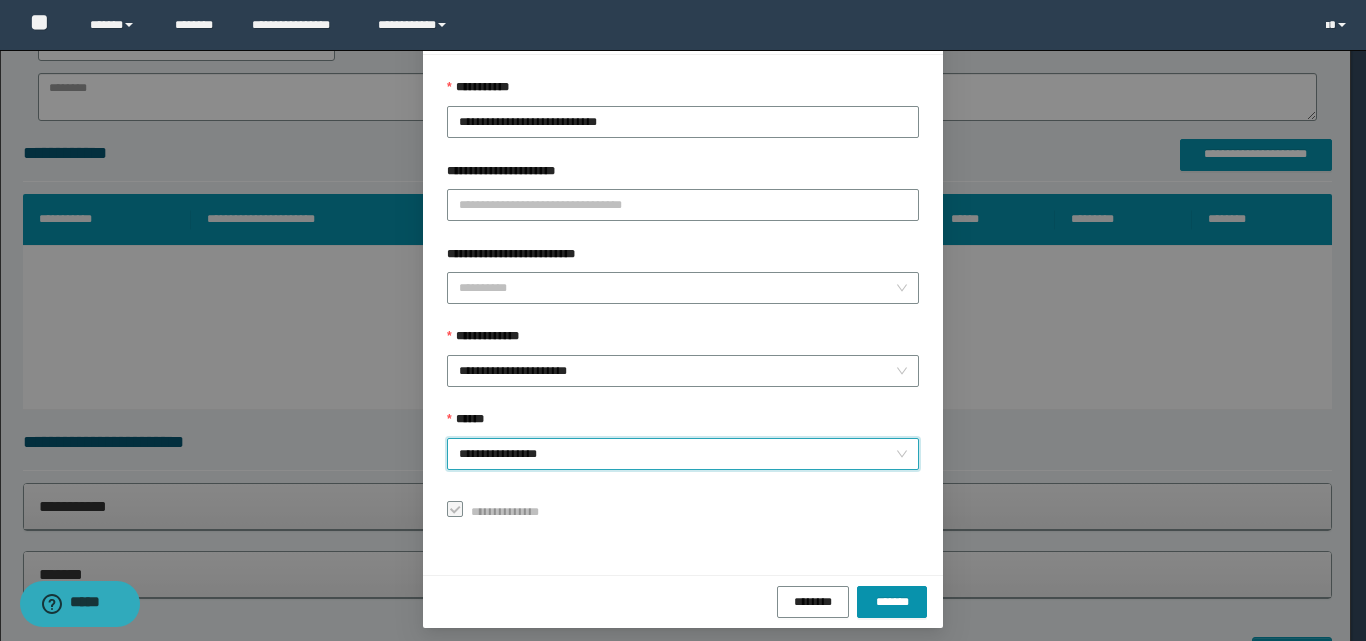 scroll, scrollTop: 111, scrollLeft: 0, axis: vertical 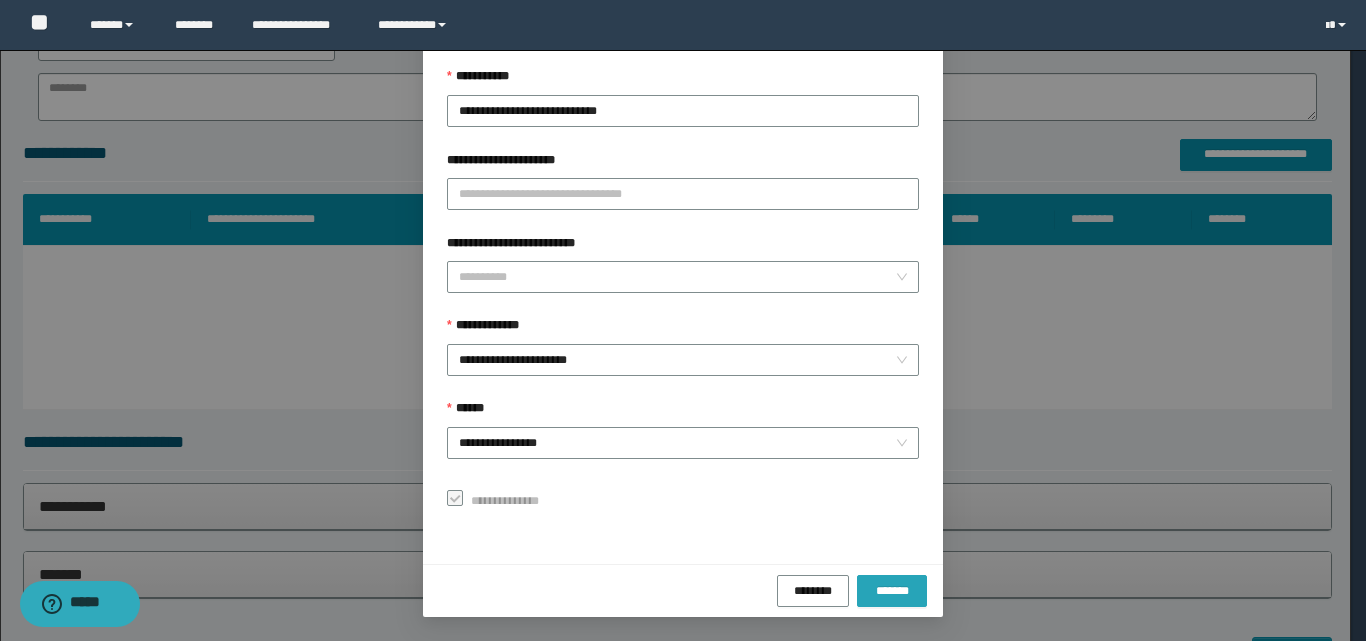 click on "*******" at bounding box center (892, 590) 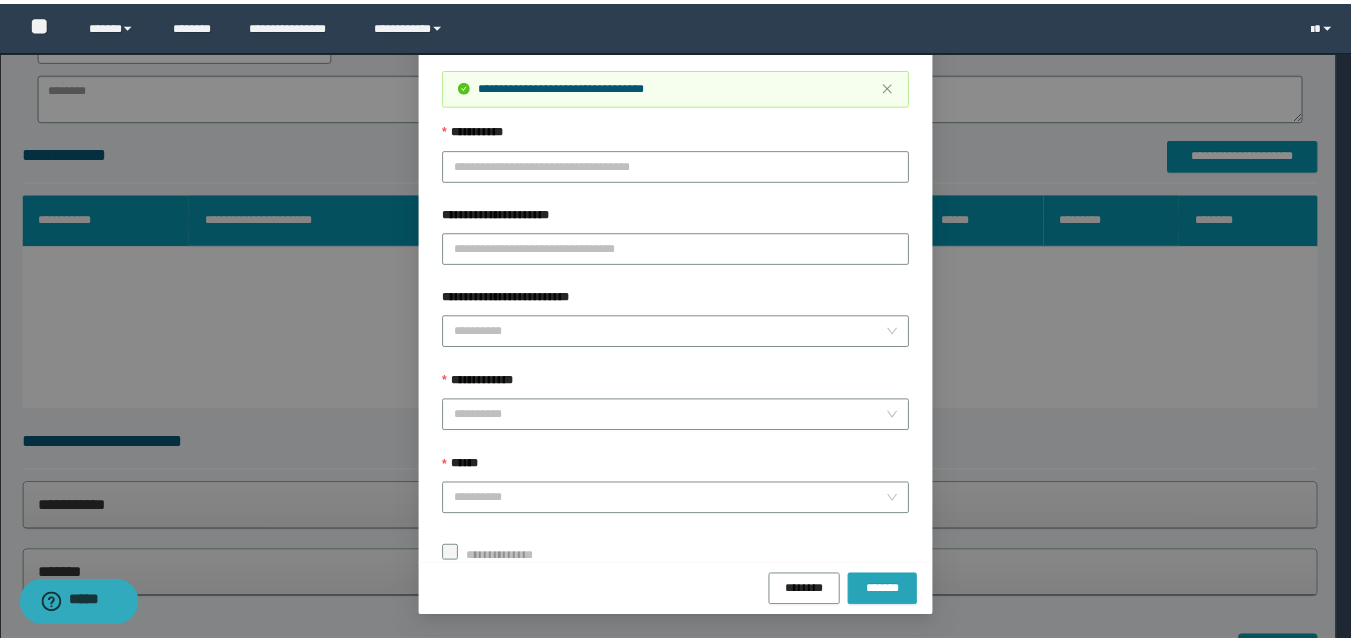scroll, scrollTop: 64, scrollLeft: 0, axis: vertical 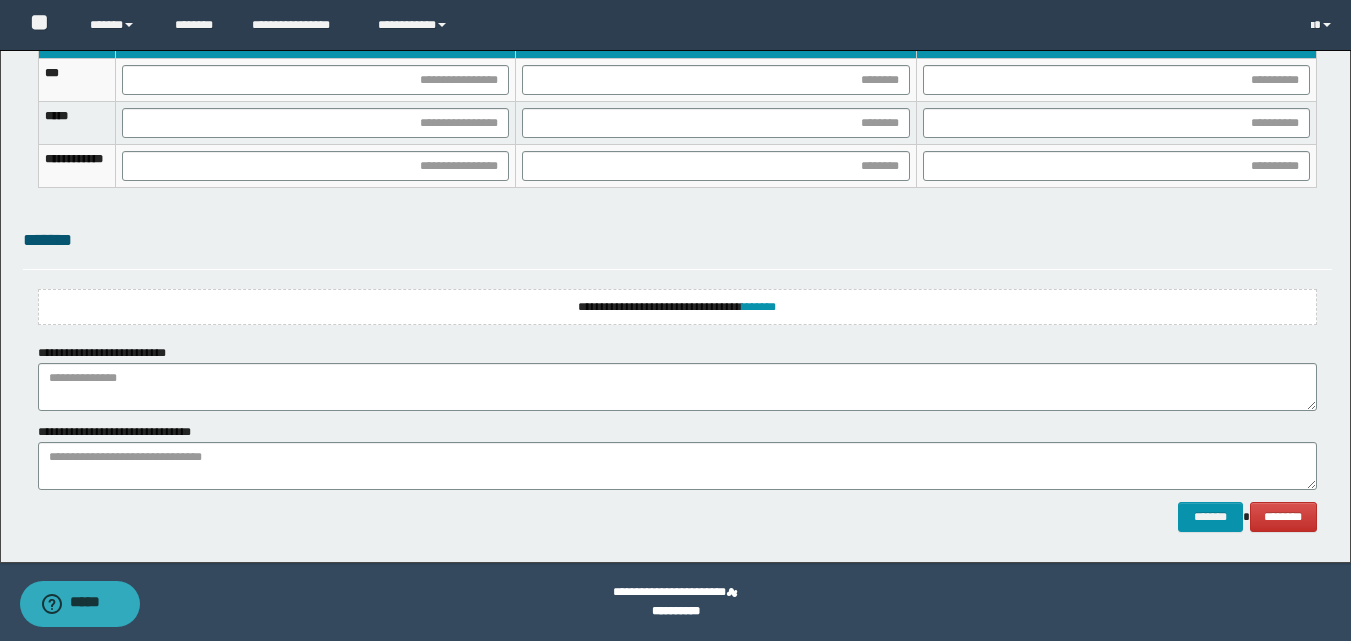 click on "**********" at bounding box center [677, 307] 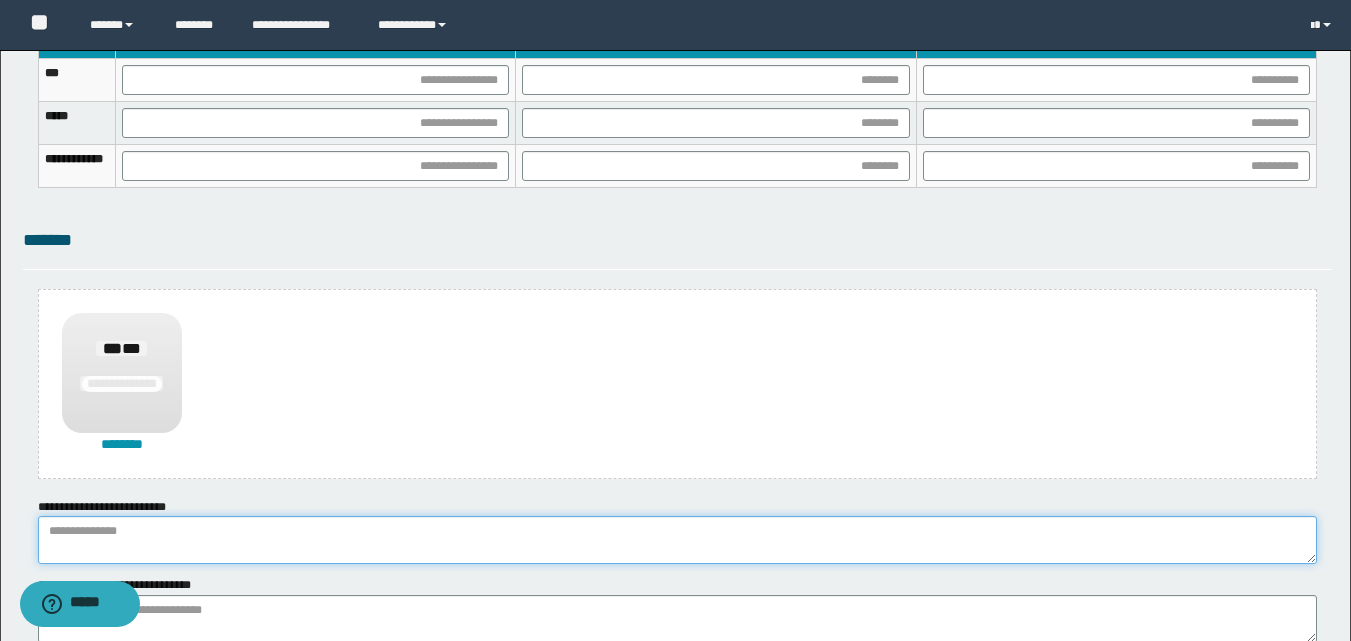 click at bounding box center [677, 540] 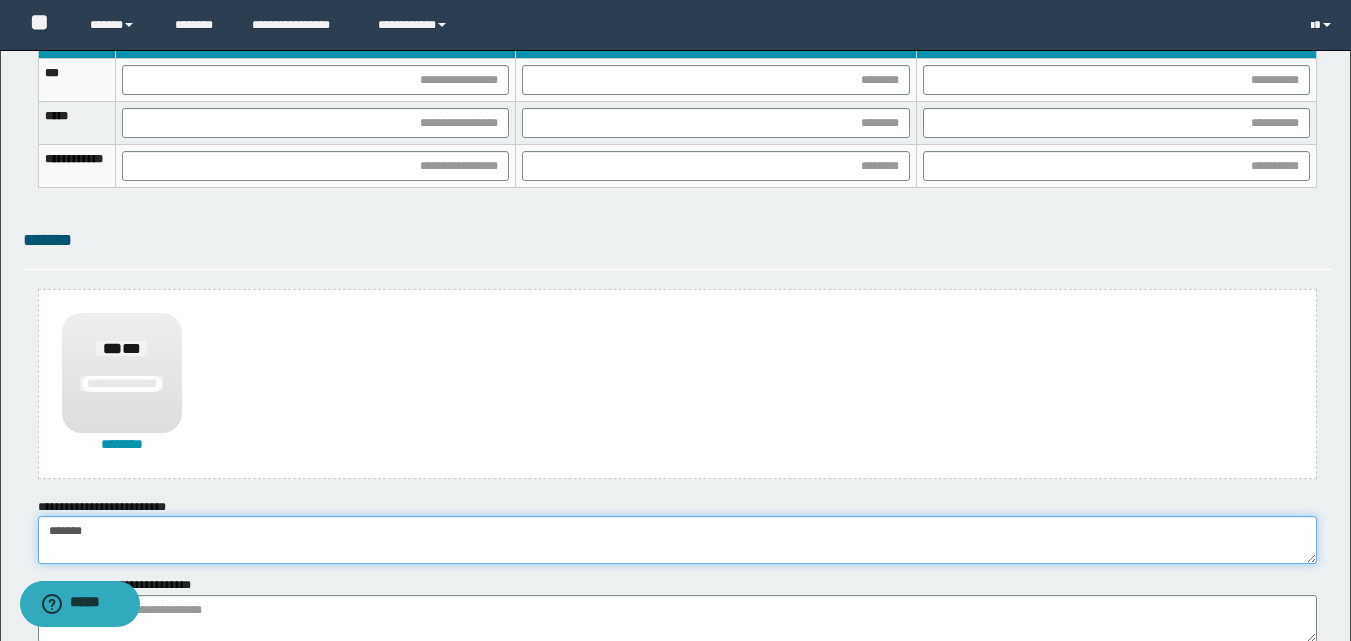 type on "******" 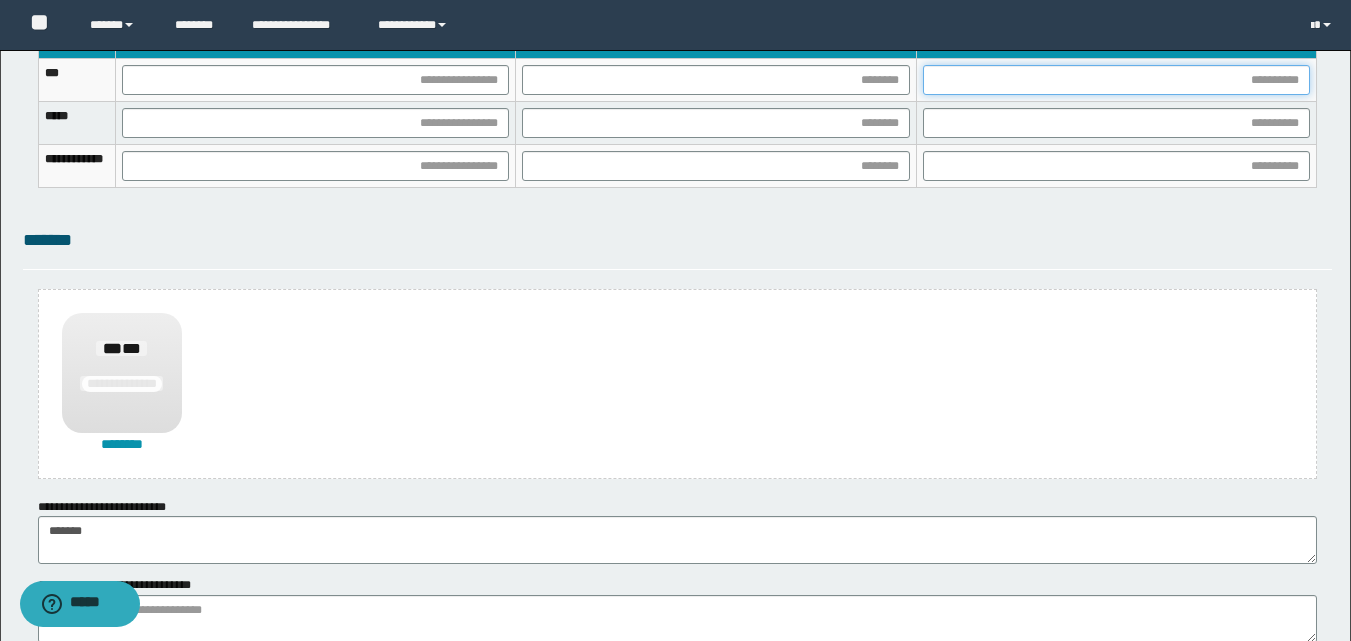 drag, startPoint x: 977, startPoint y: 80, endPoint x: 945, endPoint y: 98, distance: 36.71512 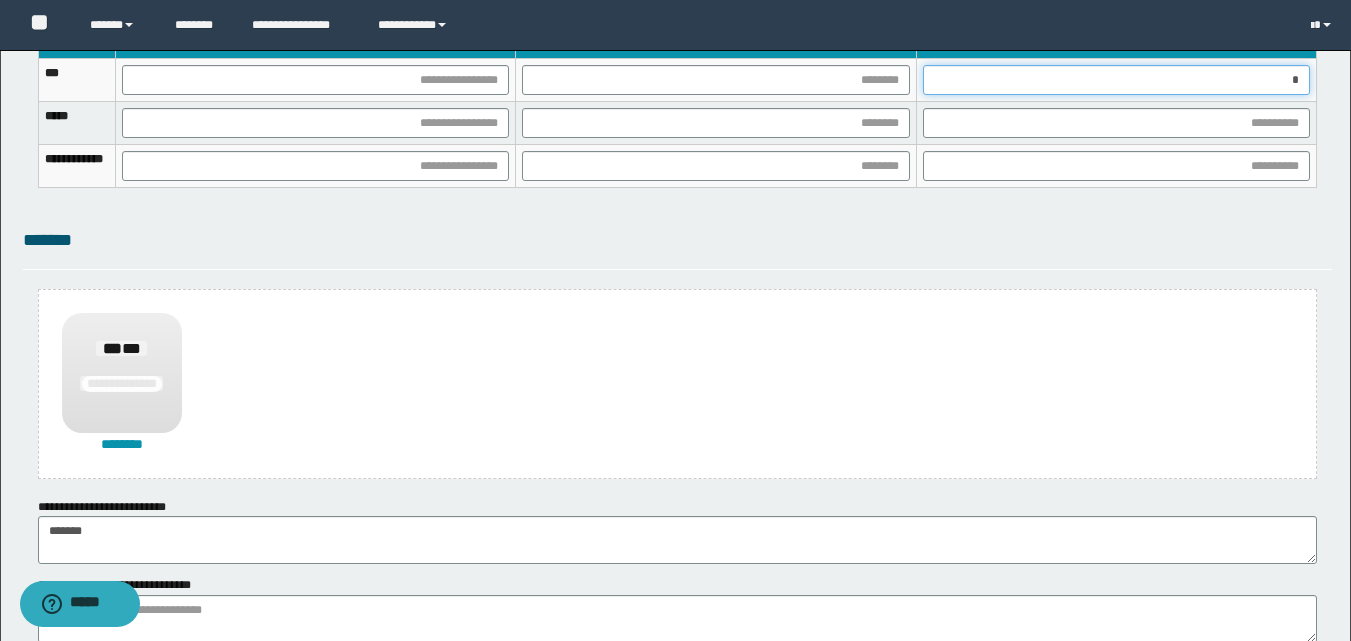 type on "**" 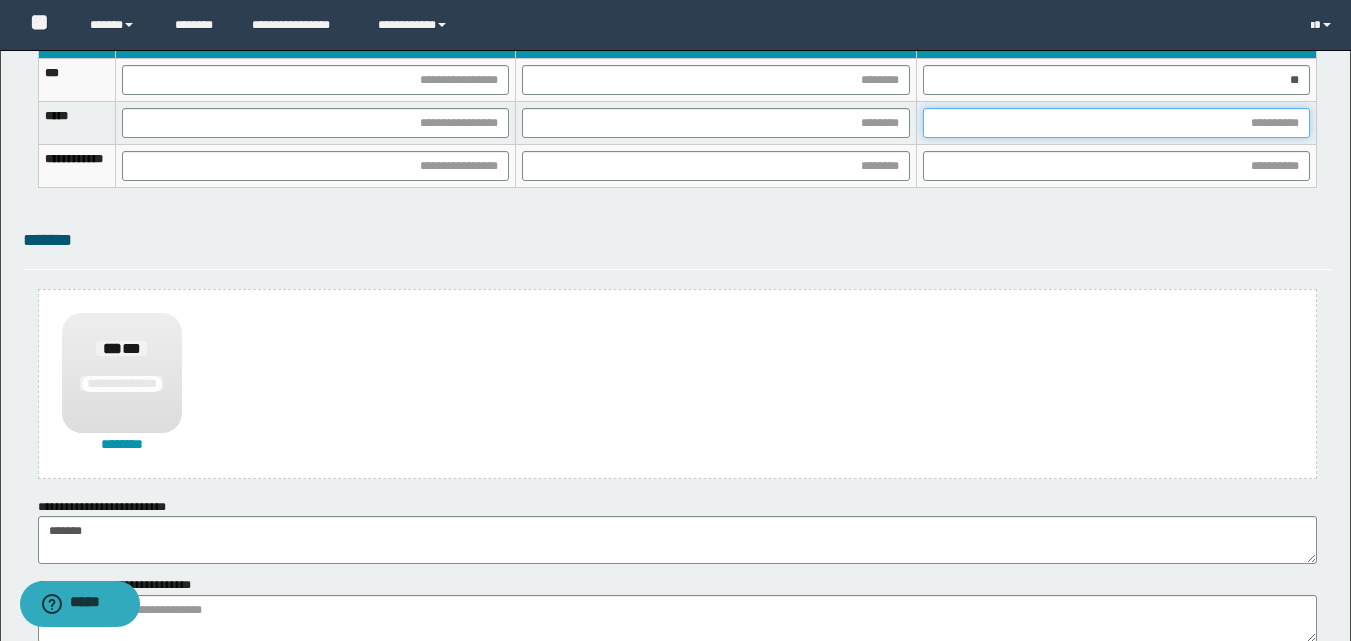 click at bounding box center [1116, 123] 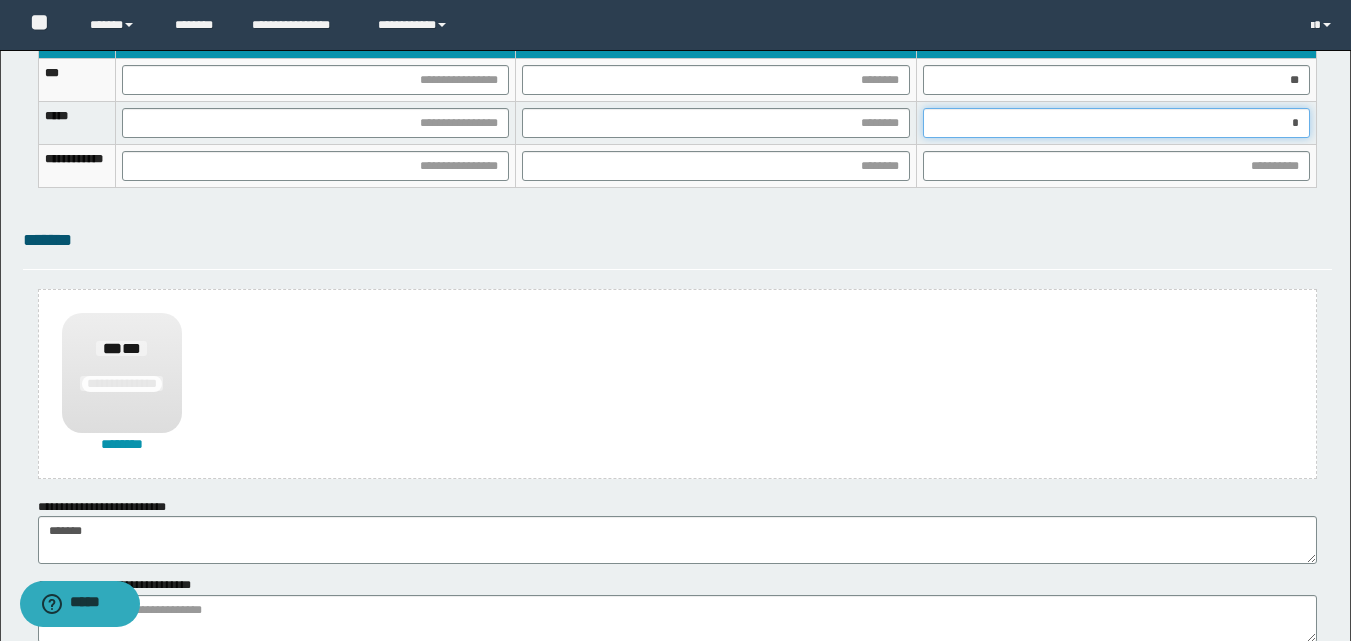 type on "**" 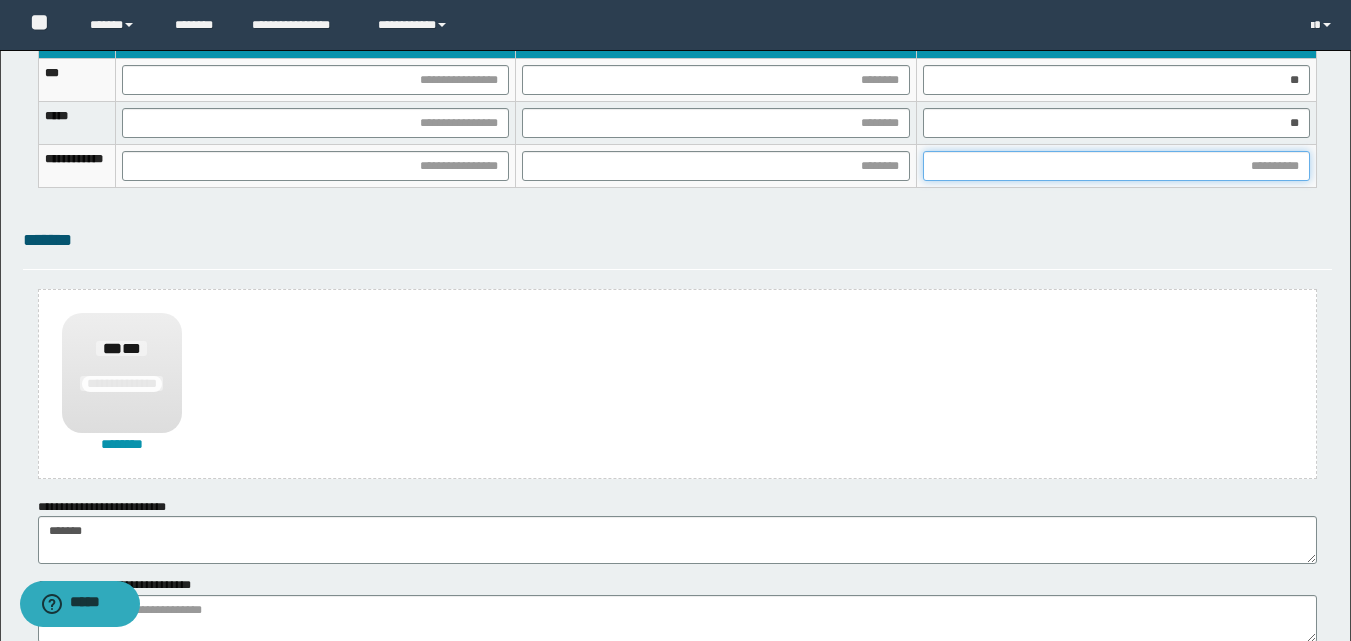 click at bounding box center (1116, 166) 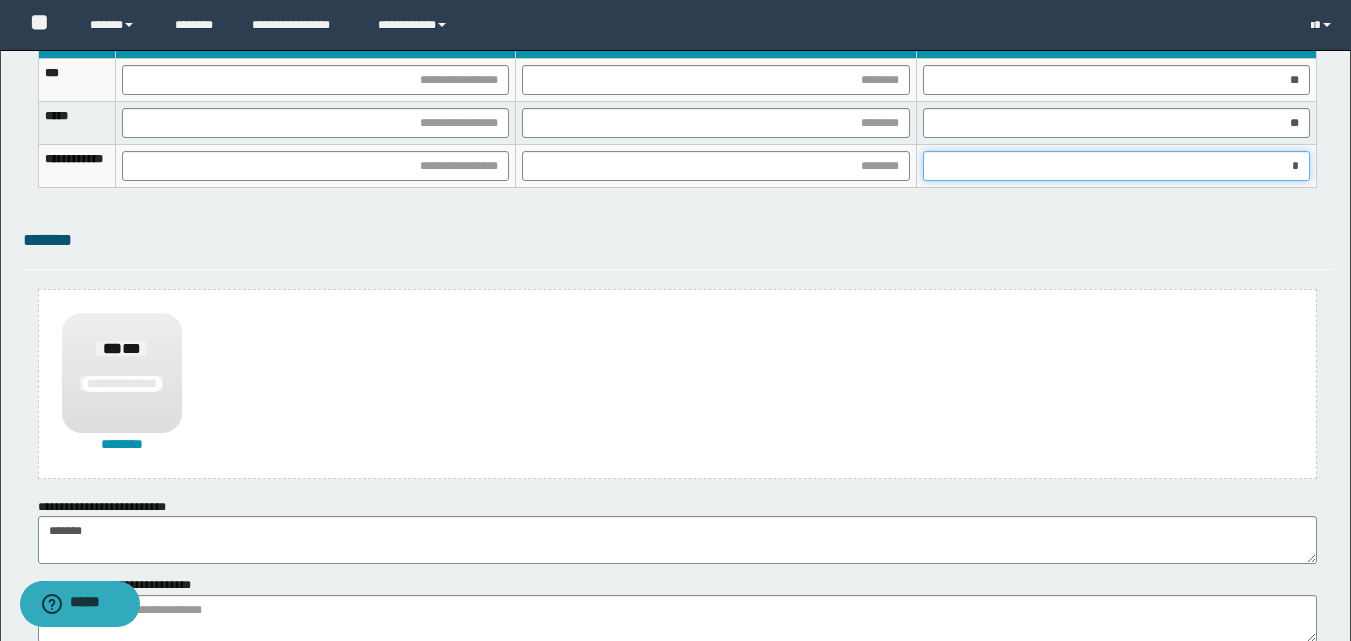 type on "**" 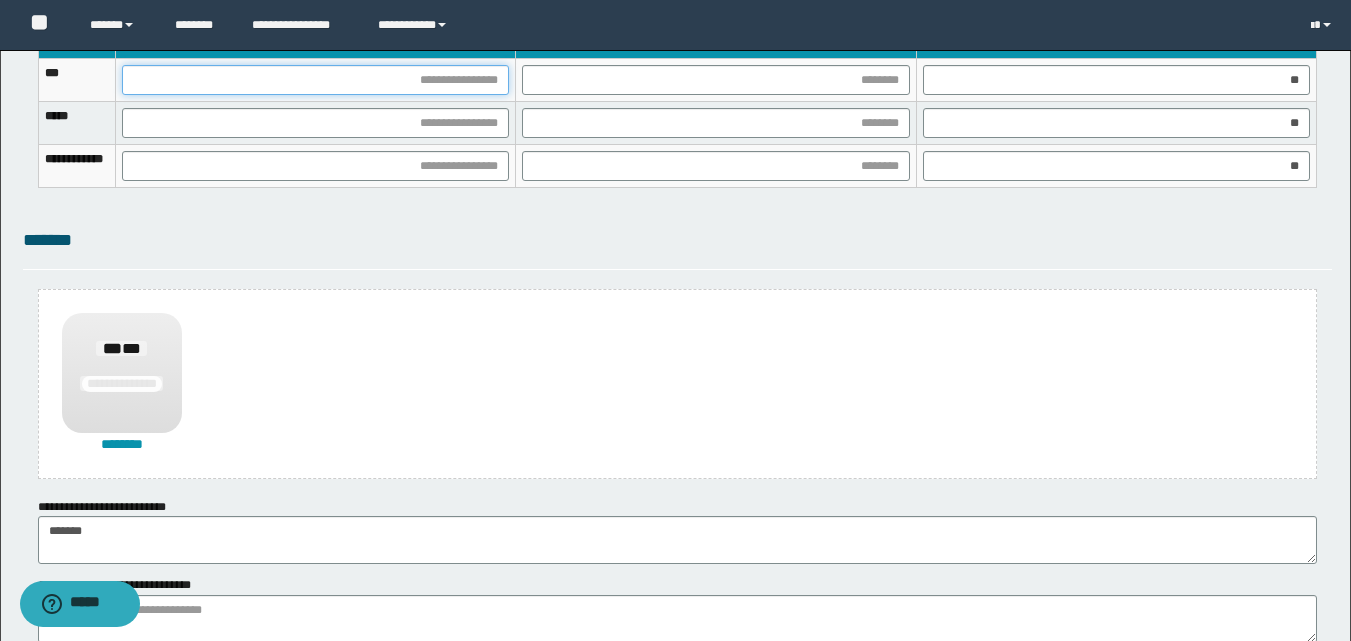 drag, startPoint x: 314, startPoint y: 80, endPoint x: 330, endPoint y: 96, distance: 22.627417 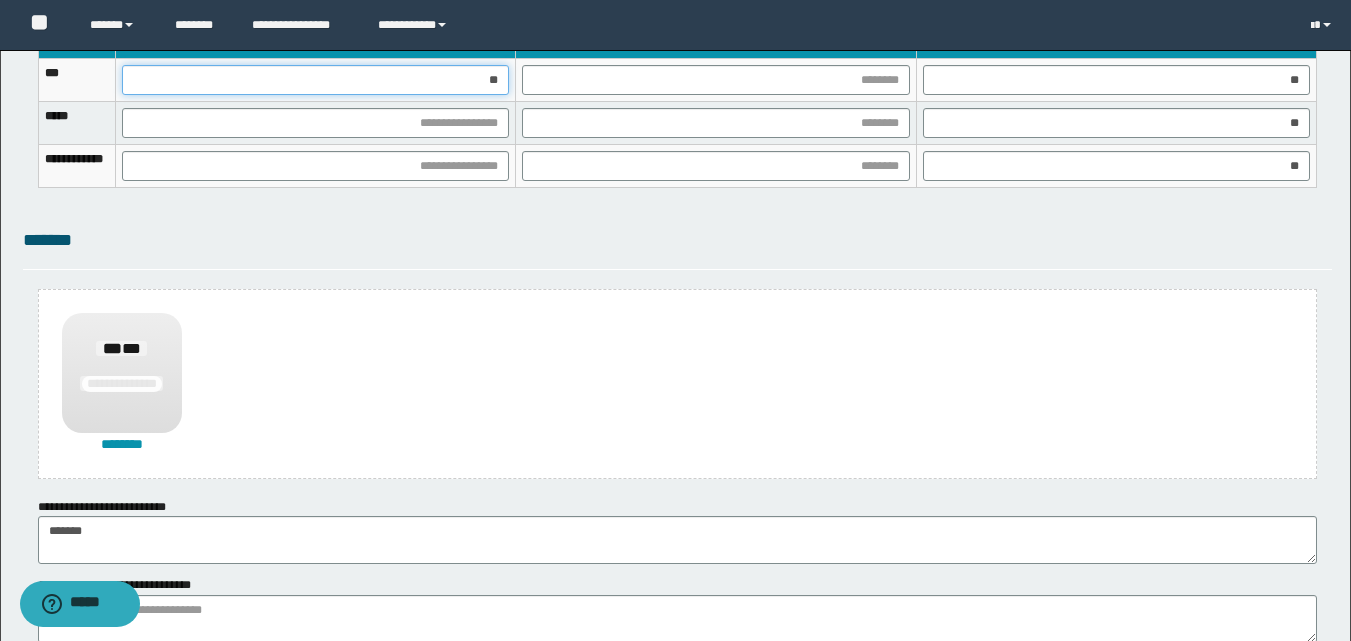 type on "***" 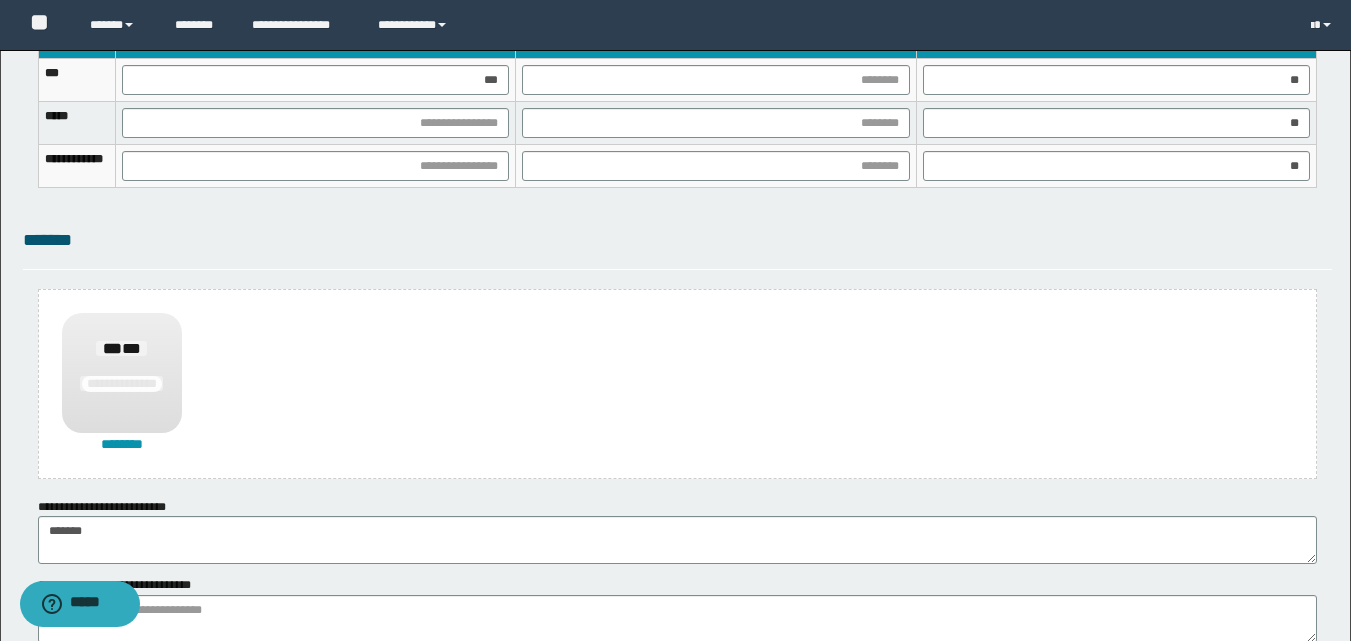 drag, startPoint x: 485, startPoint y: 107, endPoint x: 551, endPoint y: 245, distance: 152.97058 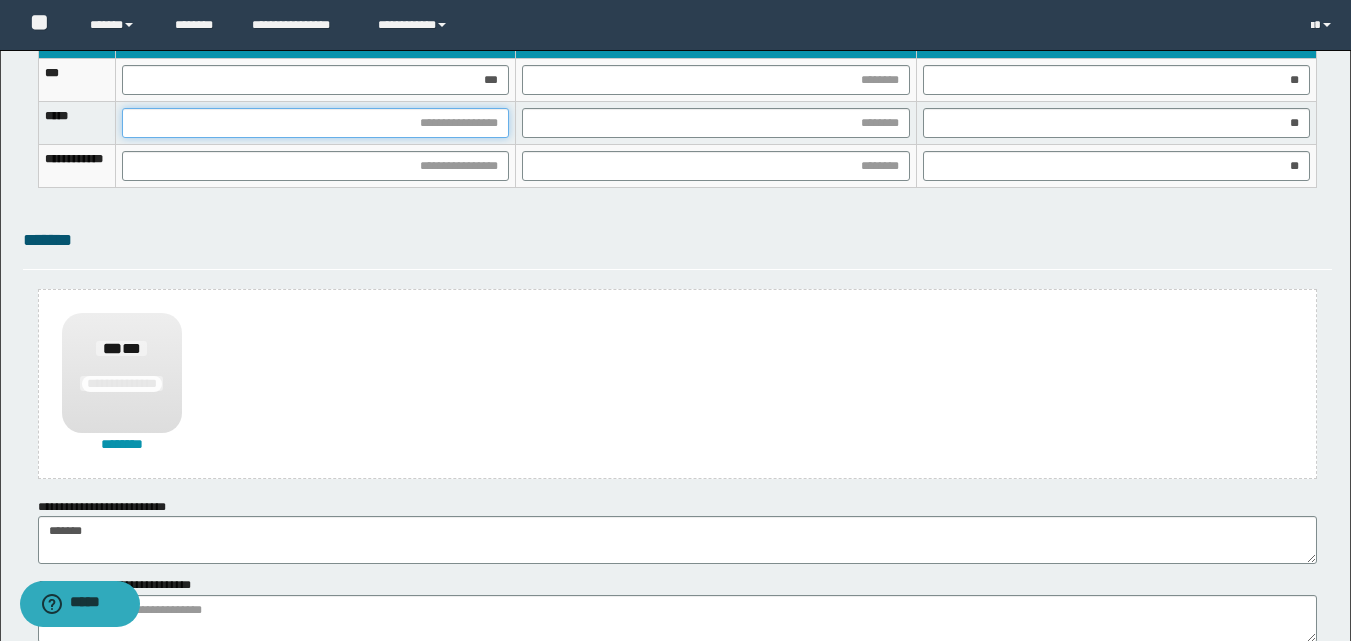 click at bounding box center (315, 123) 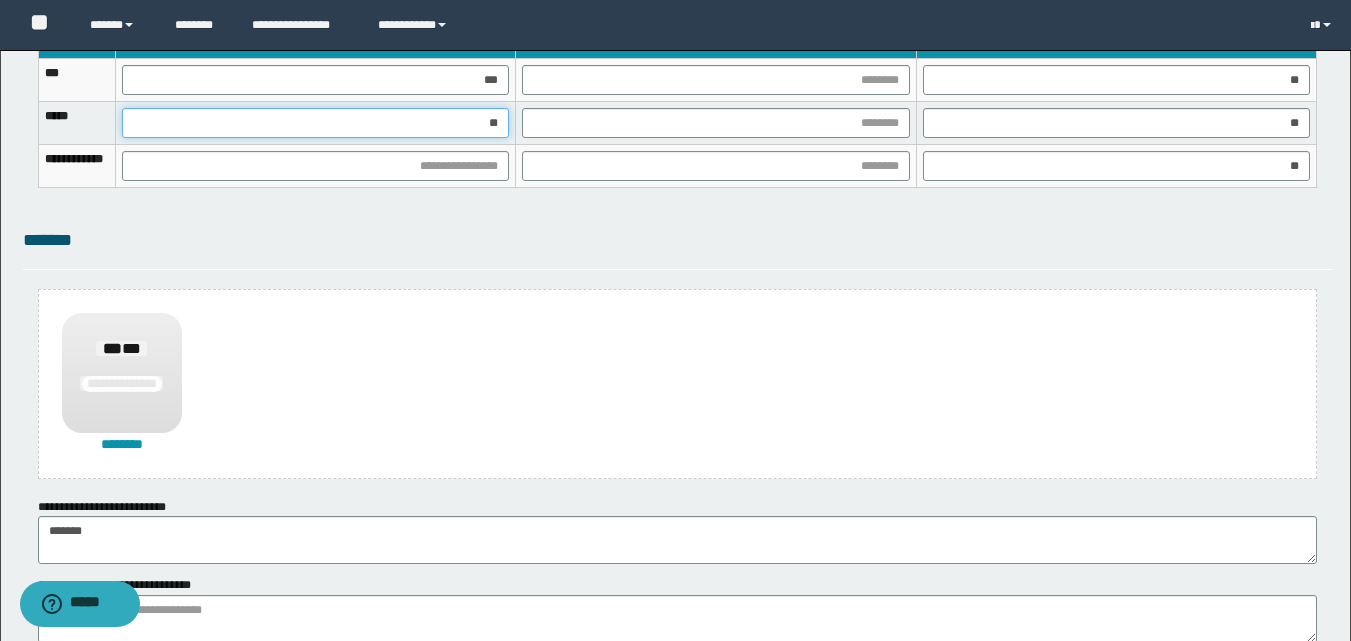 type on "***" 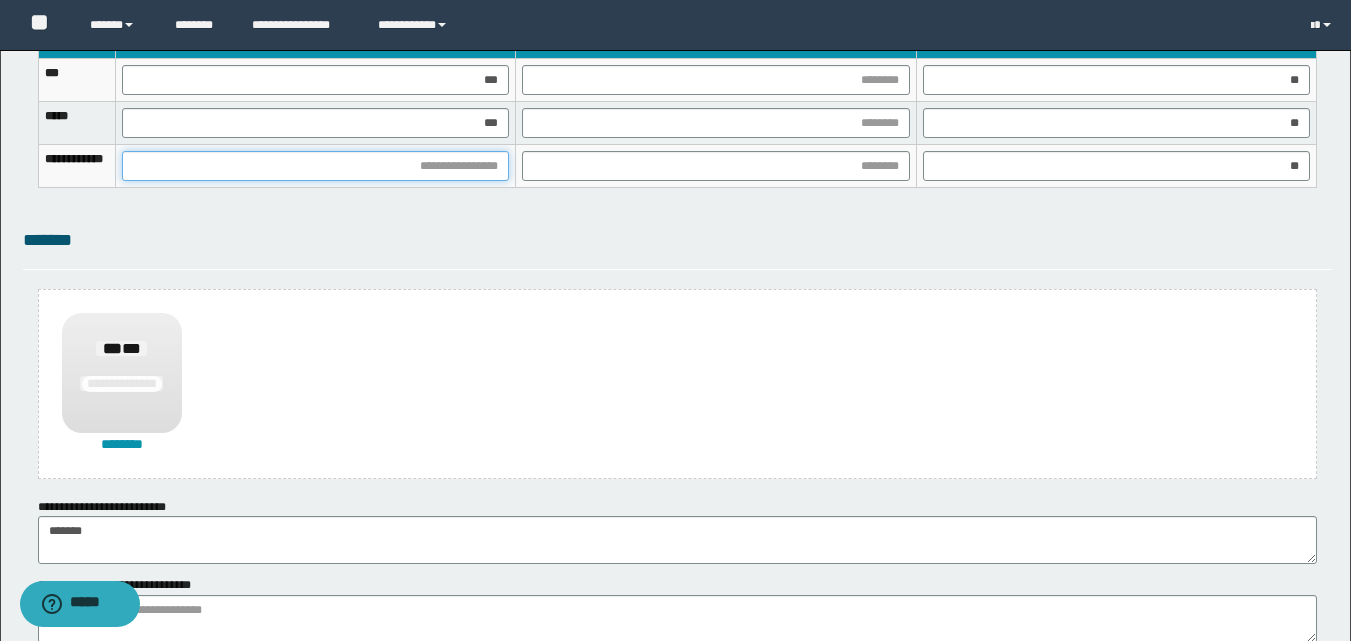 click at bounding box center (315, 166) 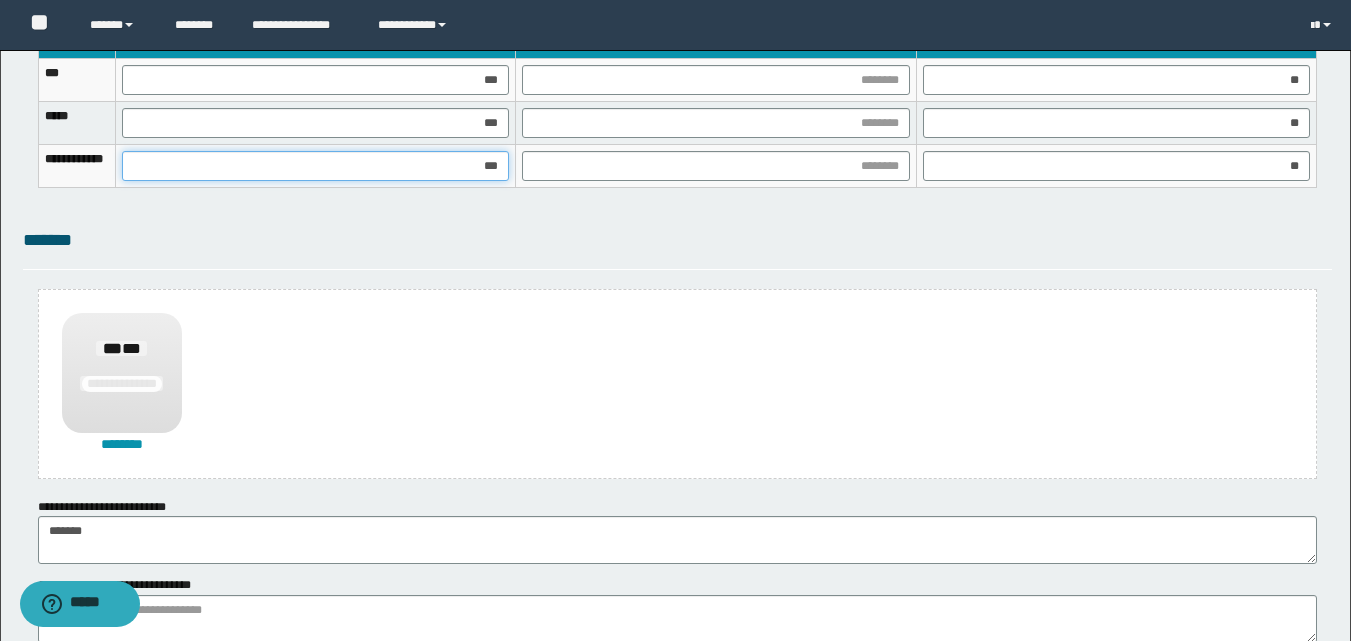 type on "****" 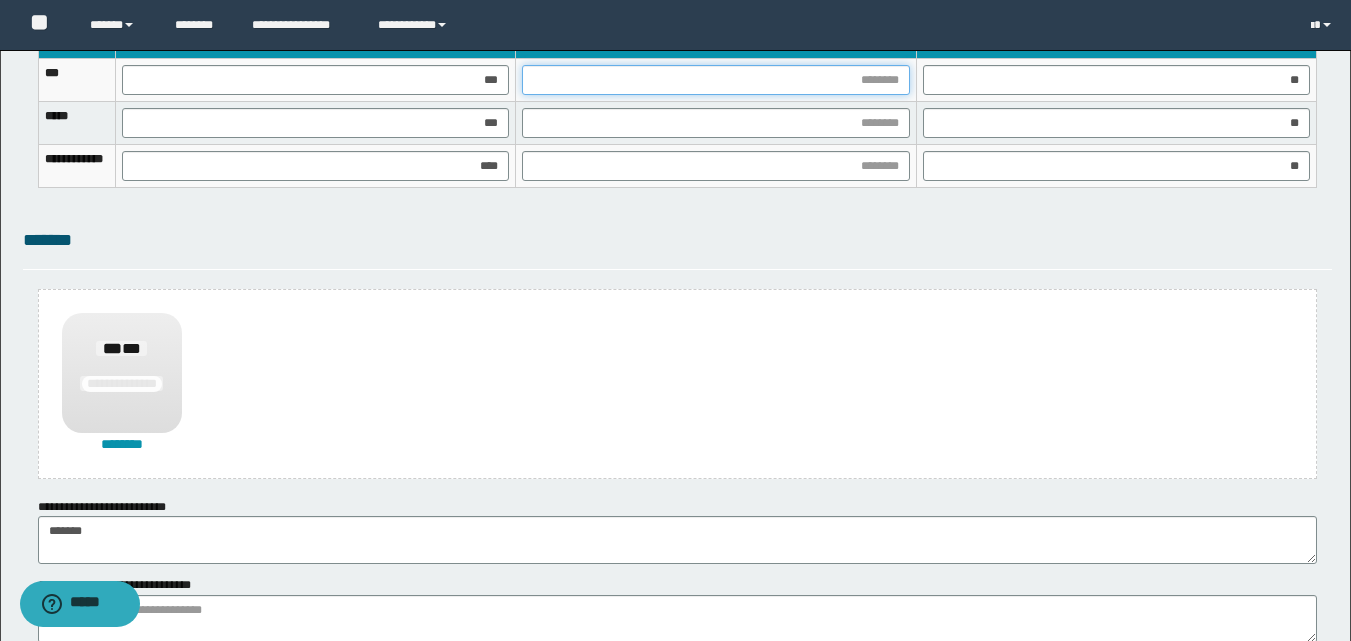 drag, startPoint x: 812, startPoint y: 74, endPoint x: 812, endPoint y: 92, distance: 18 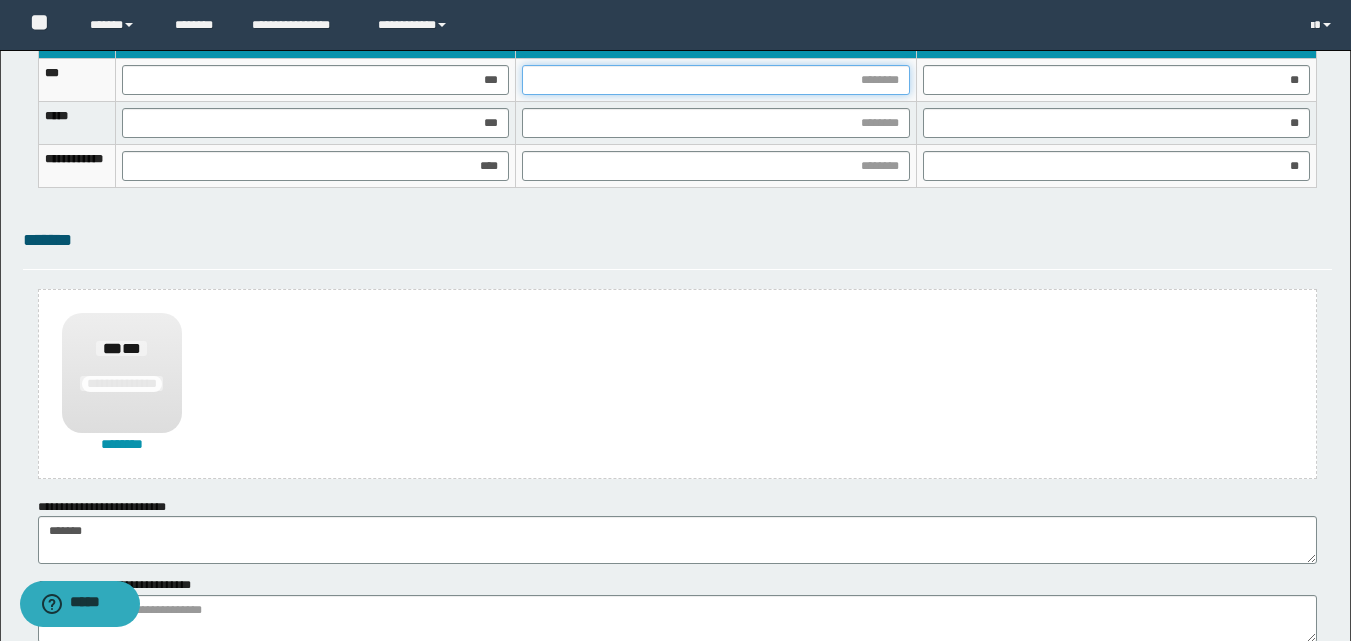 click at bounding box center (715, 80) 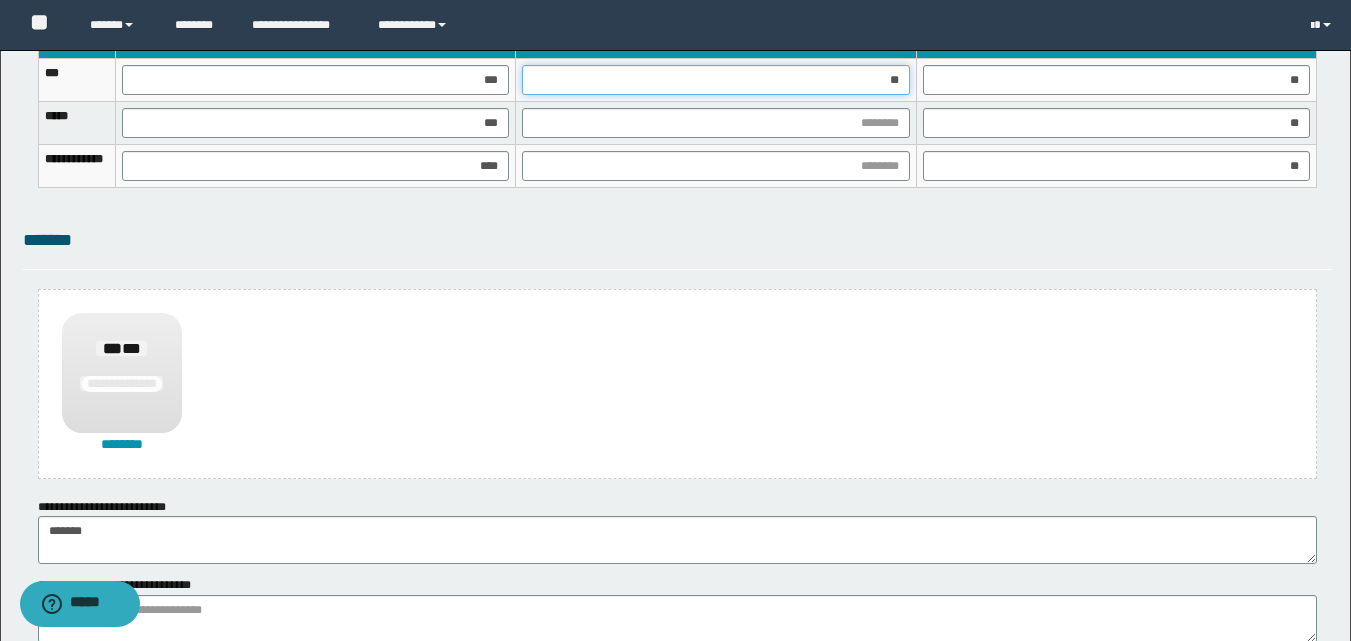 type on "***" 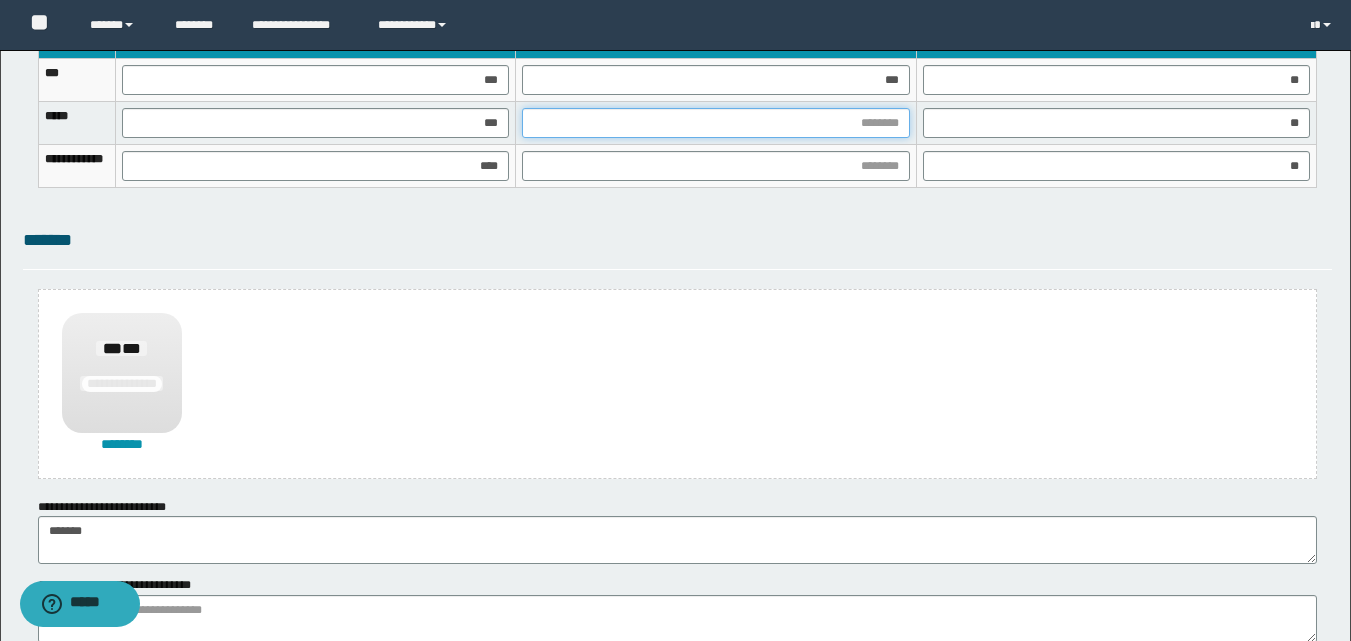 drag, startPoint x: 656, startPoint y: 121, endPoint x: 656, endPoint y: 135, distance: 14 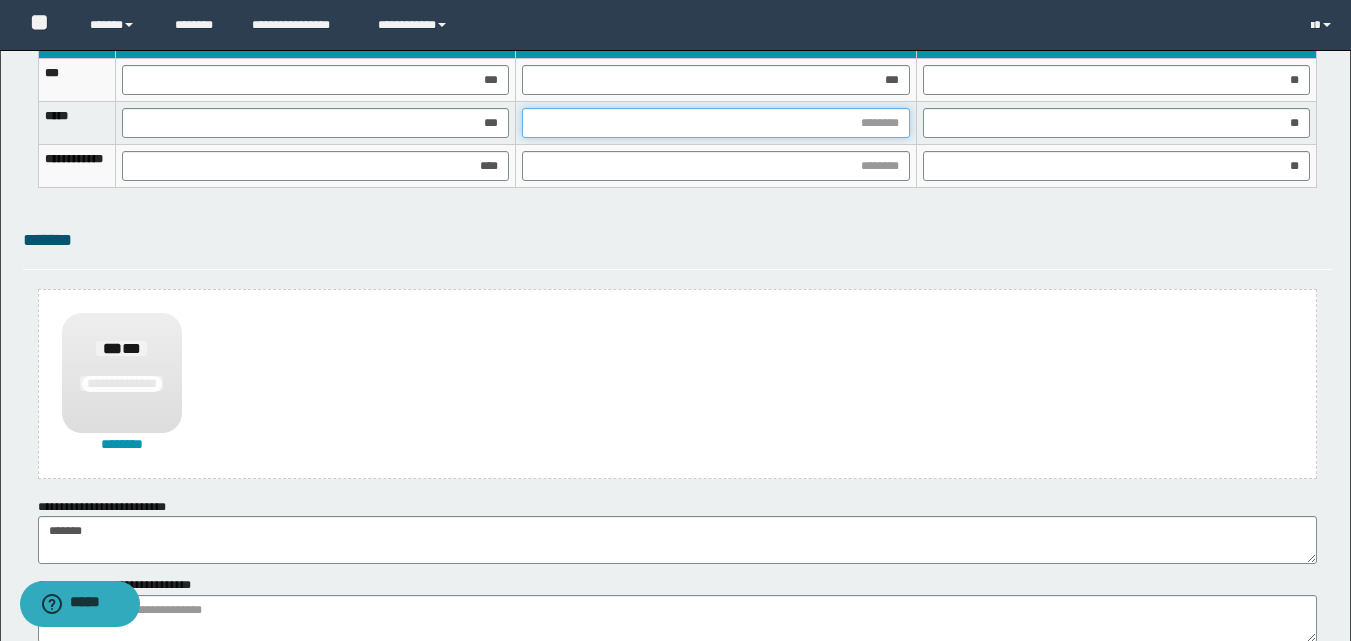click at bounding box center (715, 123) 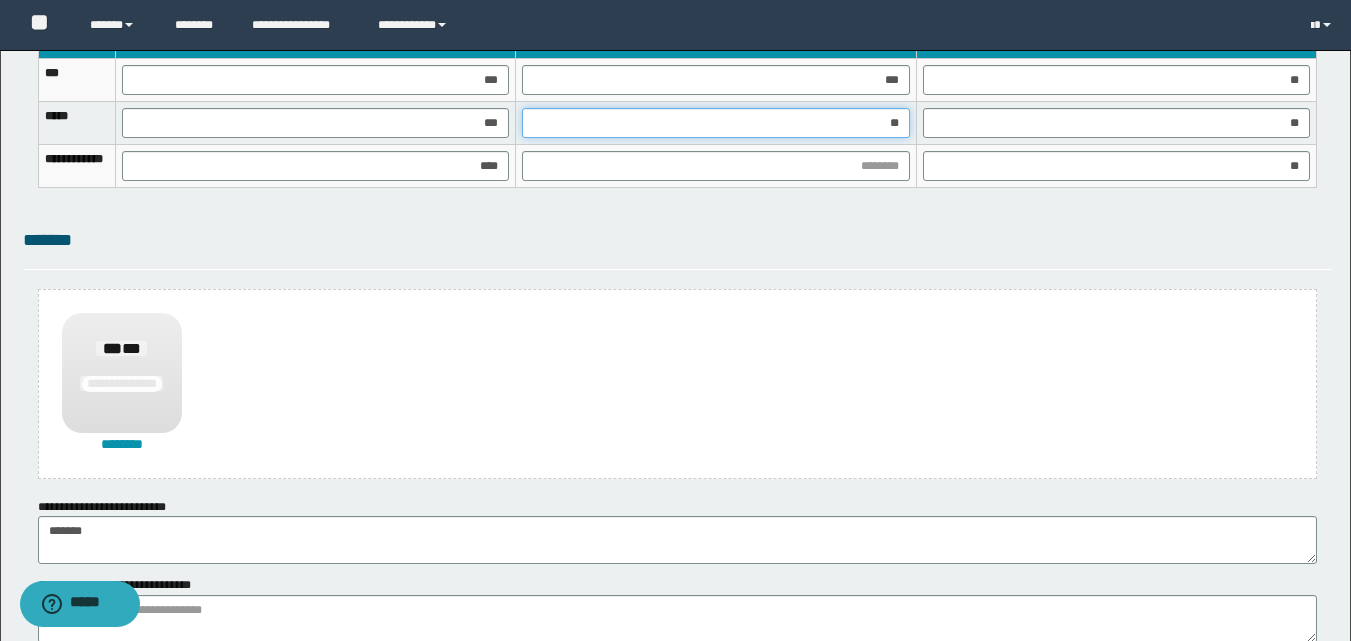type on "***" 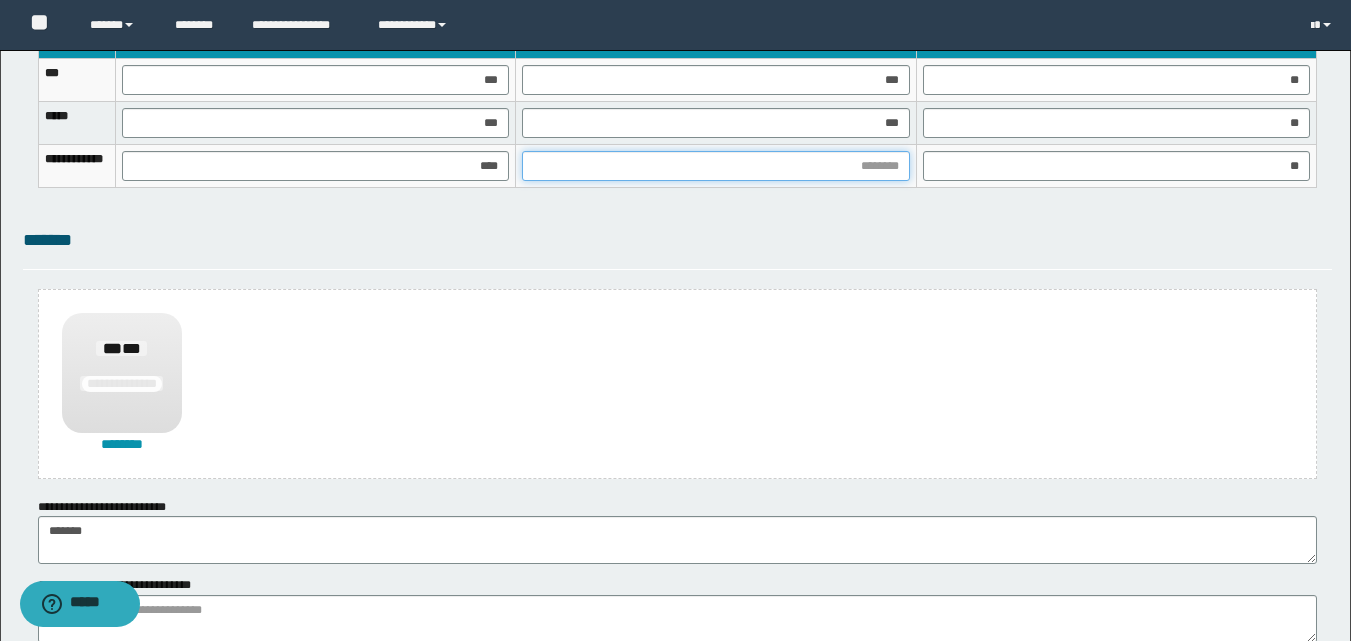 drag, startPoint x: 852, startPoint y: 166, endPoint x: 851, endPoint y: 181, distance: 15.033297 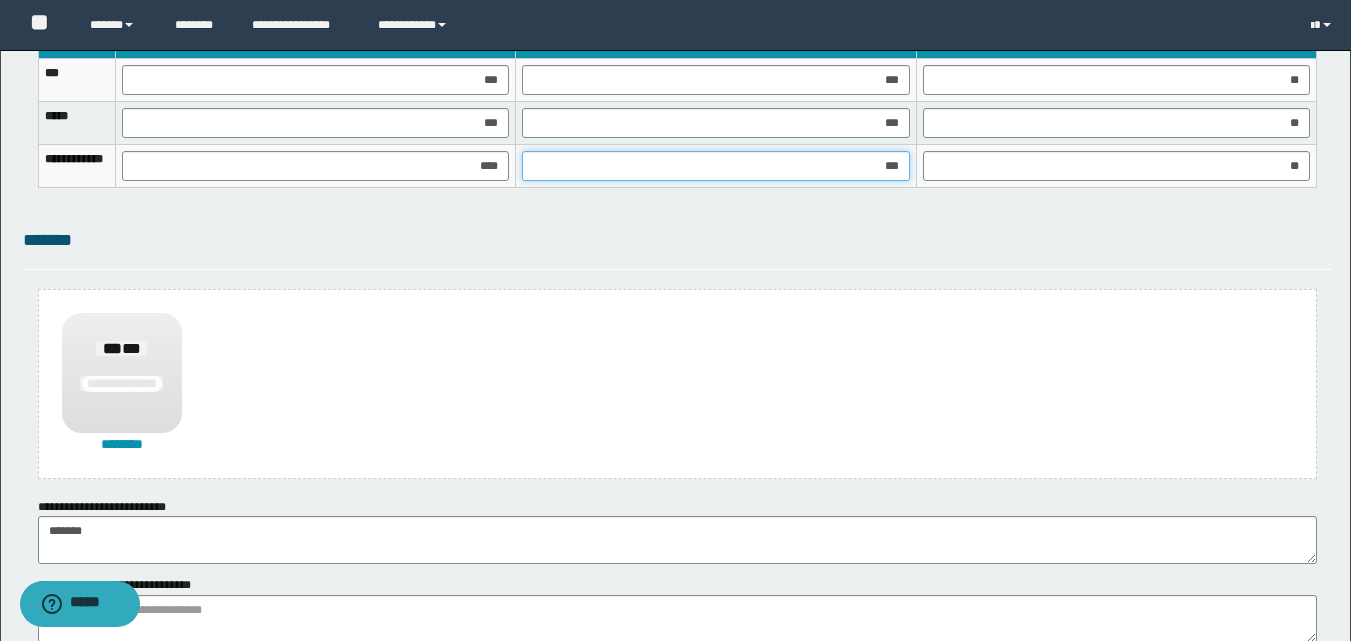 type on "****" 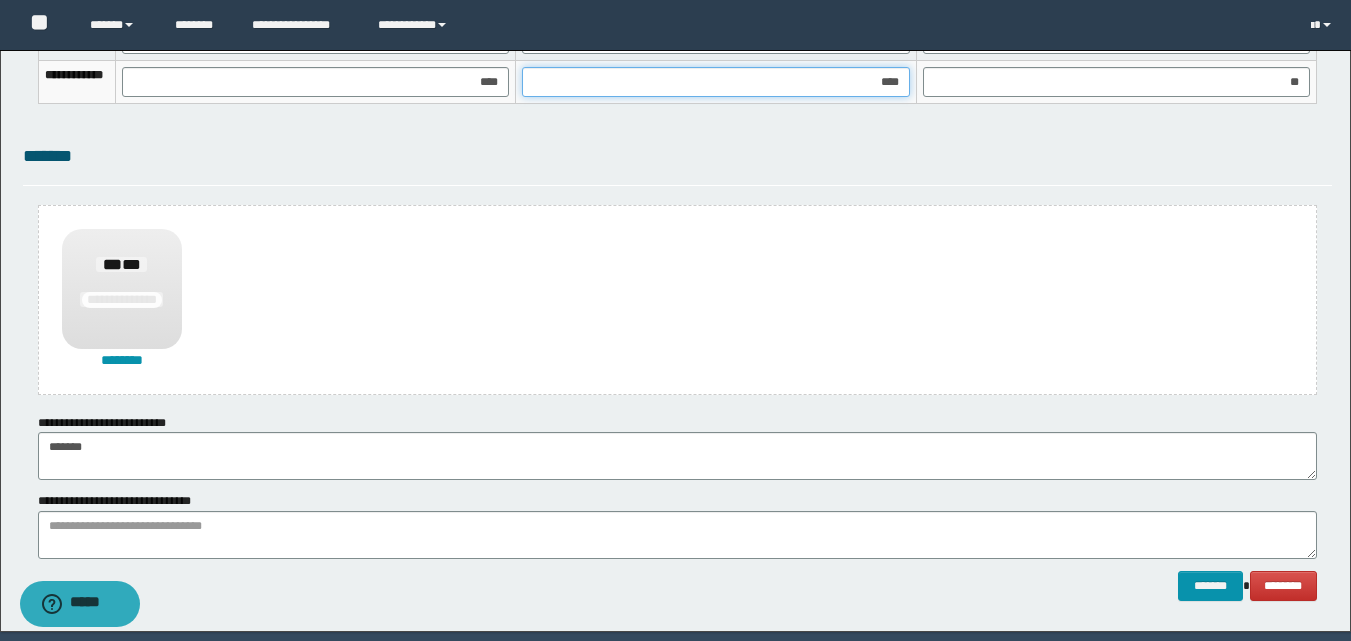 scroll, scrollTop: 1489, scrollLeft: 0, axis: vertical 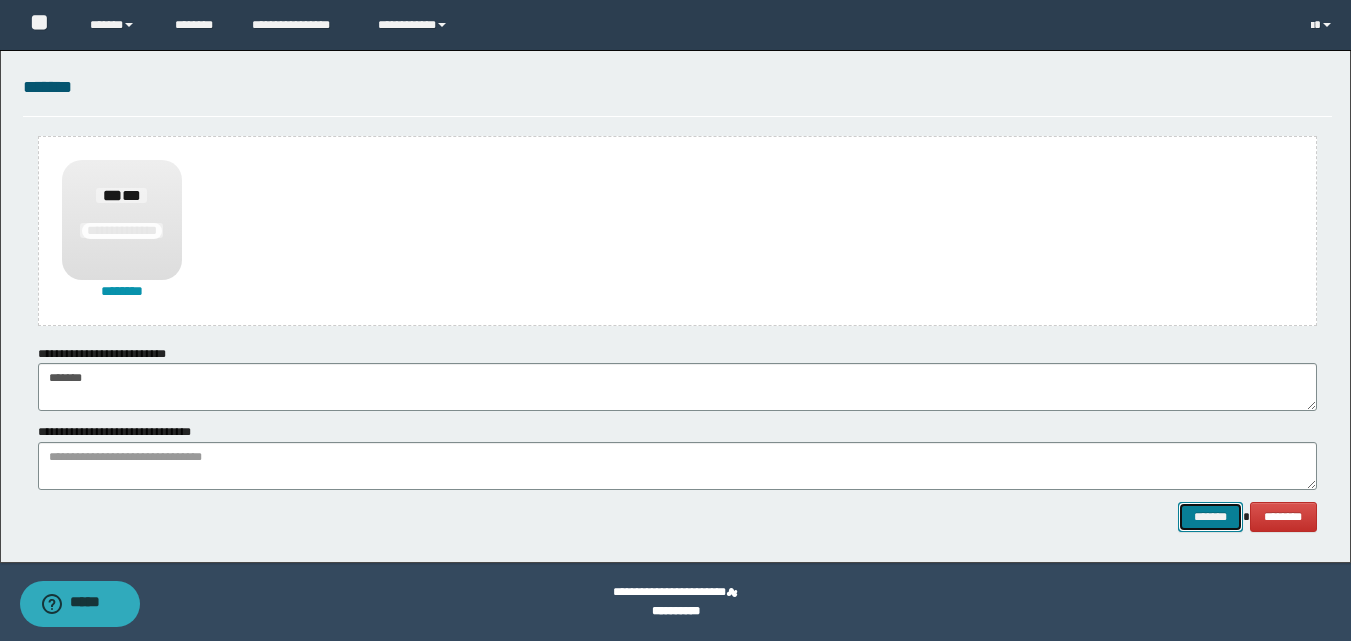 click on "*******" at bounding box center [1210, 517] 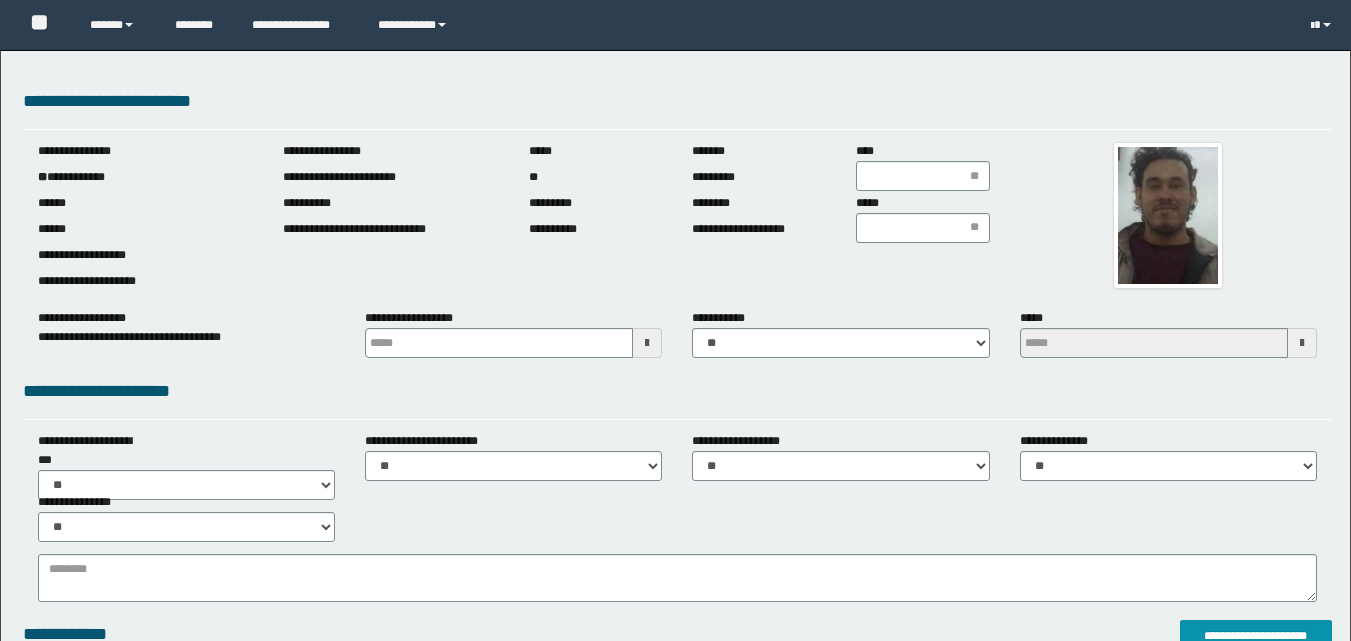 scroll, scrollTop: 0, scrollLeft: 0, axis: both 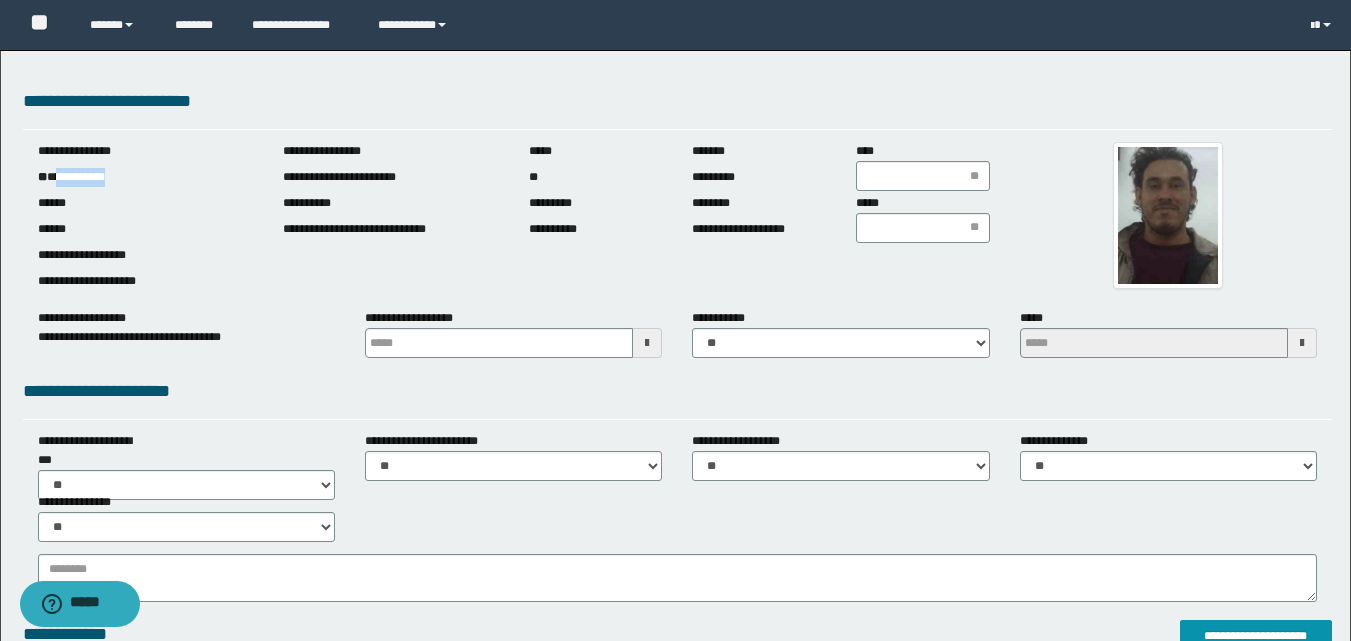 drag, startPoint x: 58, startPoint y: 180, endPoint x: 142, endPoint y: 176, distance: 84.095184 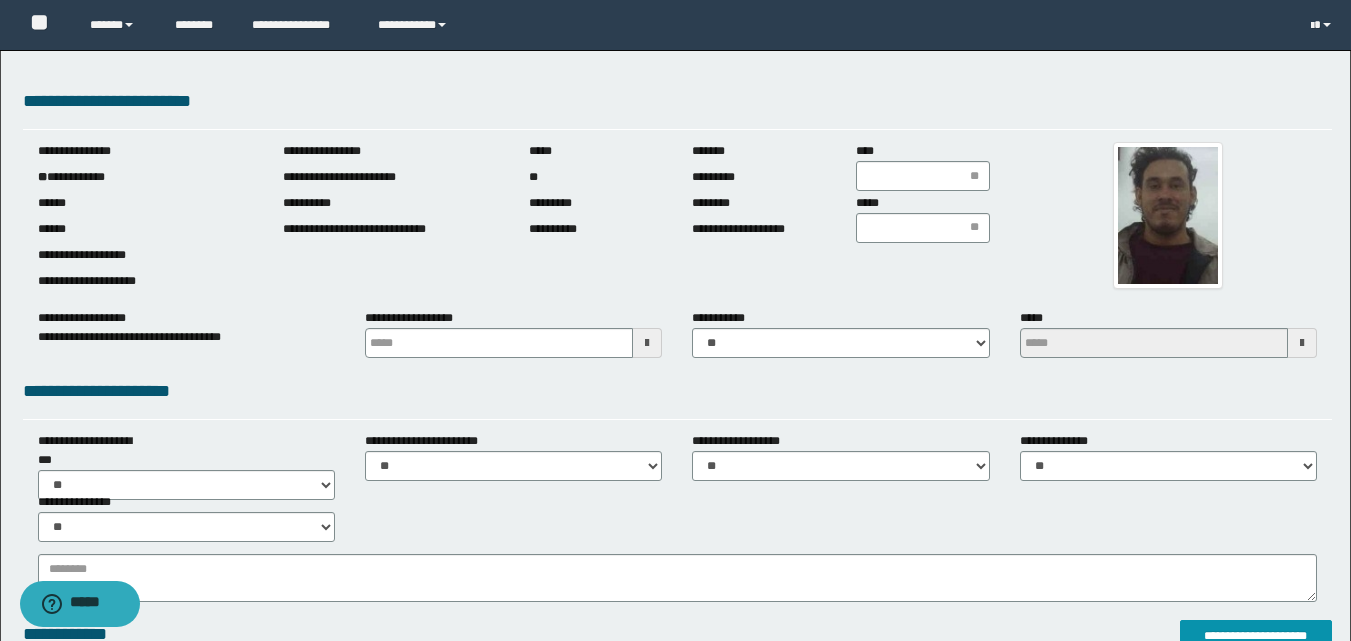 drag, startPoint x: 648, startPoint y: 345, endPoint x: 638, endPoint y: 335, distance: 14.142136 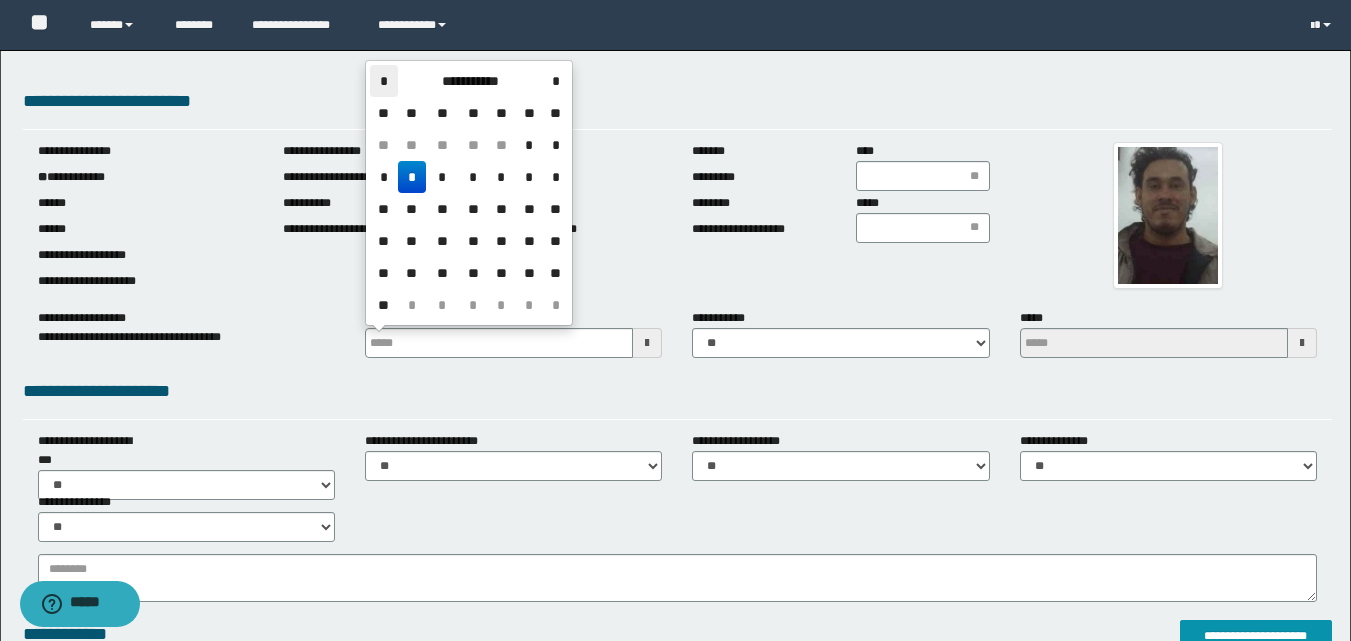 click on "*" at bounding box center [384, 81] 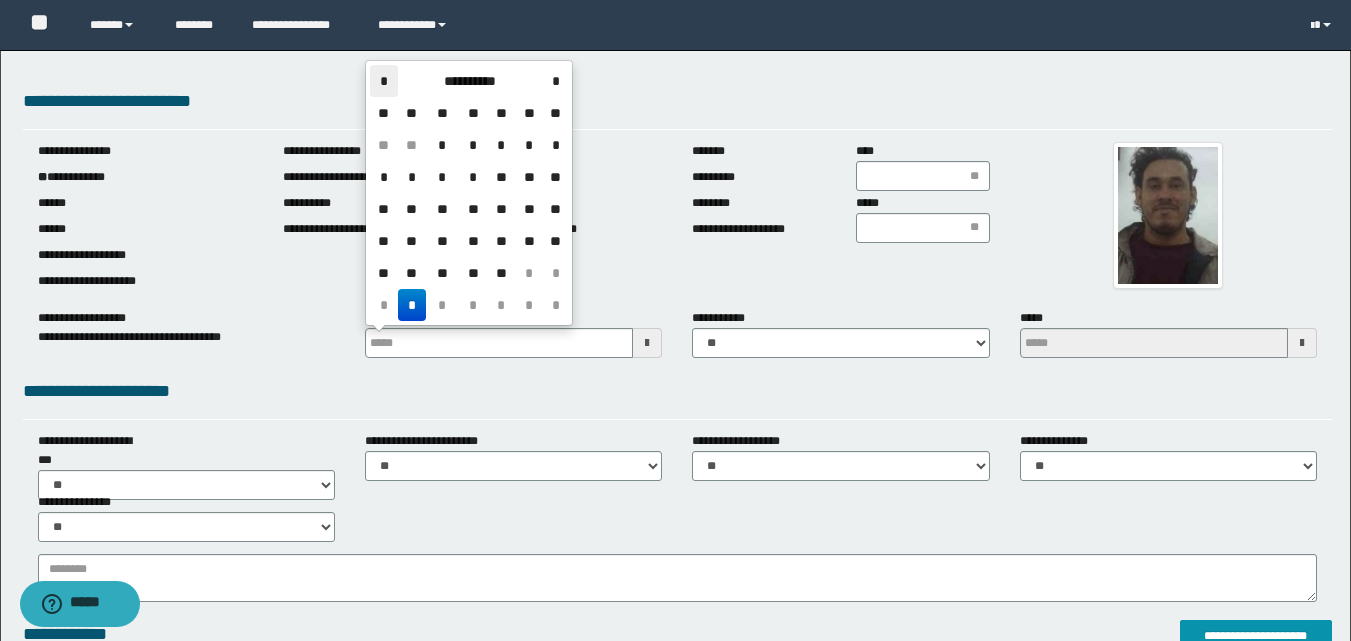 click on "*" at bounding box center (384, 81) 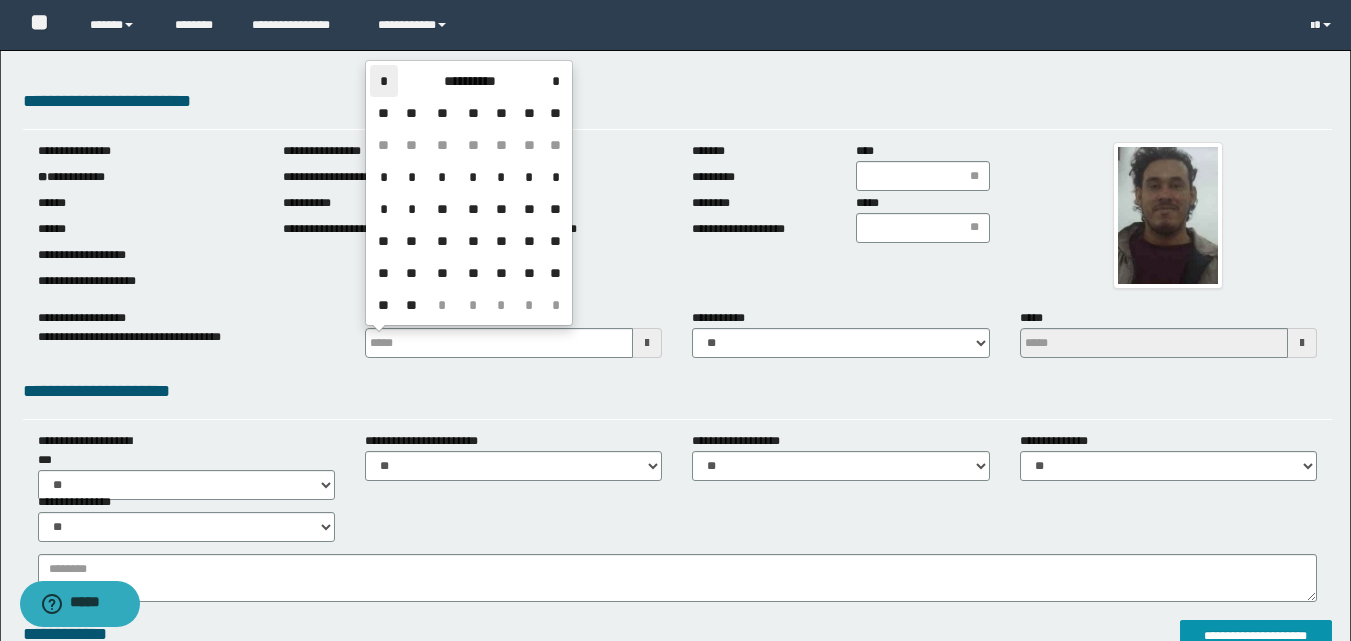click on "*" at bounding box center (384, 81) 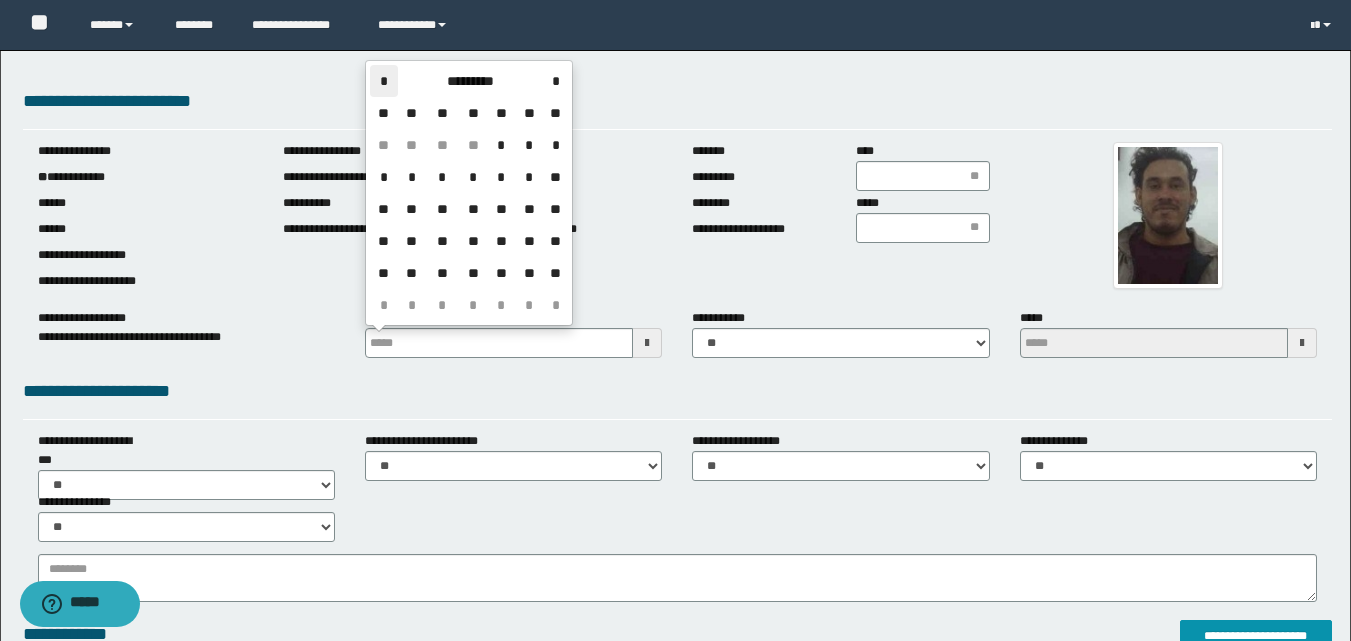 click on "*" at bounding box center [384, 81] 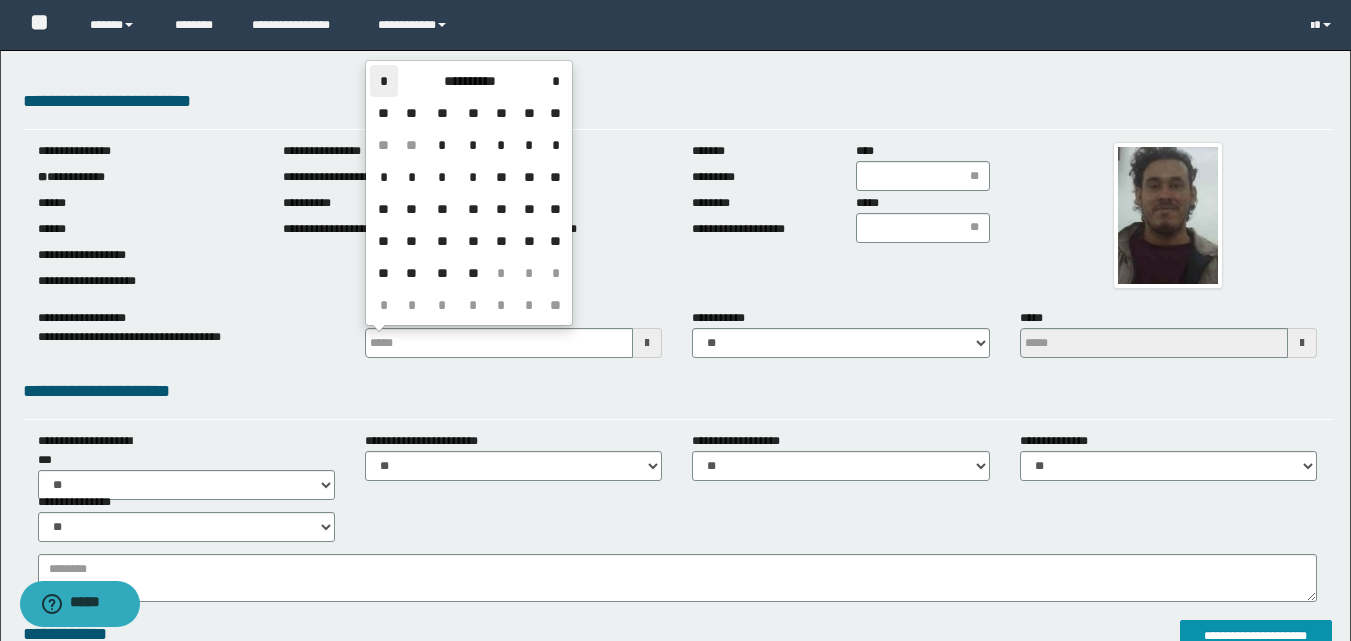click on "*" at bounding box center [384, 81] 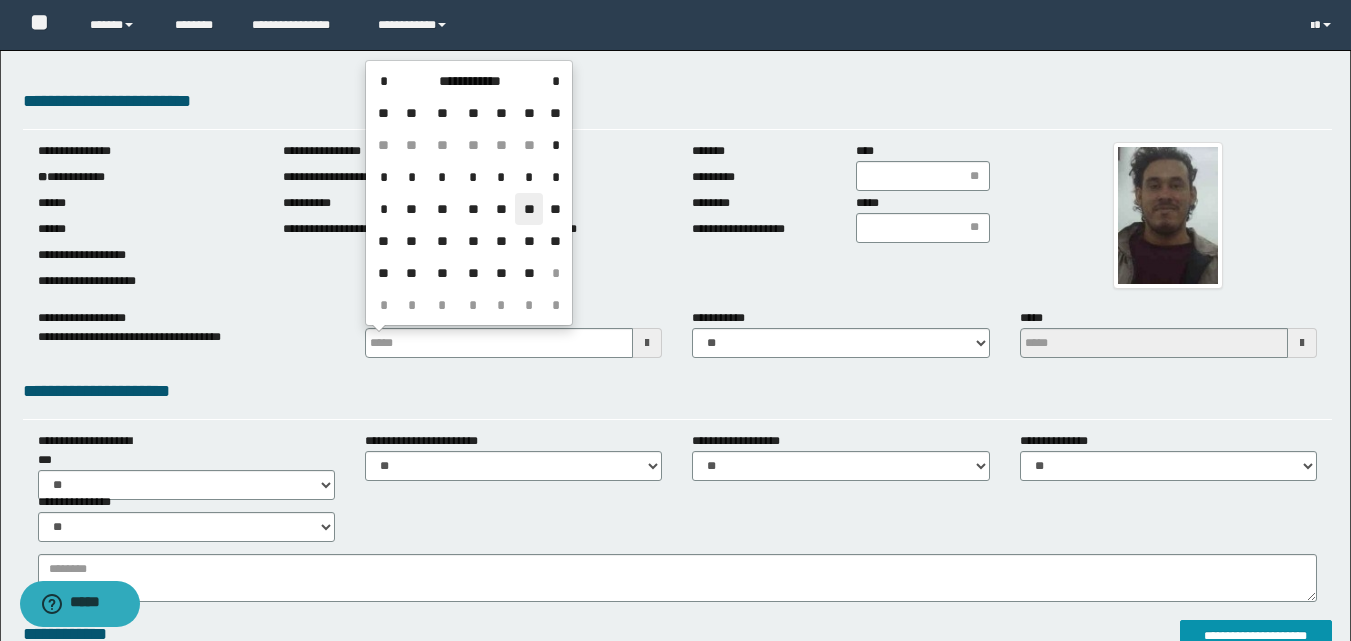 click on "**" at bounding box center (529, 209) 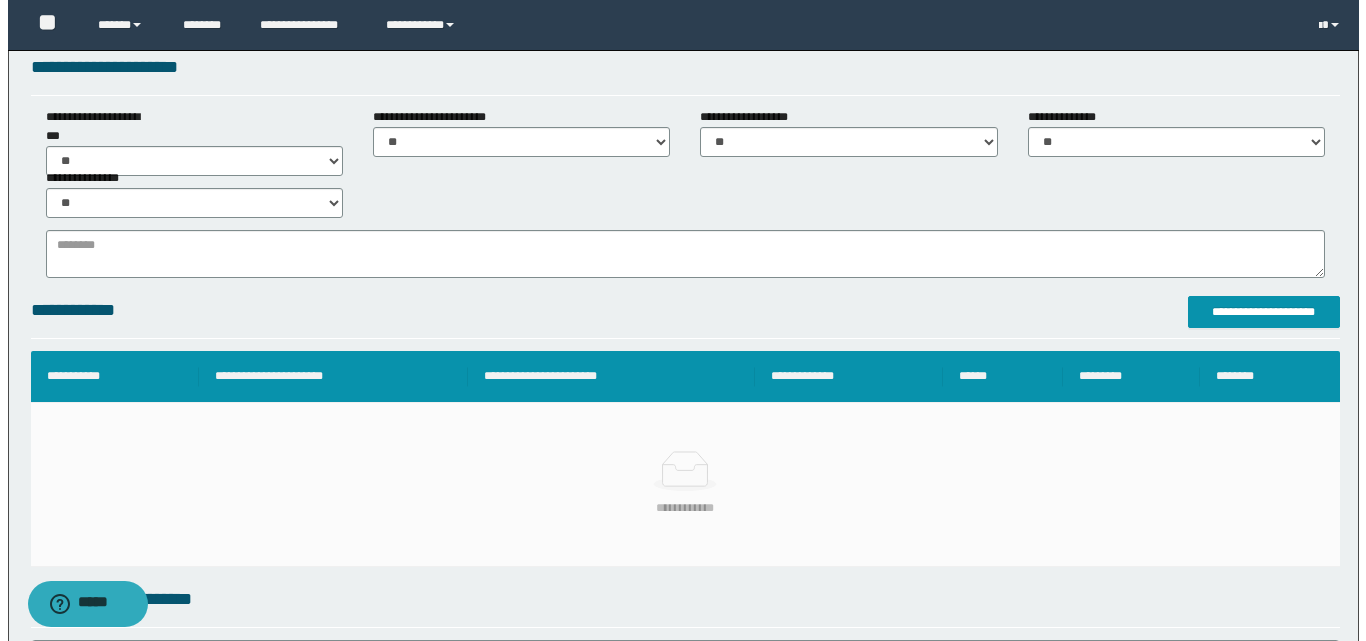 scroll, scrollTop: 400, scrollLeft: 0, axis: vertical 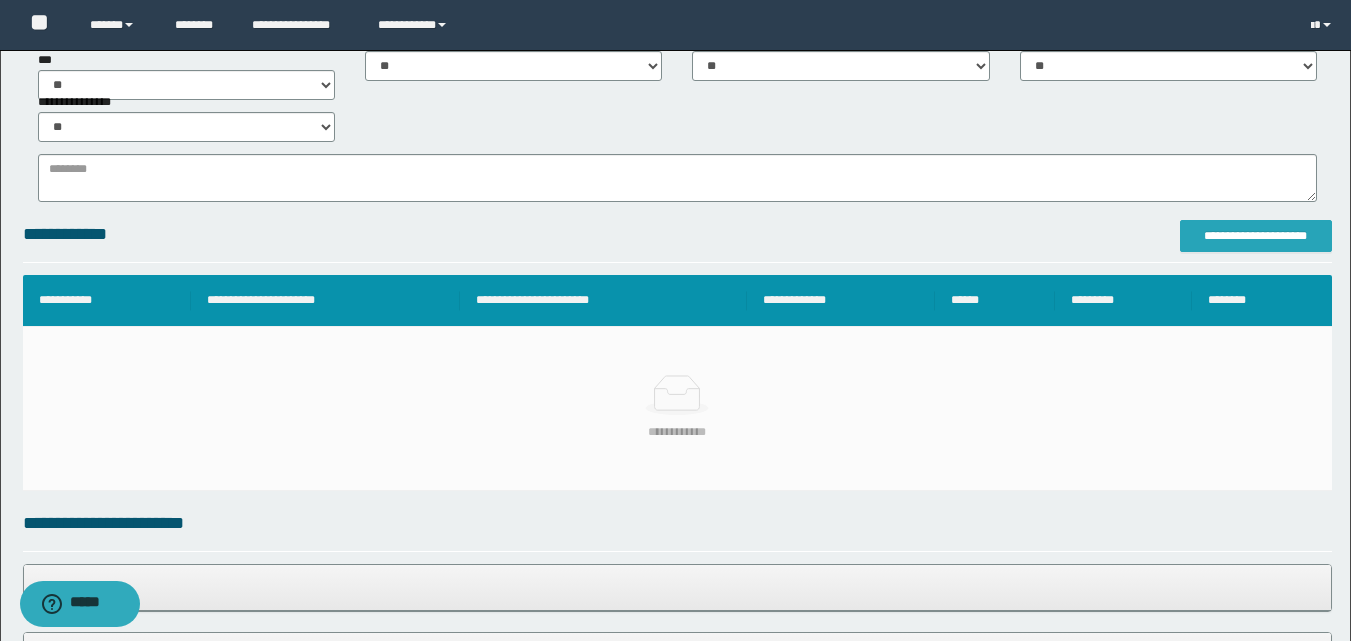 click on "**********" at bounding box center (1256, 236) 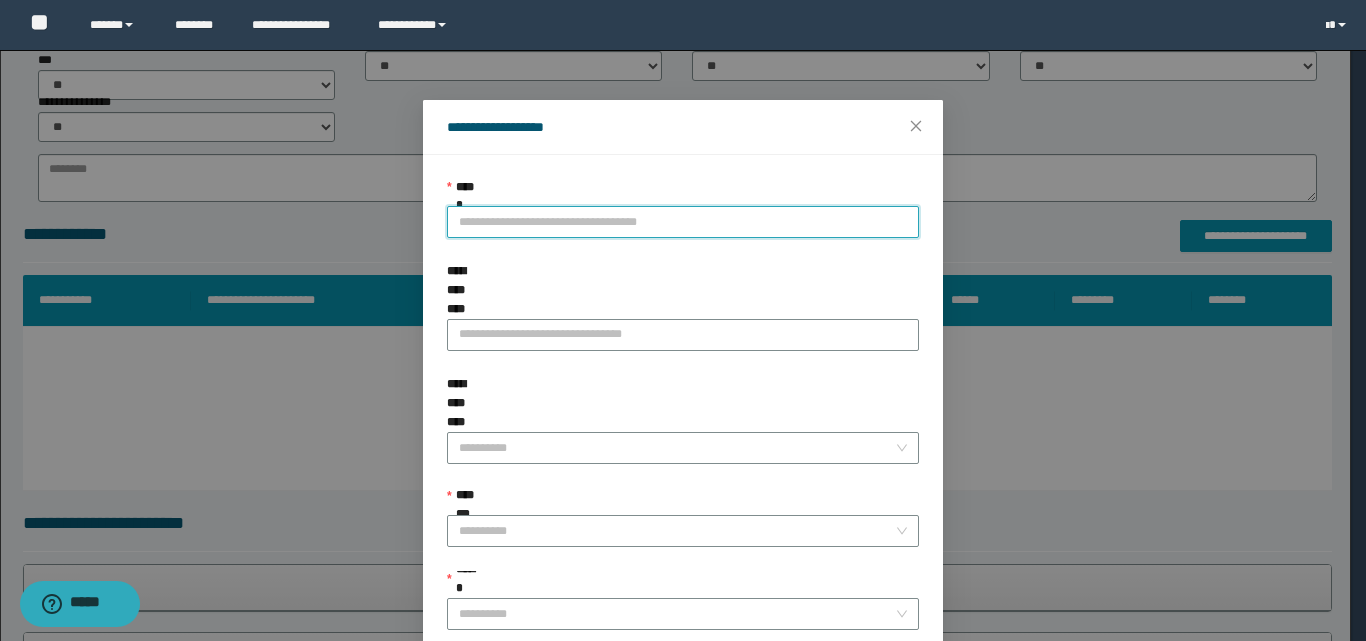 click on "**********" at bounding box center [683, 222] 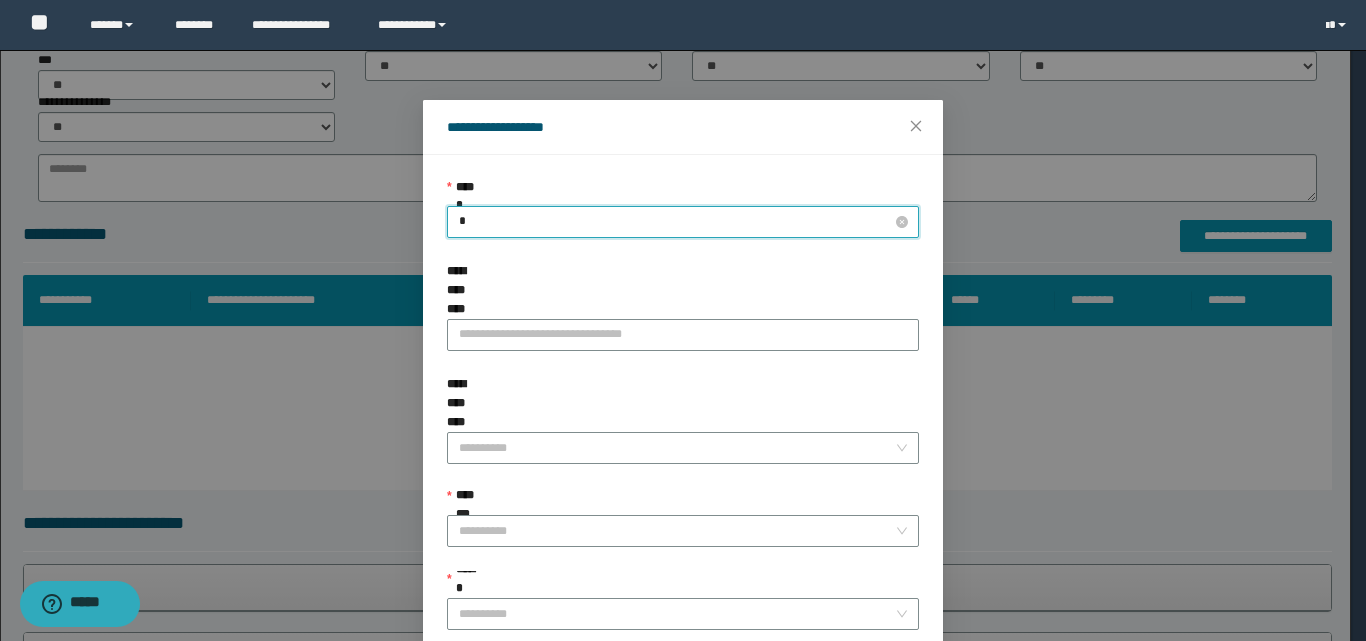 type on "**" 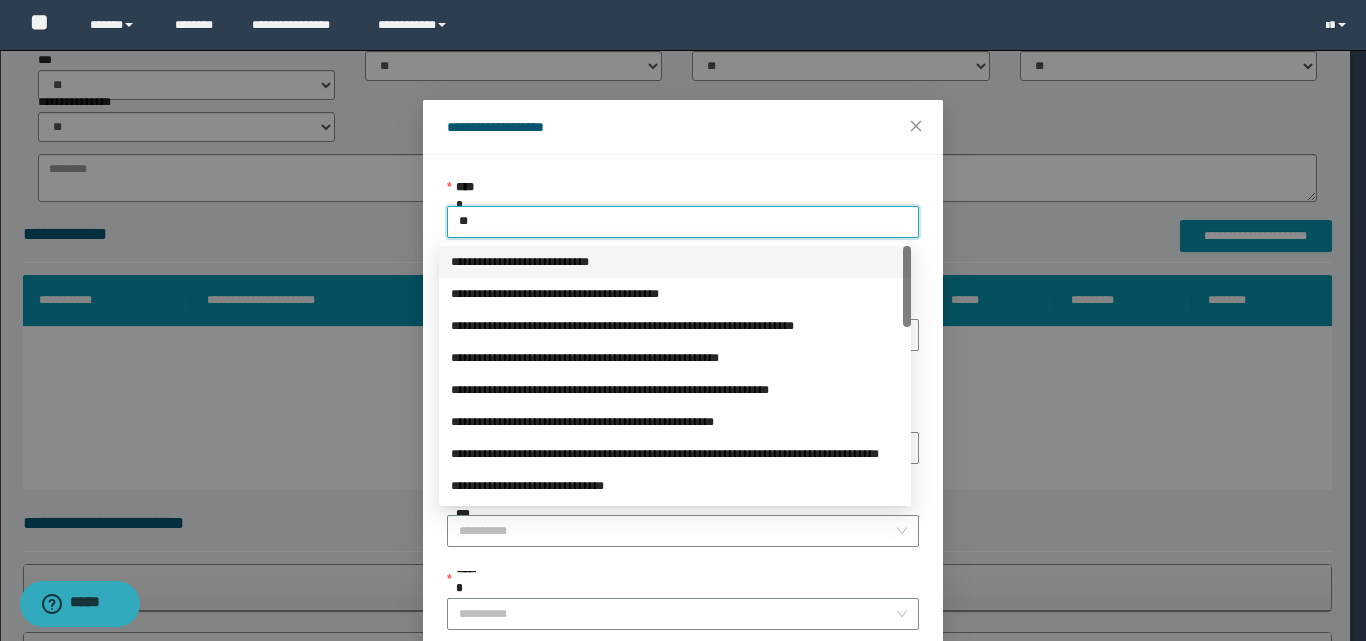 click on "**********" at bounding box center (675, 262) 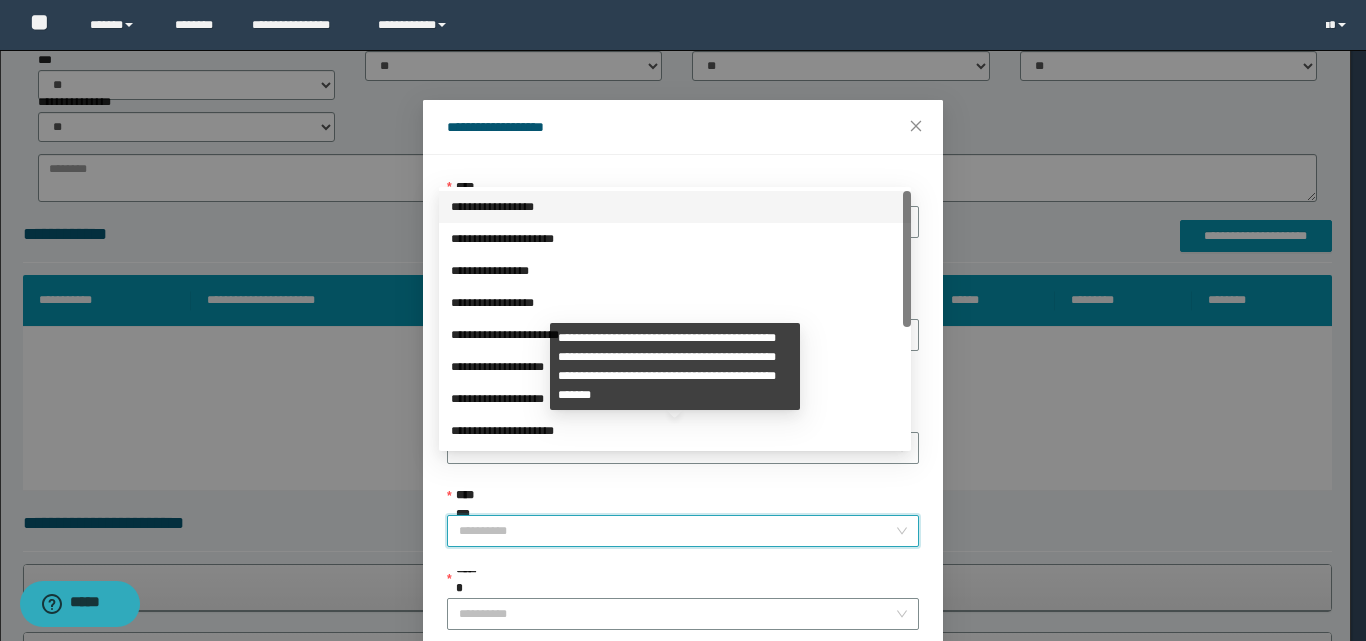 click on "**********" at bounding box center [677, 531] 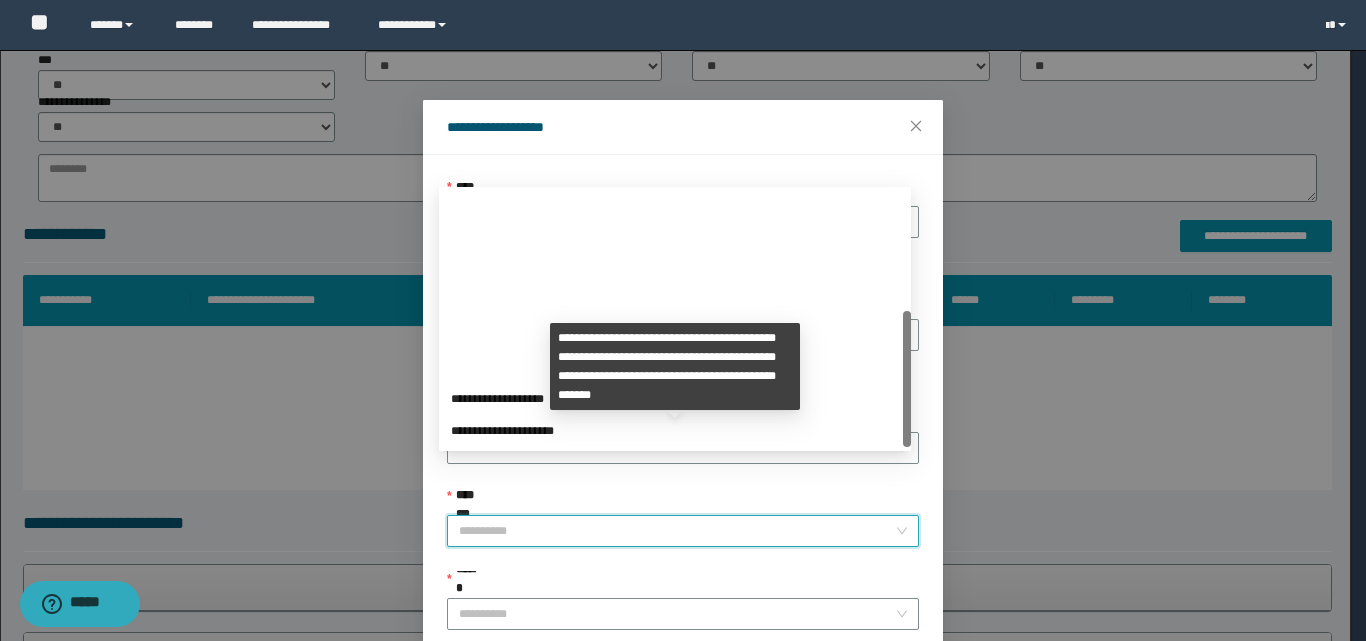 scroll, scrollTop: 224, scrollLeft: 0, axis: vertical 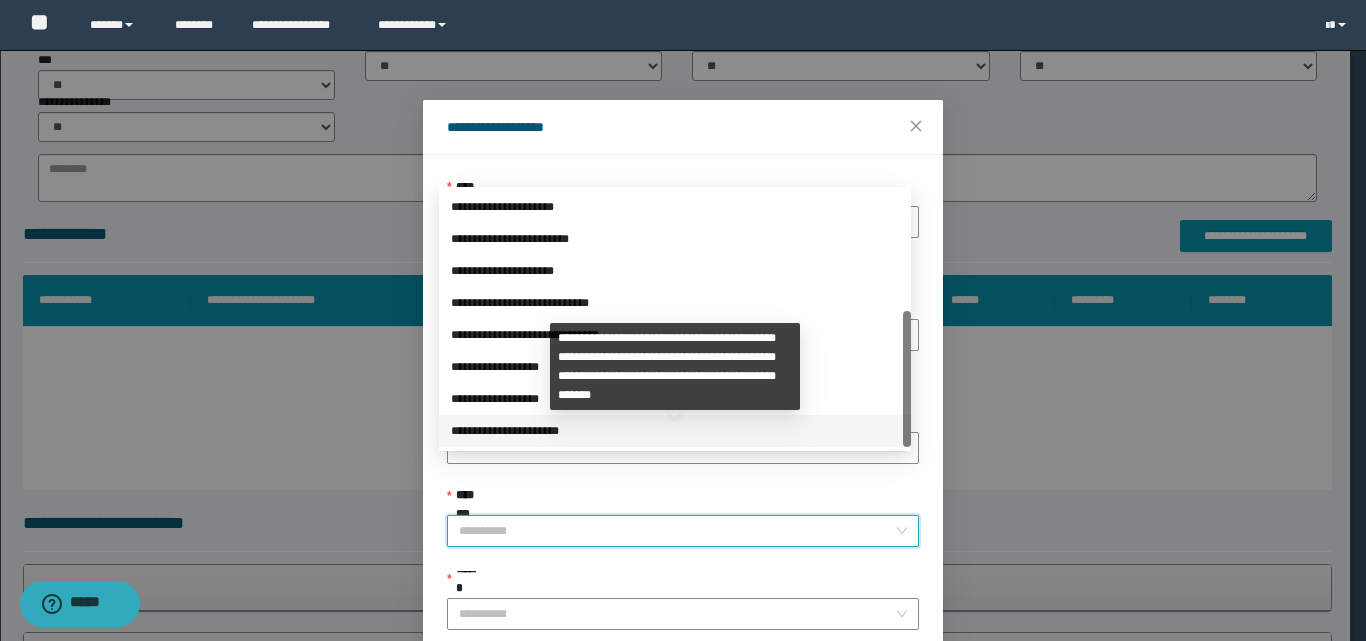 click on "**********" at bounding box center [675, 431] 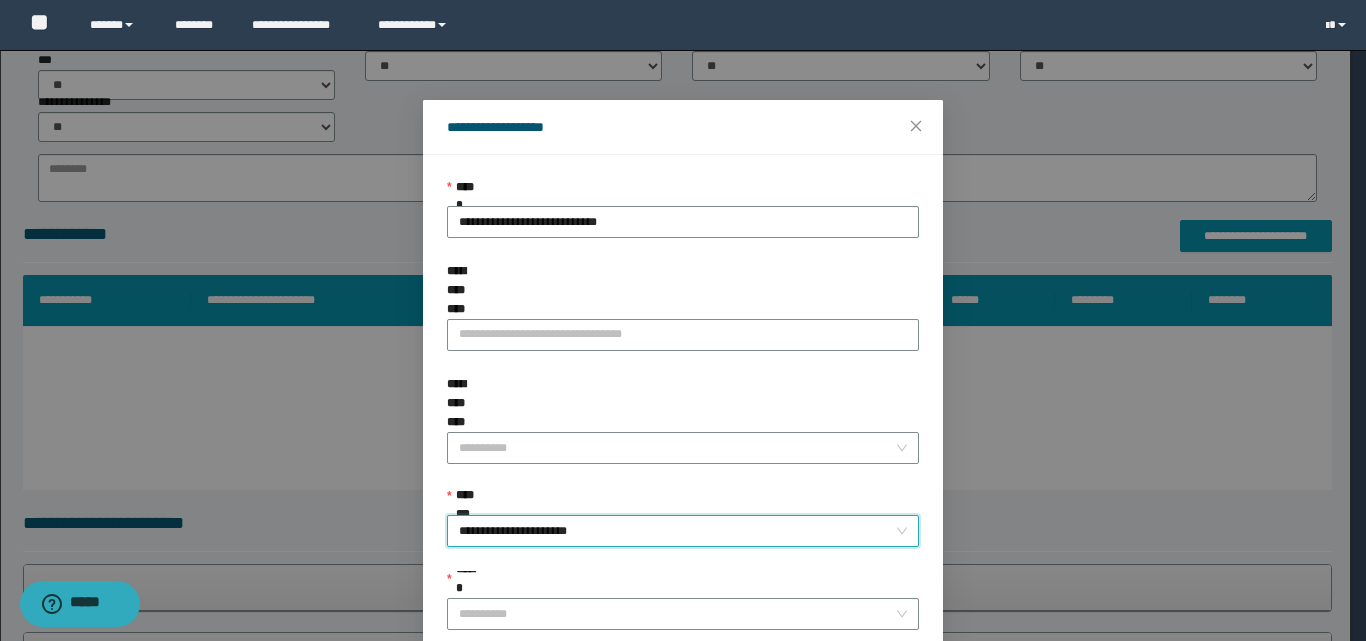 drag, startPoint x: 529, startPoint y: 561, endPoint x: 540, endPoint y: 524, distance: 38.600517 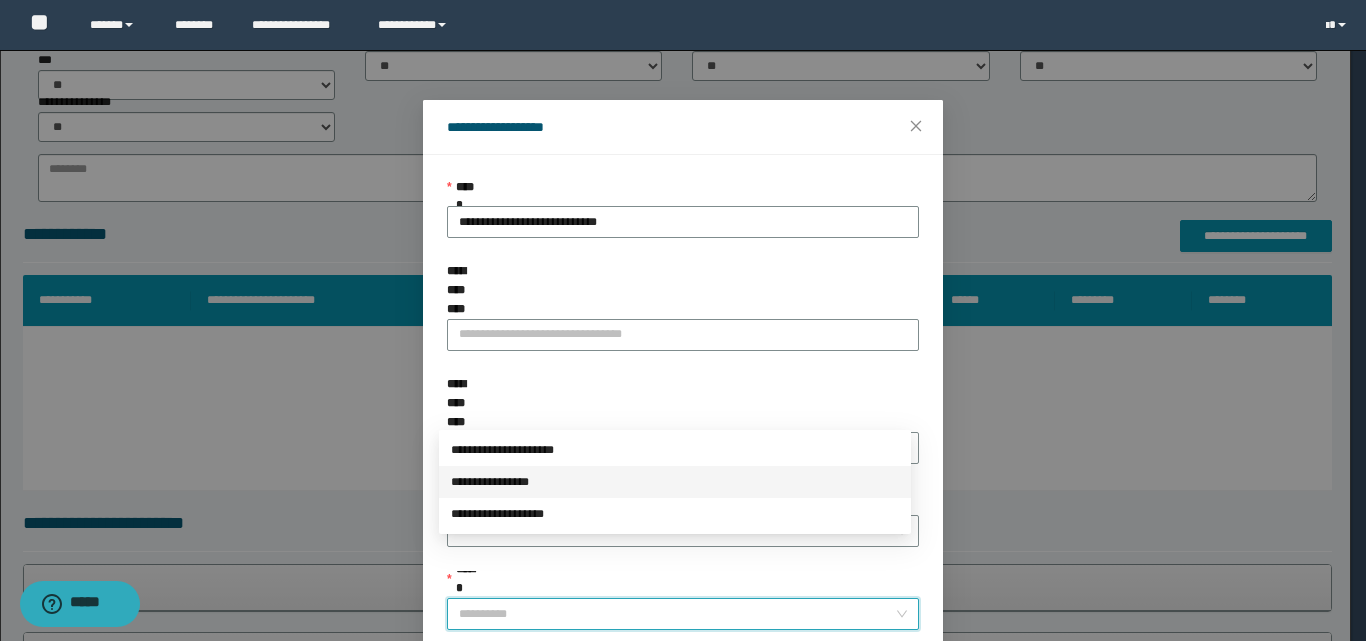 click on "**********" at bounding box center [675, 482] 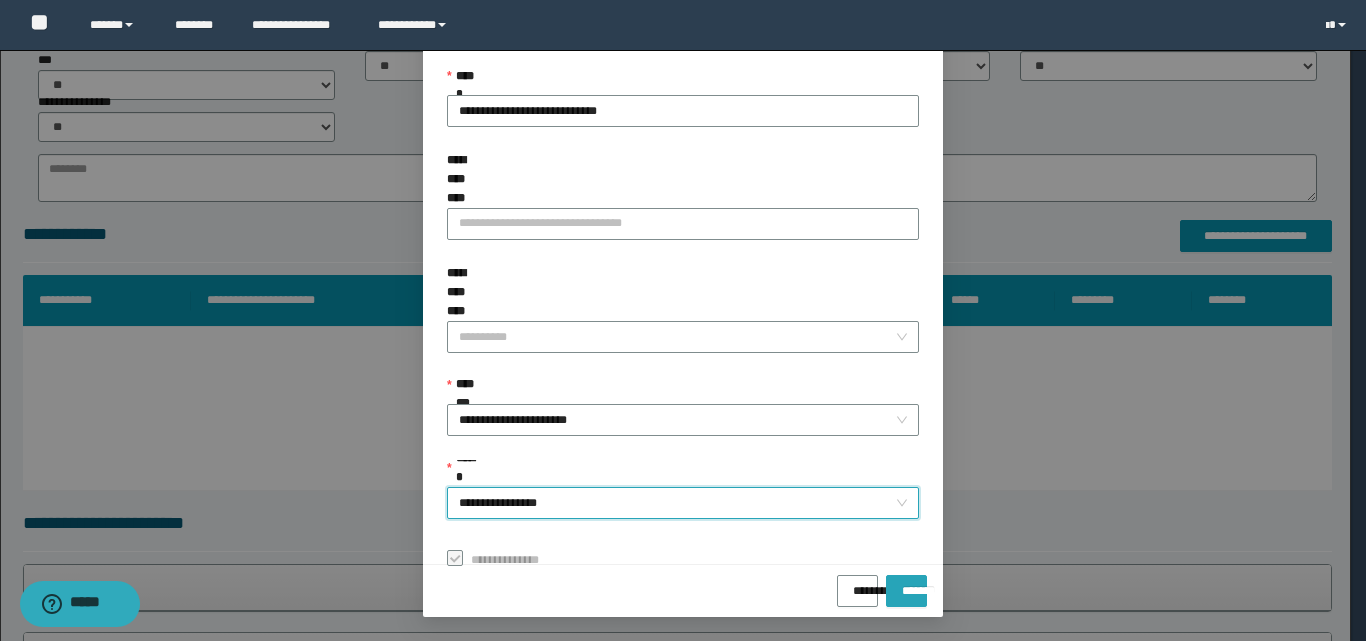 click on "*******" at bounding box center [906, 584] 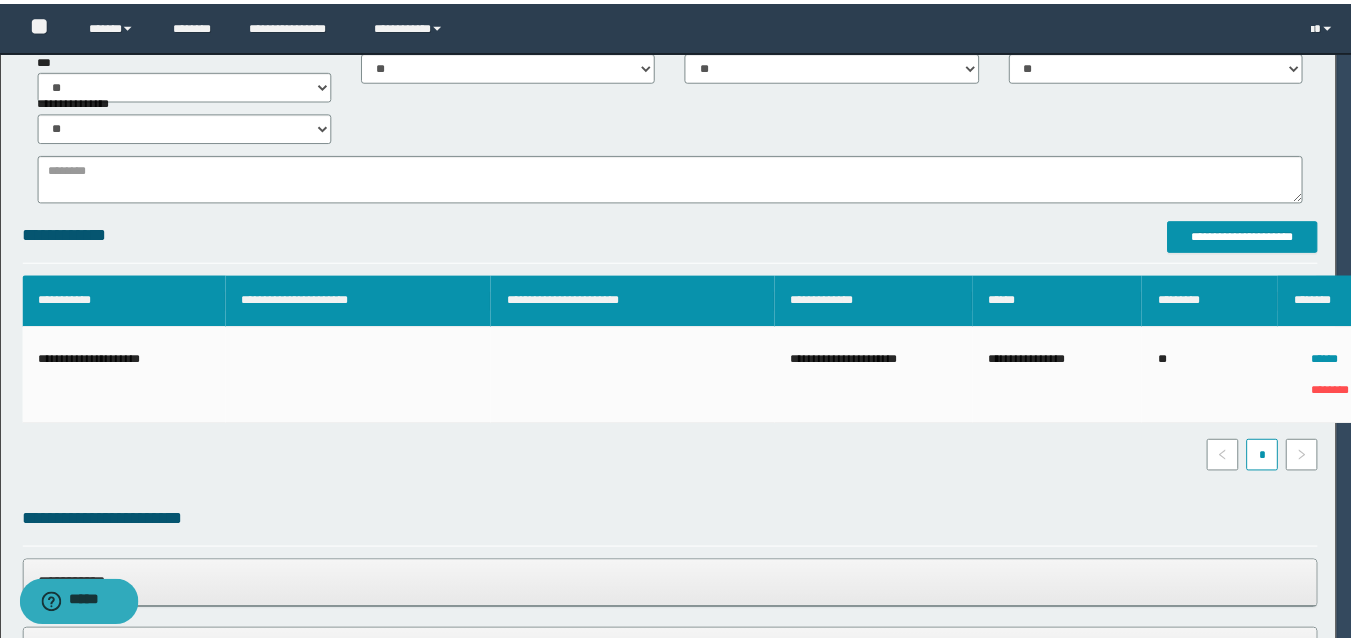 scroll, scrollTop: 64, scrollLeft: 0, axis: vertical 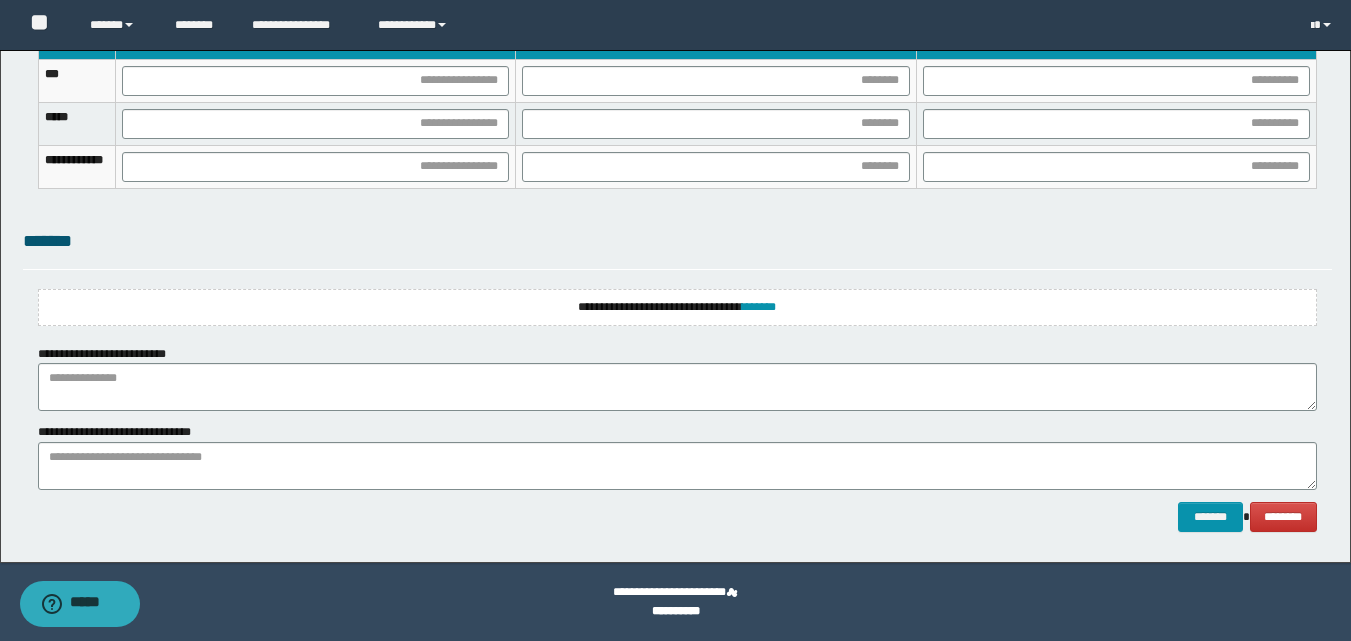 click on "**********" at bounding box center [677, 307] 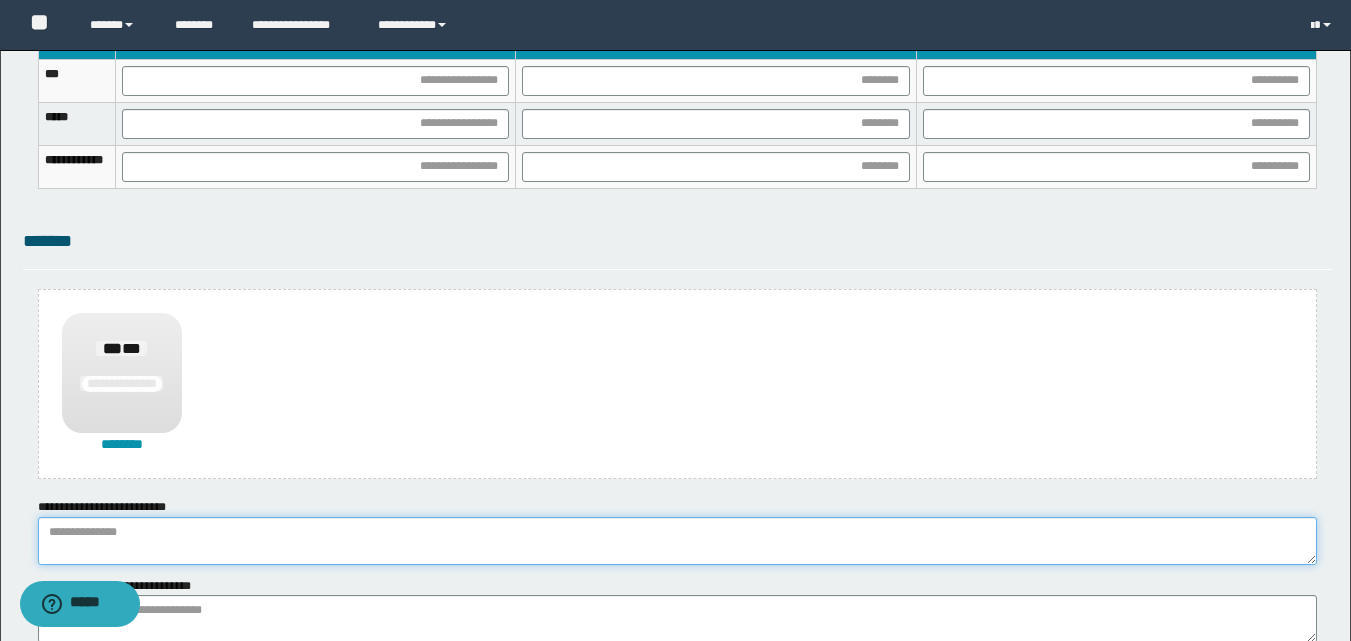 drag, startPoint x: 226, startPoint y: 550, endPoint x: 197, endPoint y: 443, distance: 110.860275 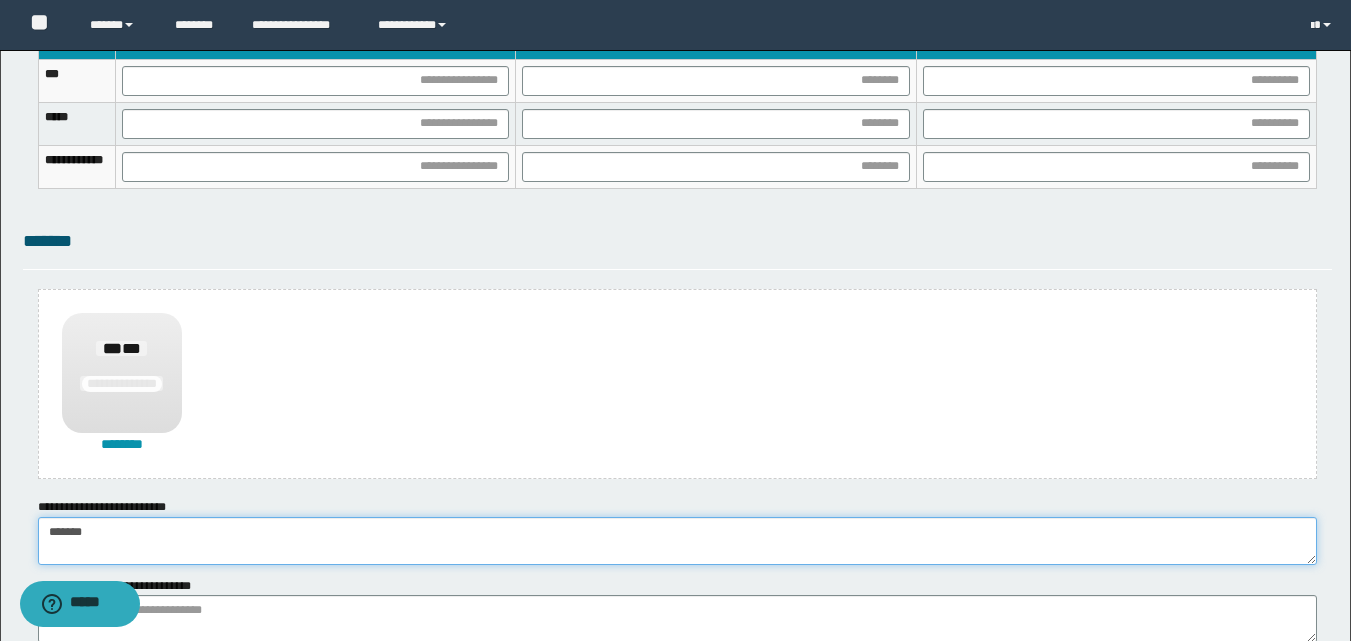 type on "******" 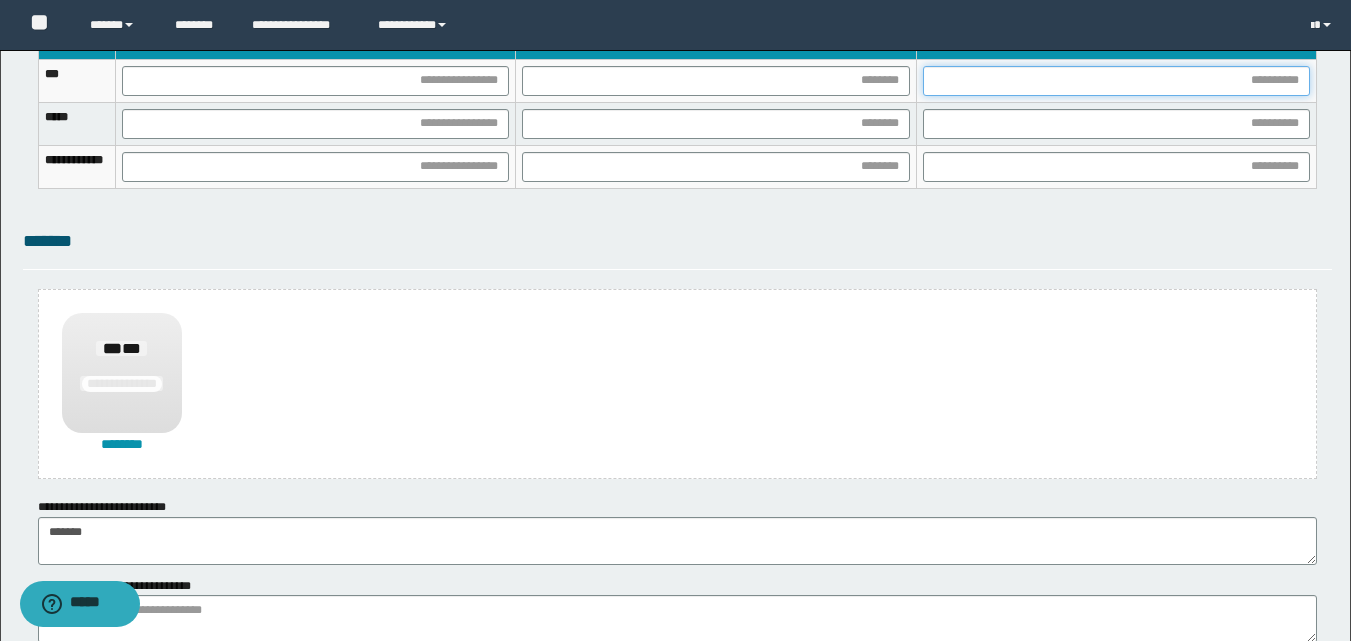 click at bounding box center (1116, 81) 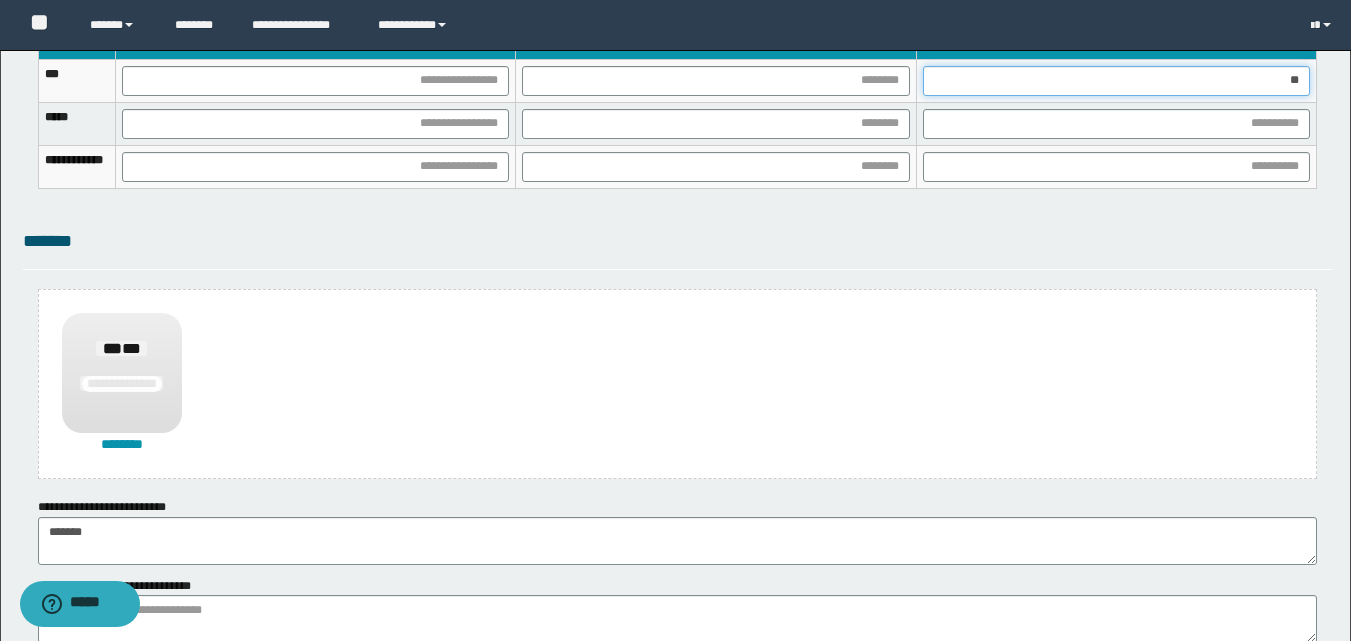 type on "***" 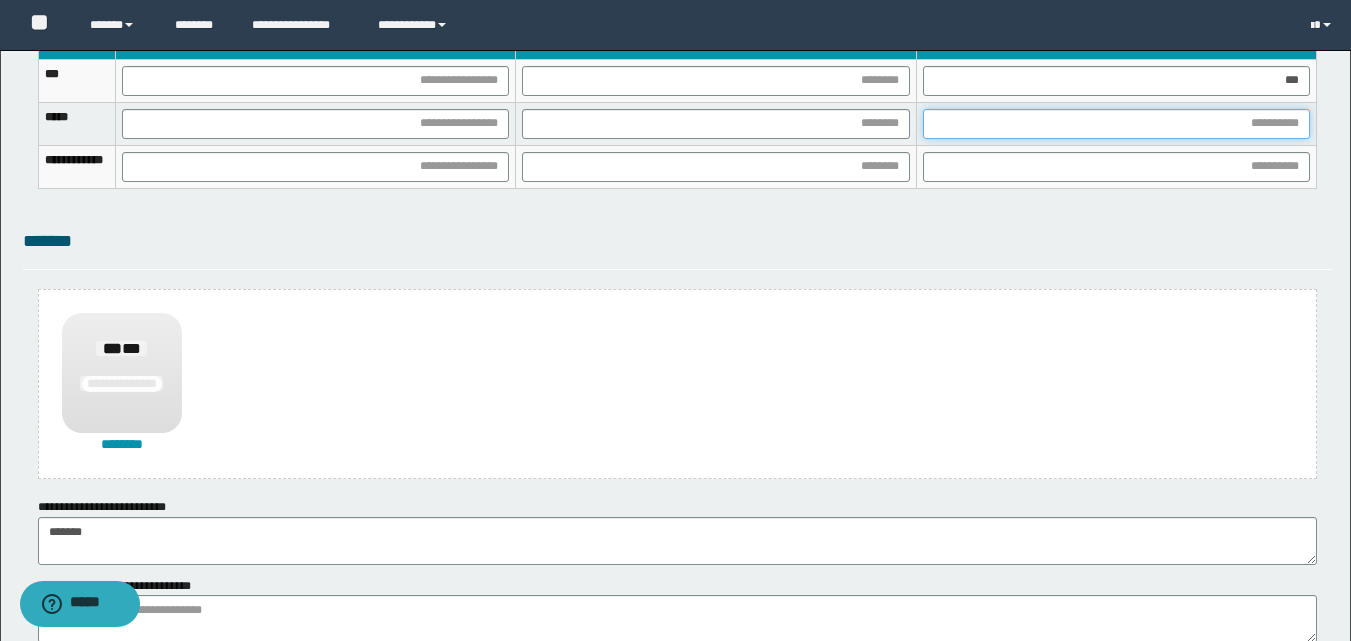click at bounding box center [1116, 124] 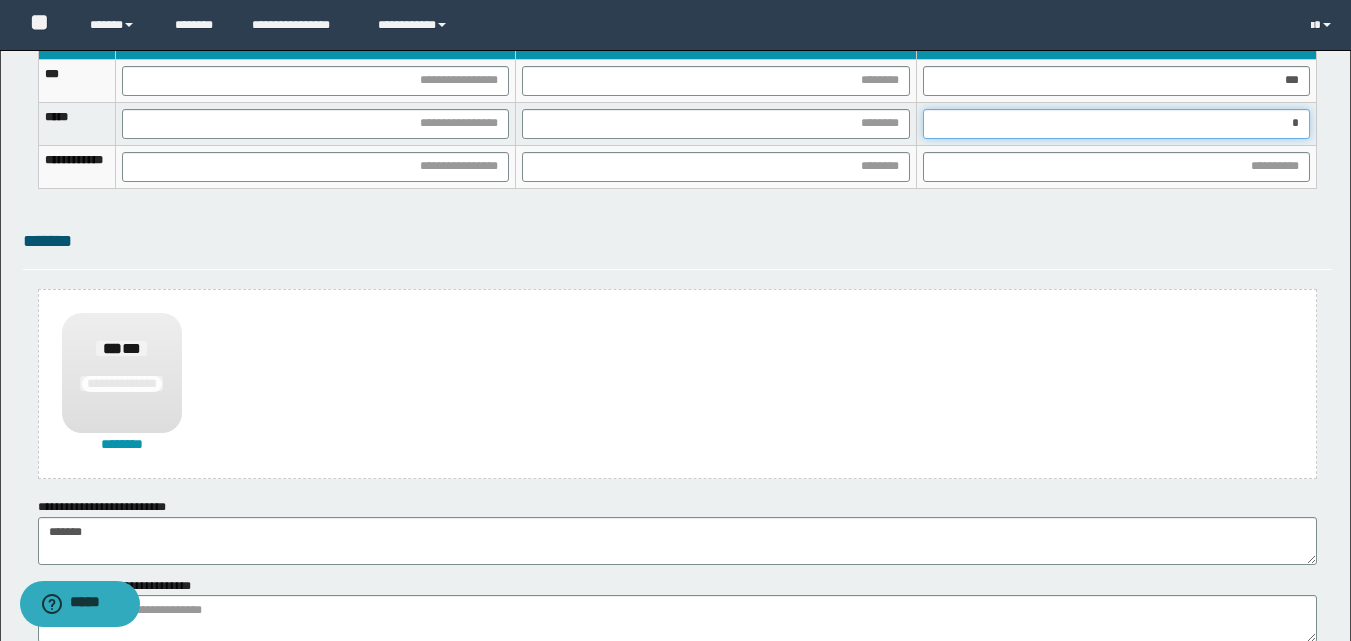 type on "**" 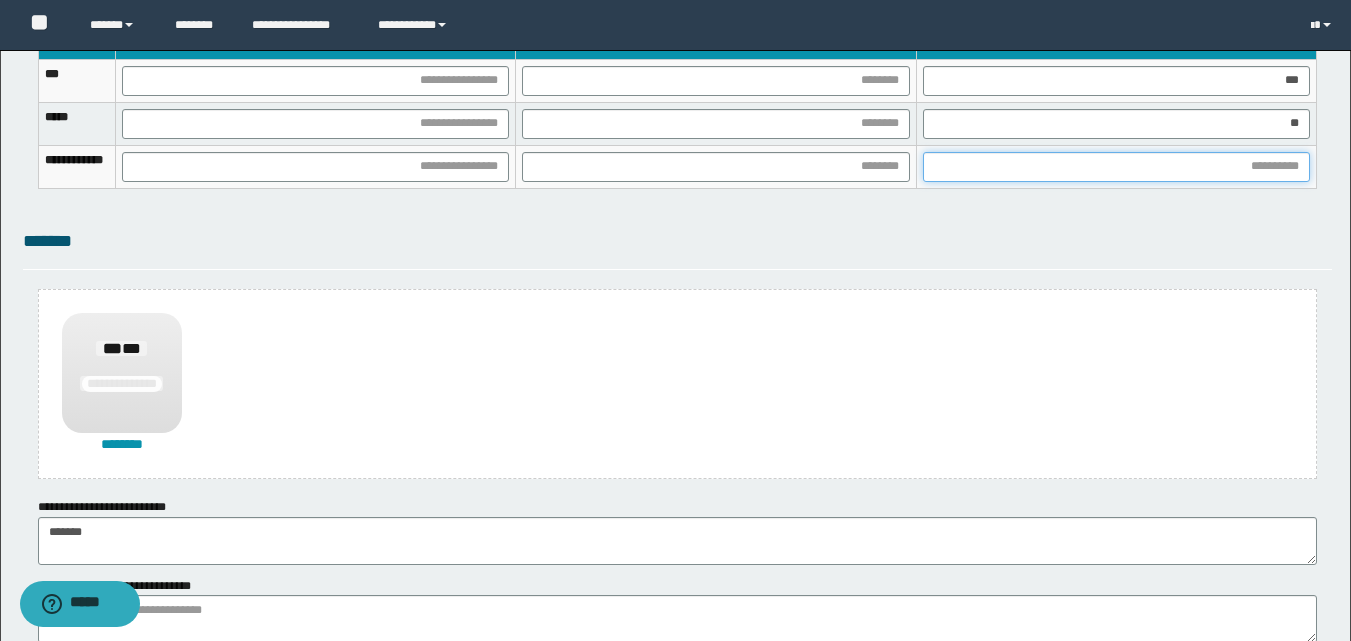 click at bounding box center [1116, 167] 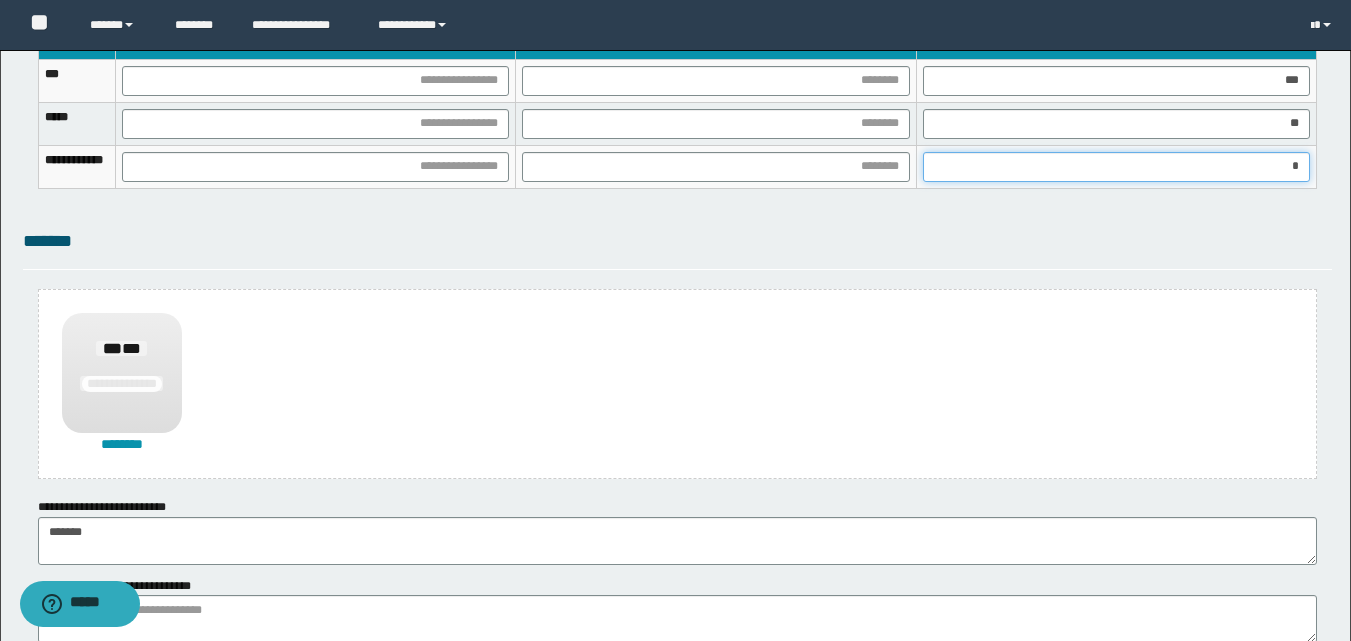 type on "**" 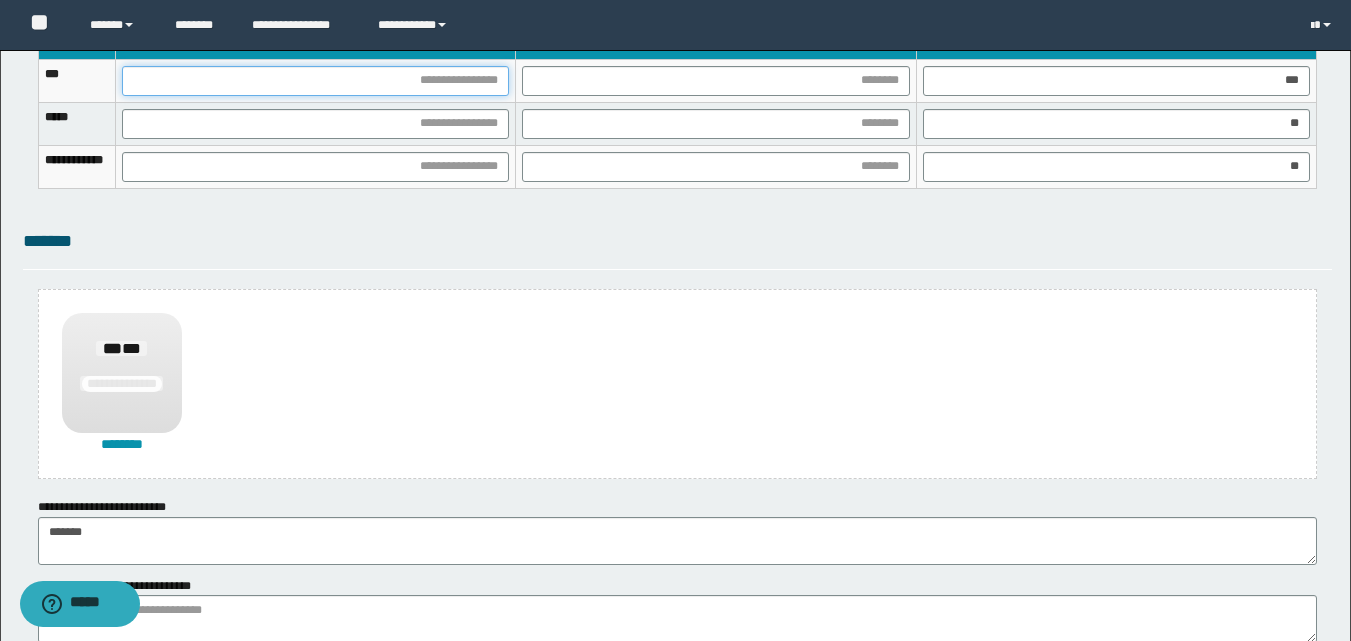 click at bounding box center [315, 81] 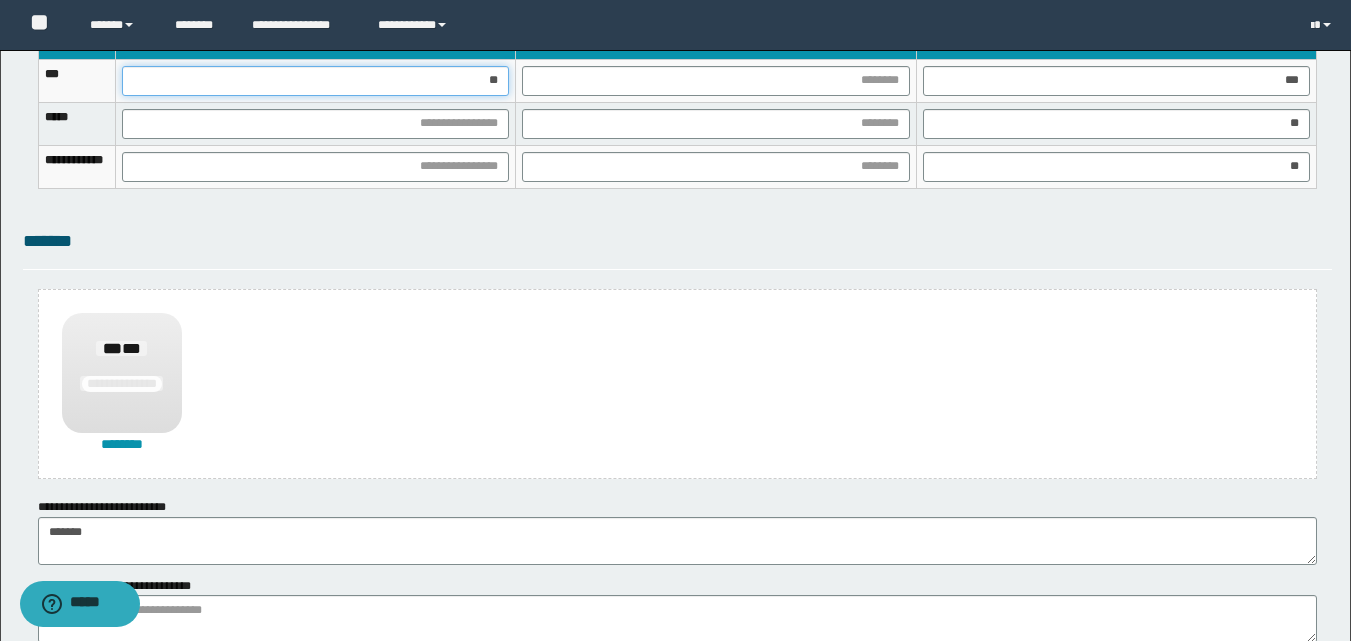 type on "***" 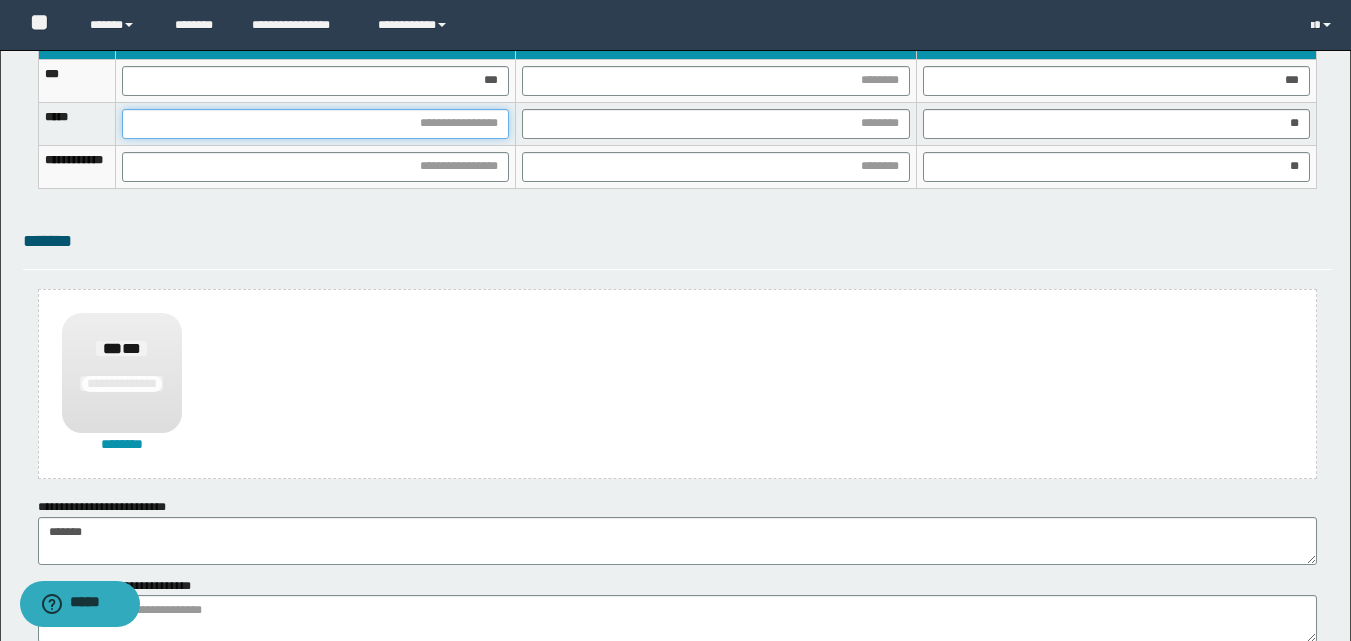 drag, startPoint x: 529, startPoint y: 126, endPoint x: 541, endPoint y: 164, distance: 39.849716 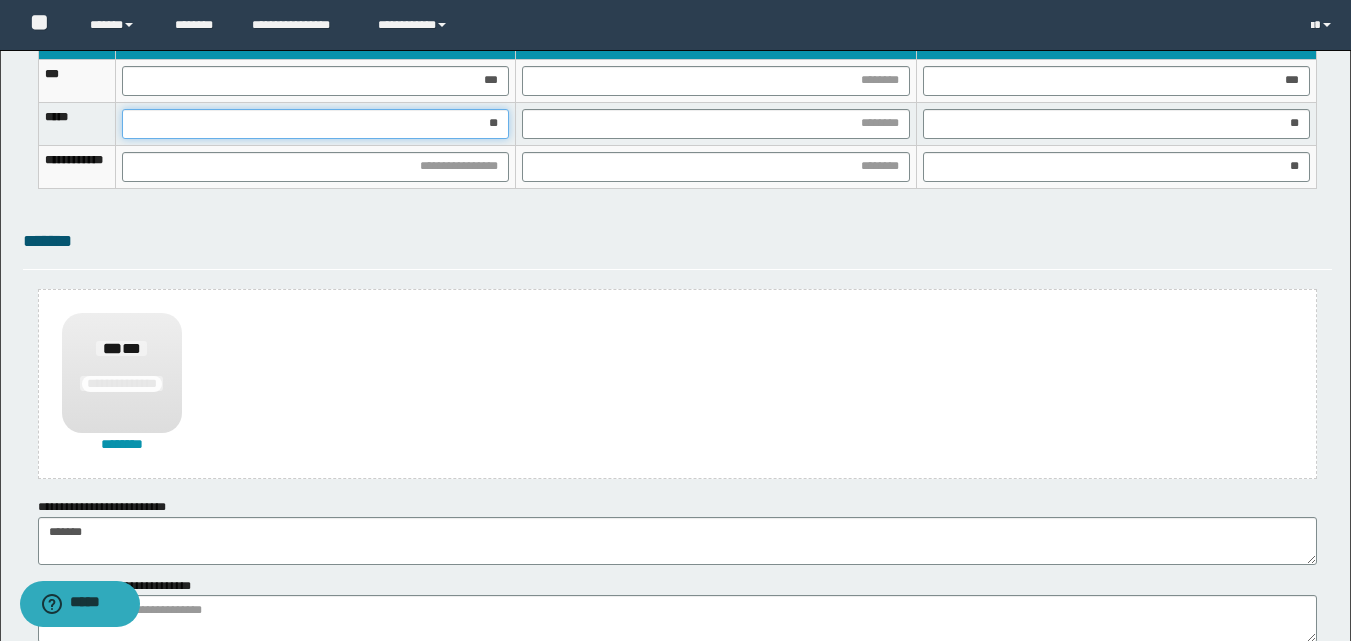 type on "***" 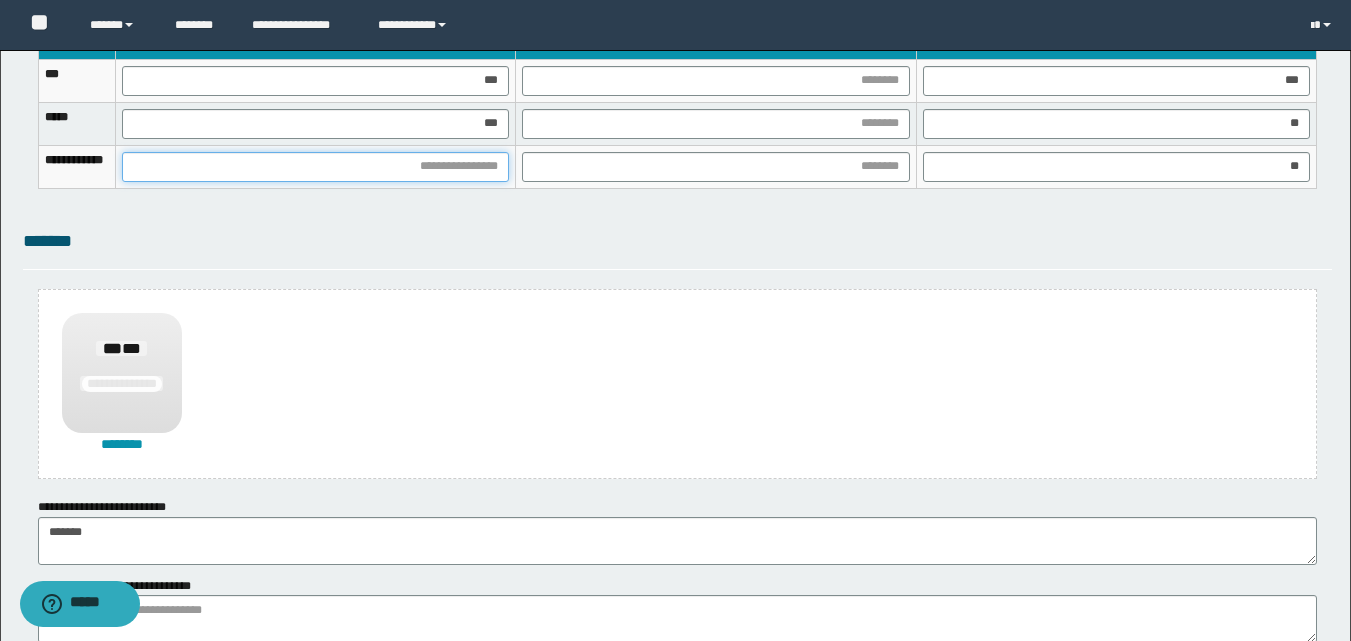 drag, startPoint x: 552, startPoint y: 169, endPoint x: 591, endPoint y: 308, distance: 144.36758 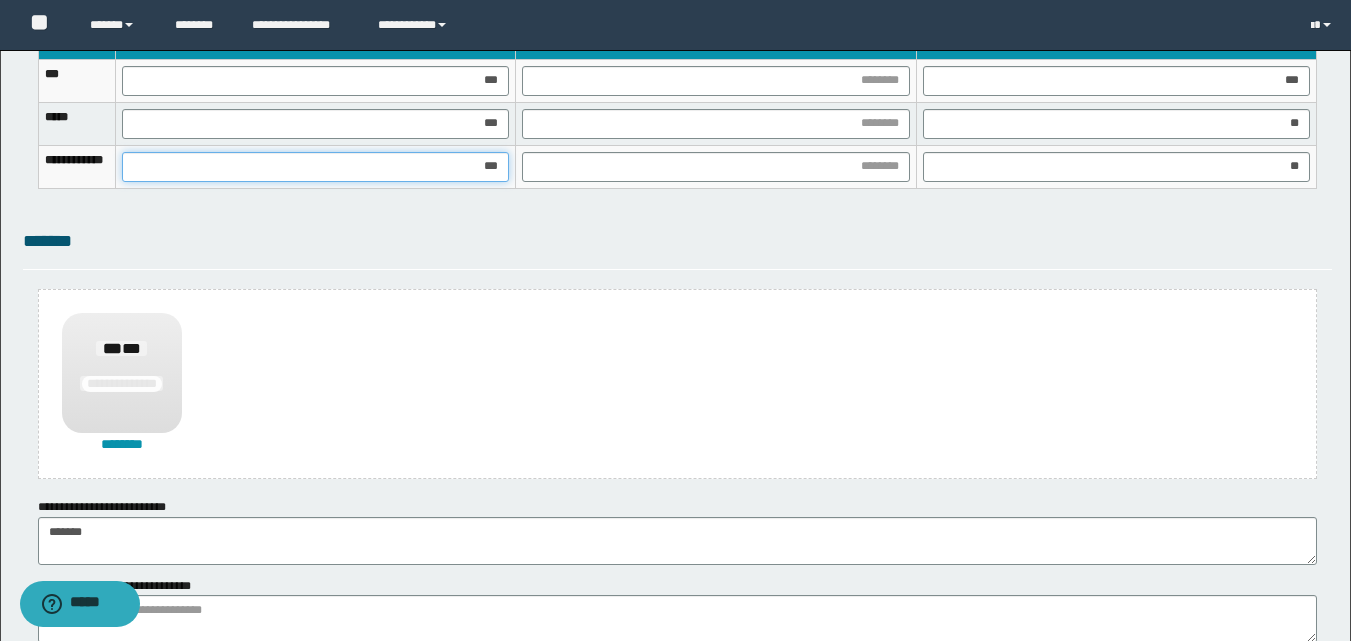 type on "****" 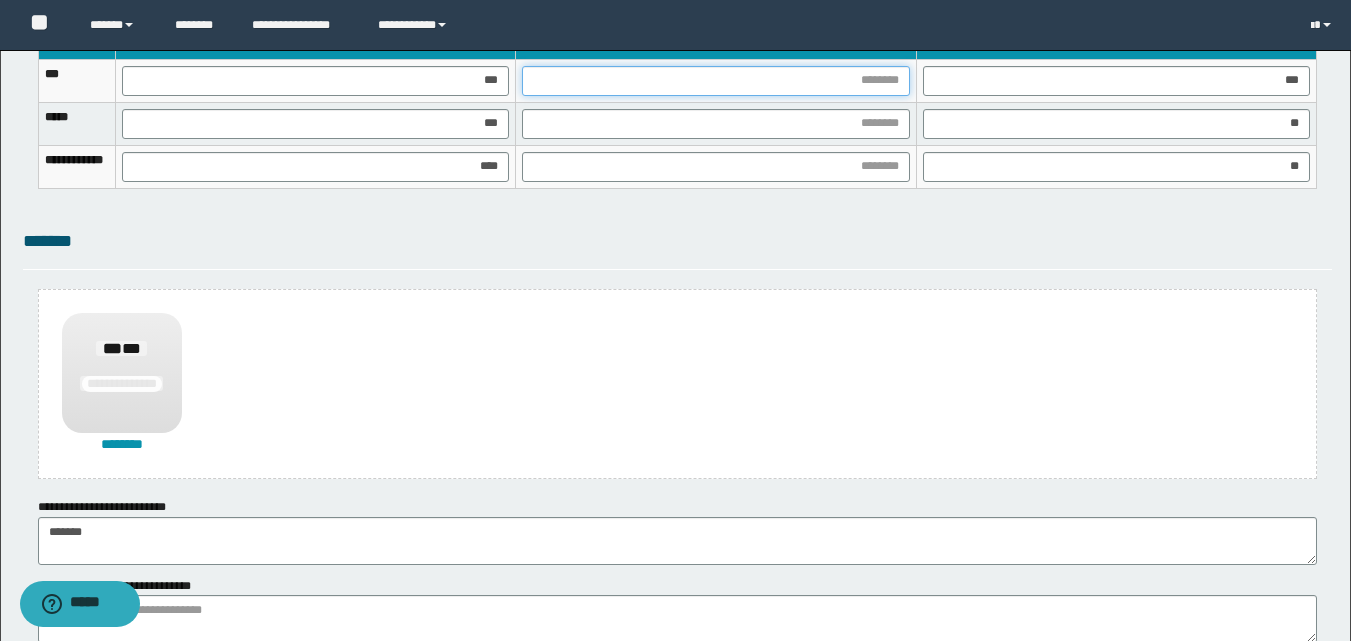 drag, startPoint x: 906, startPoint y: 87, endPoint x: 853, endPoint y: 176, distance: 103.58572 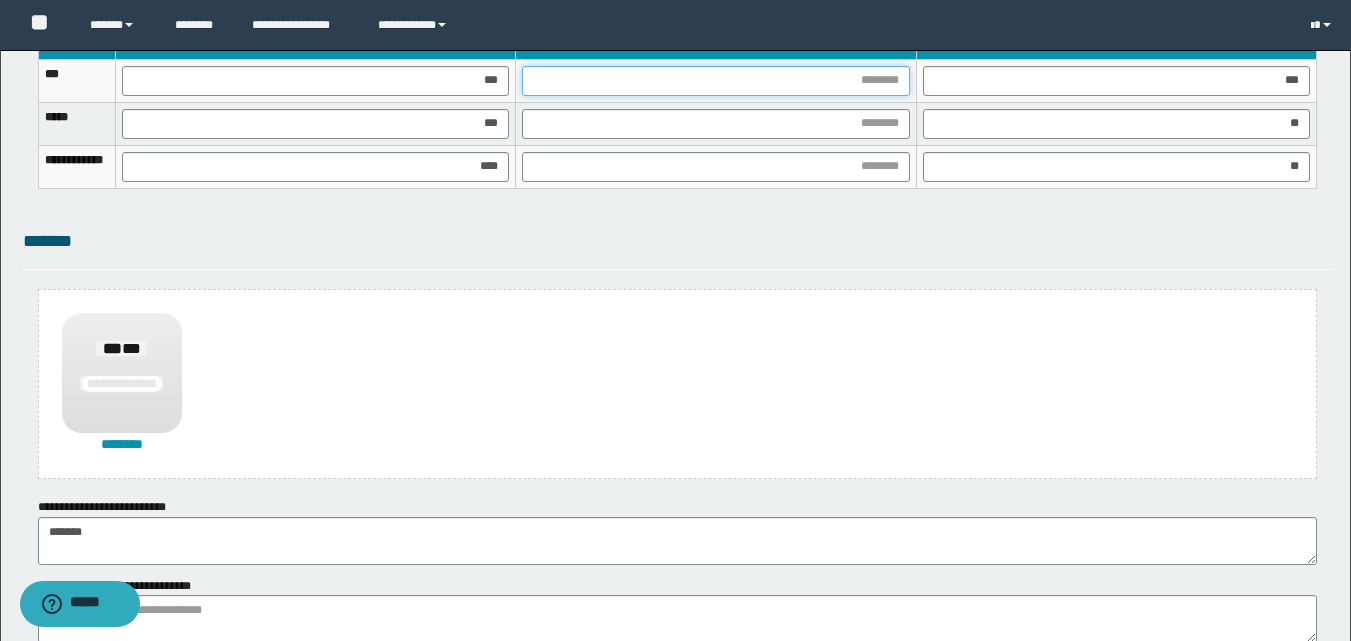 click at bounding box center (715, 81) 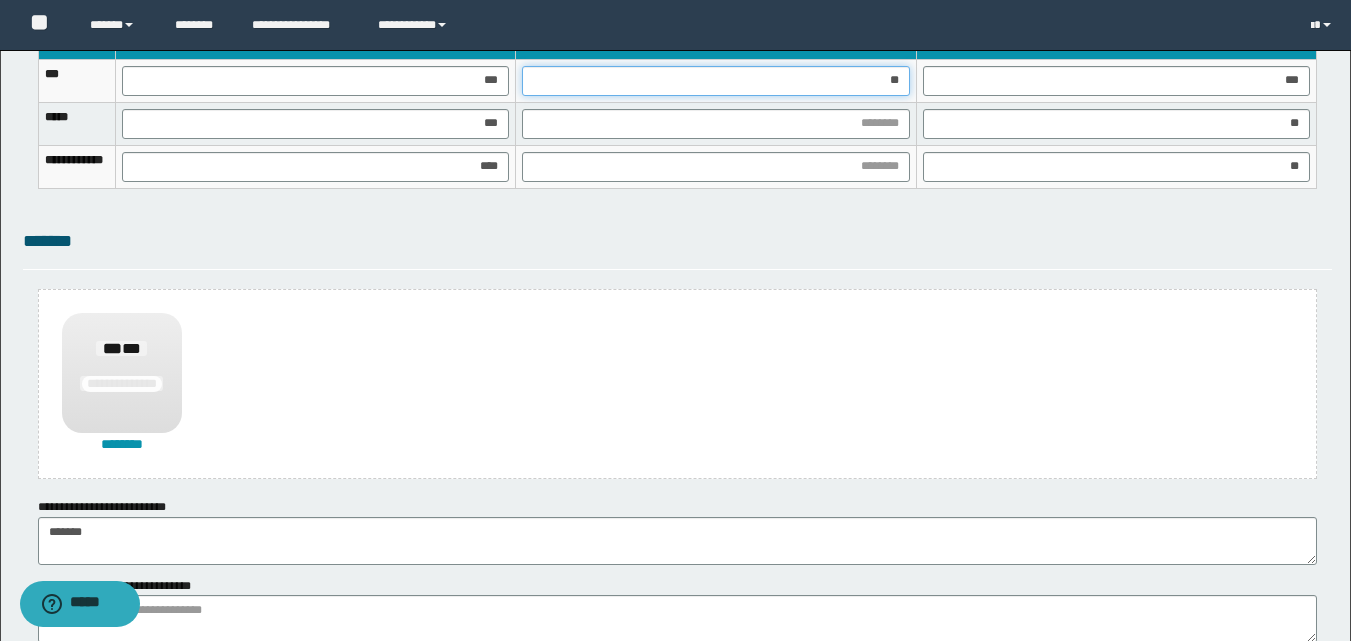 type on "***" 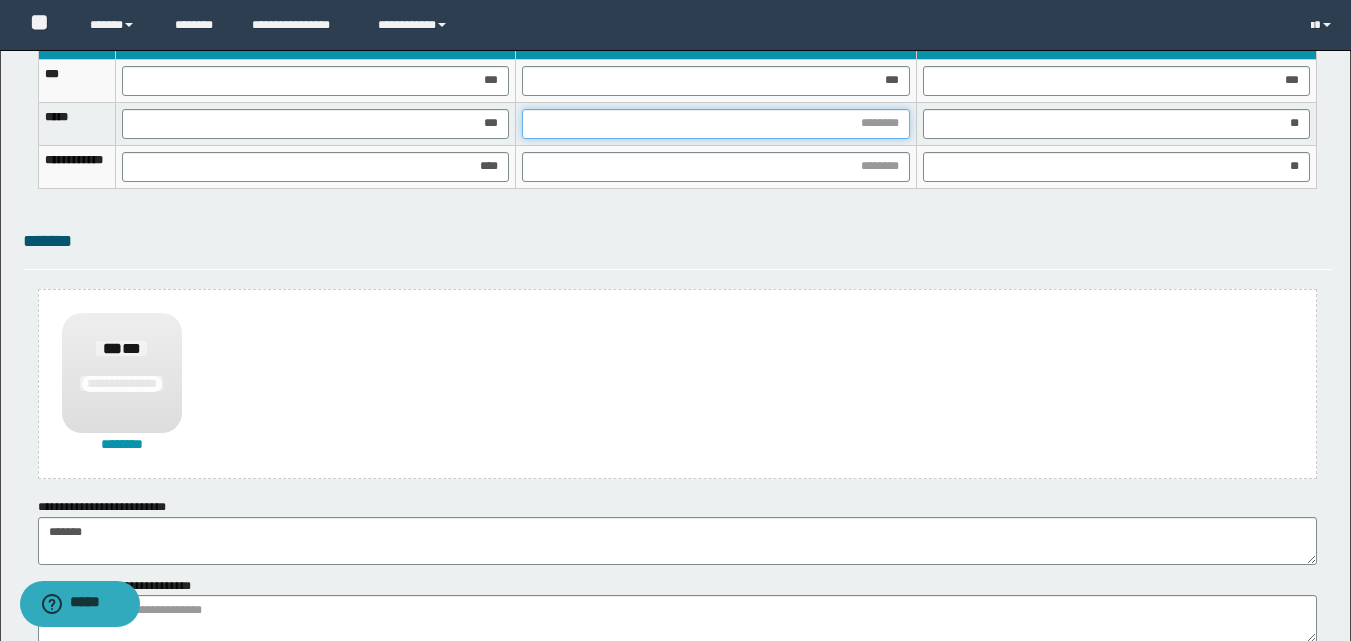 click at bounding box center [715, 124] 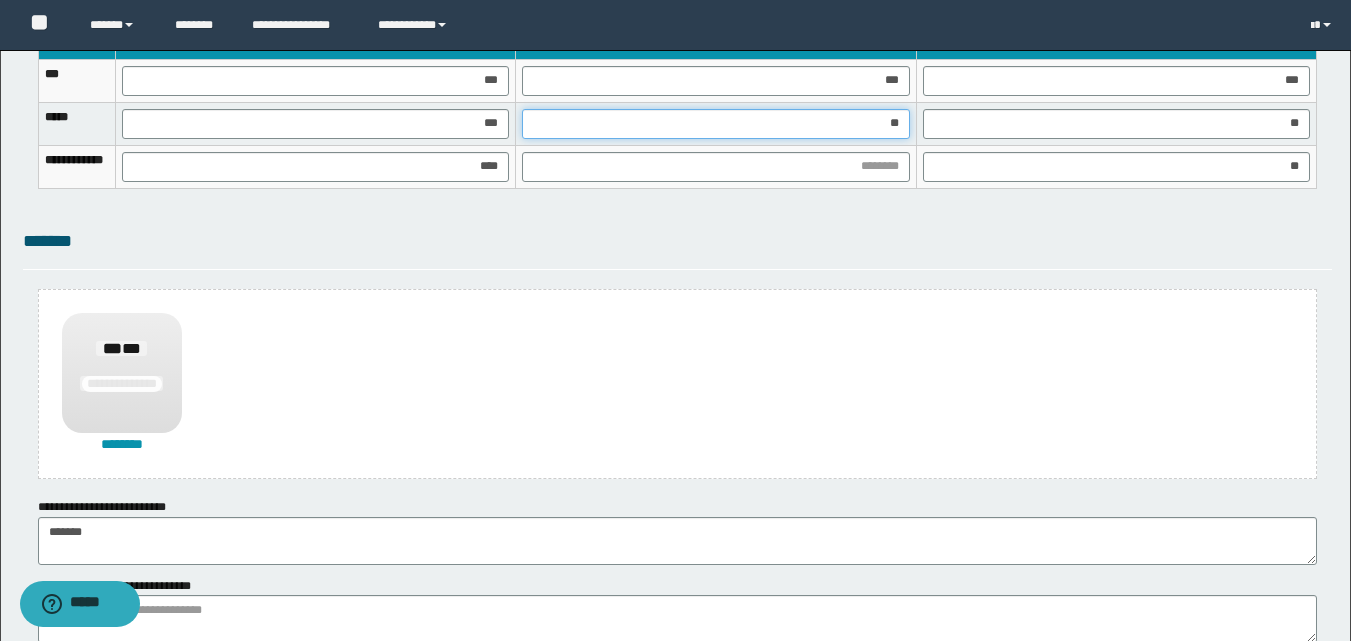 type on "***" 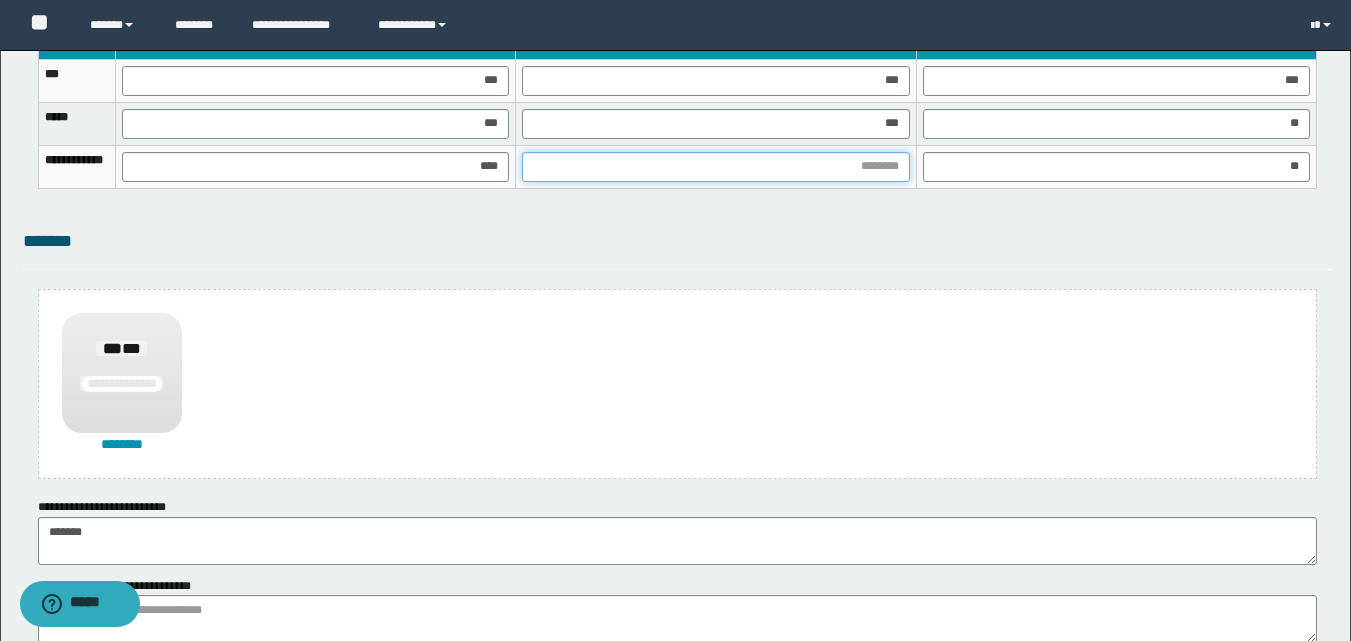 click at bounding box center [715, 167] 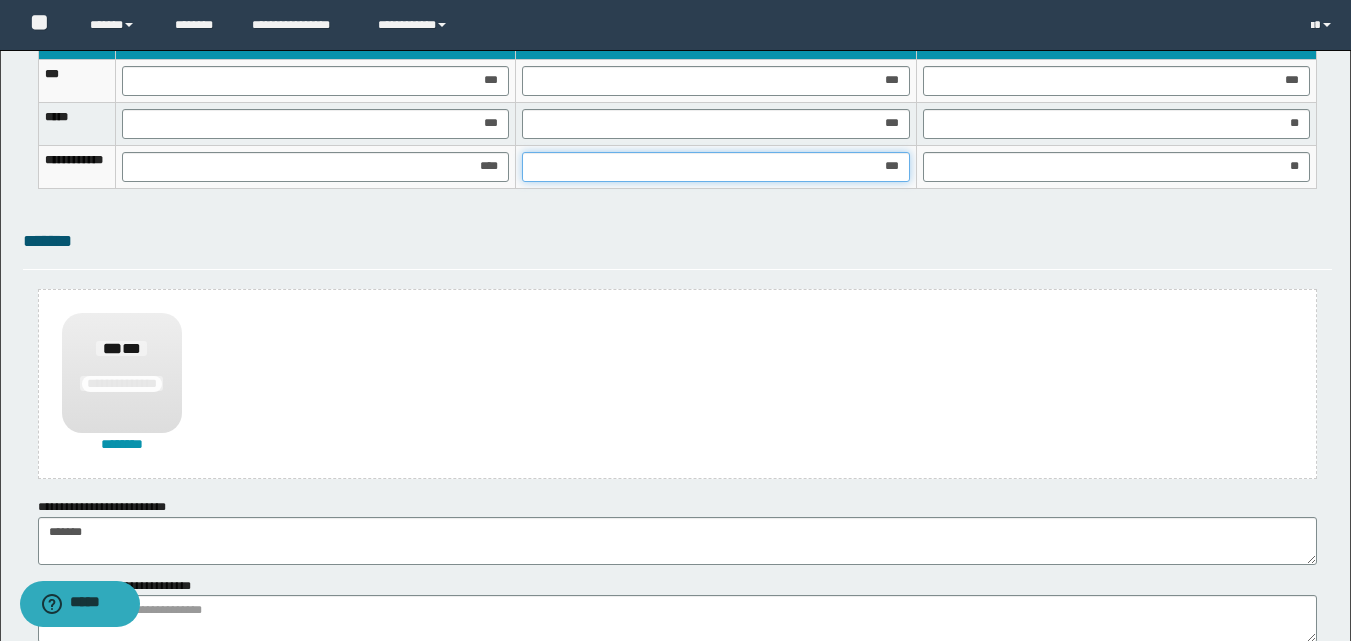 type on "****" 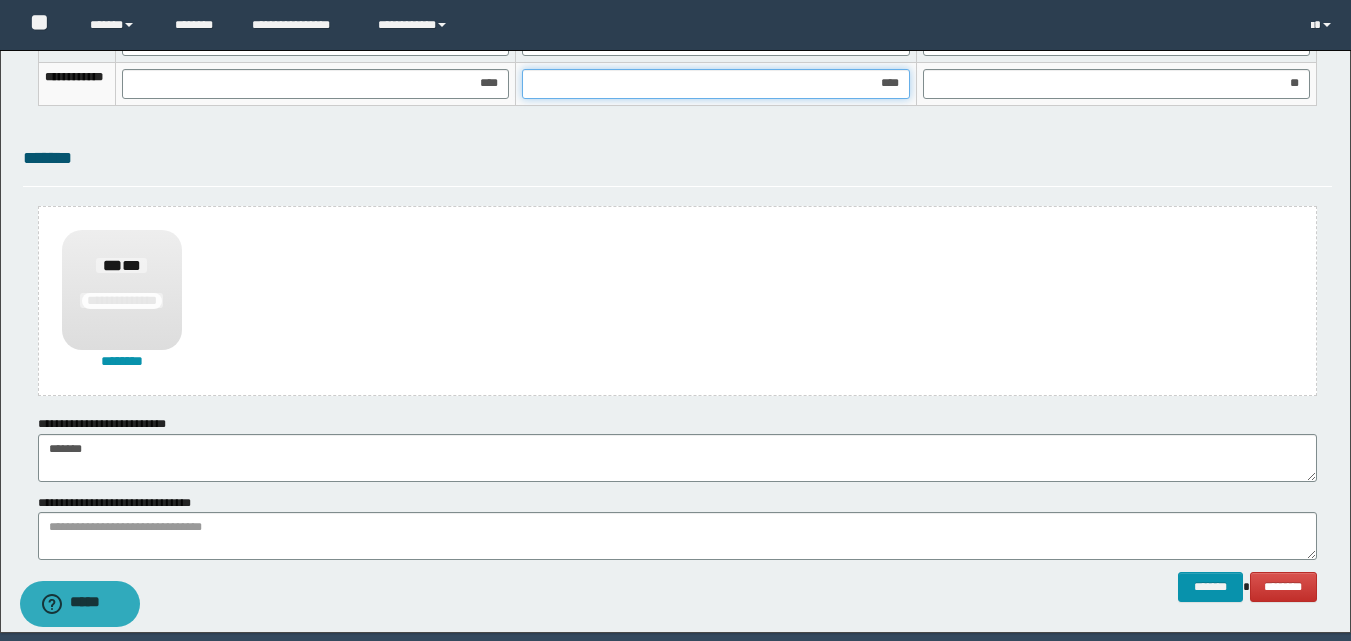 scroll, scrollTop: 1470, scrollLeft: 0, axis: vertical 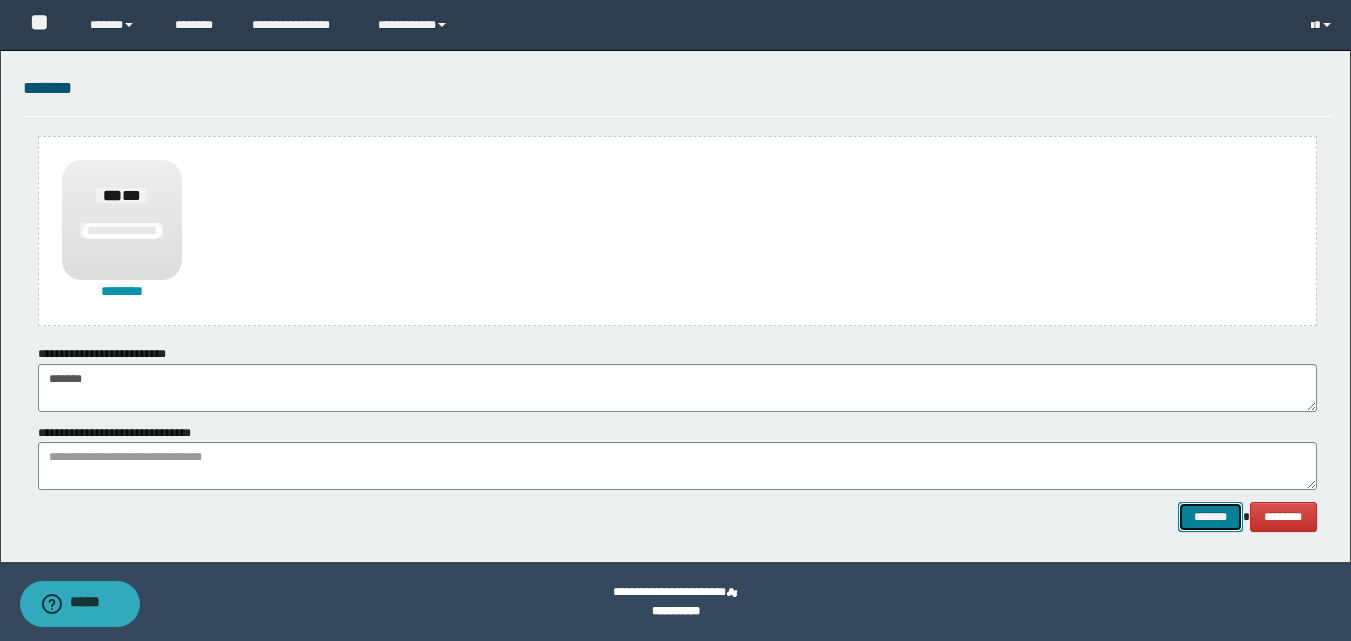 click on "*******" at bounding box center (1210, 517) 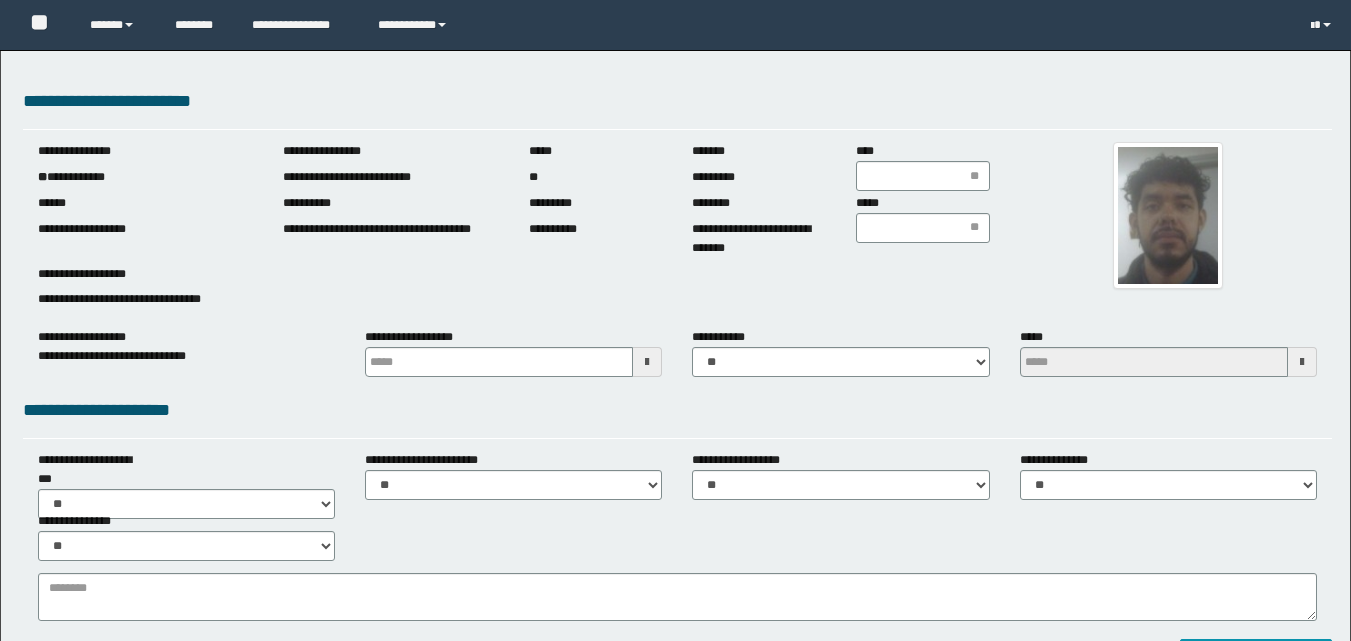 scroll, scrollTop: 0, scrollLeft: 0, axis: both 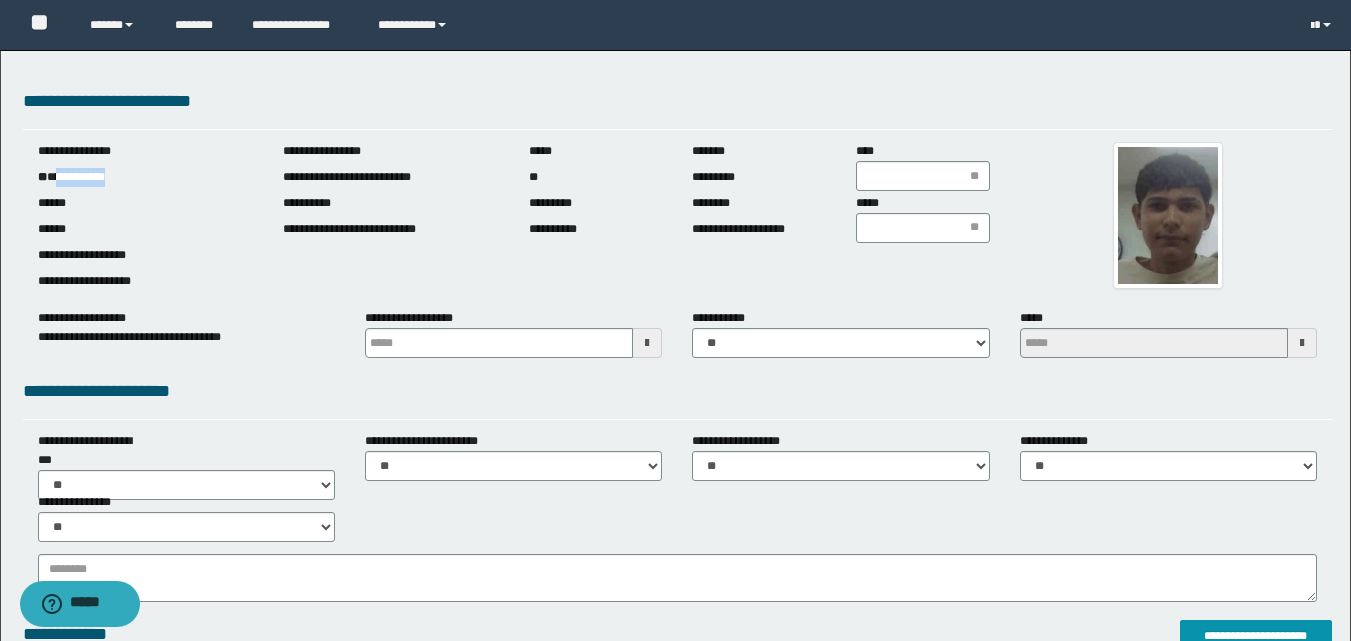 drag, startPoint x: 59, startPoint y: 179, endPoint x: 165, endPoint y: 186, distance: 106.23088 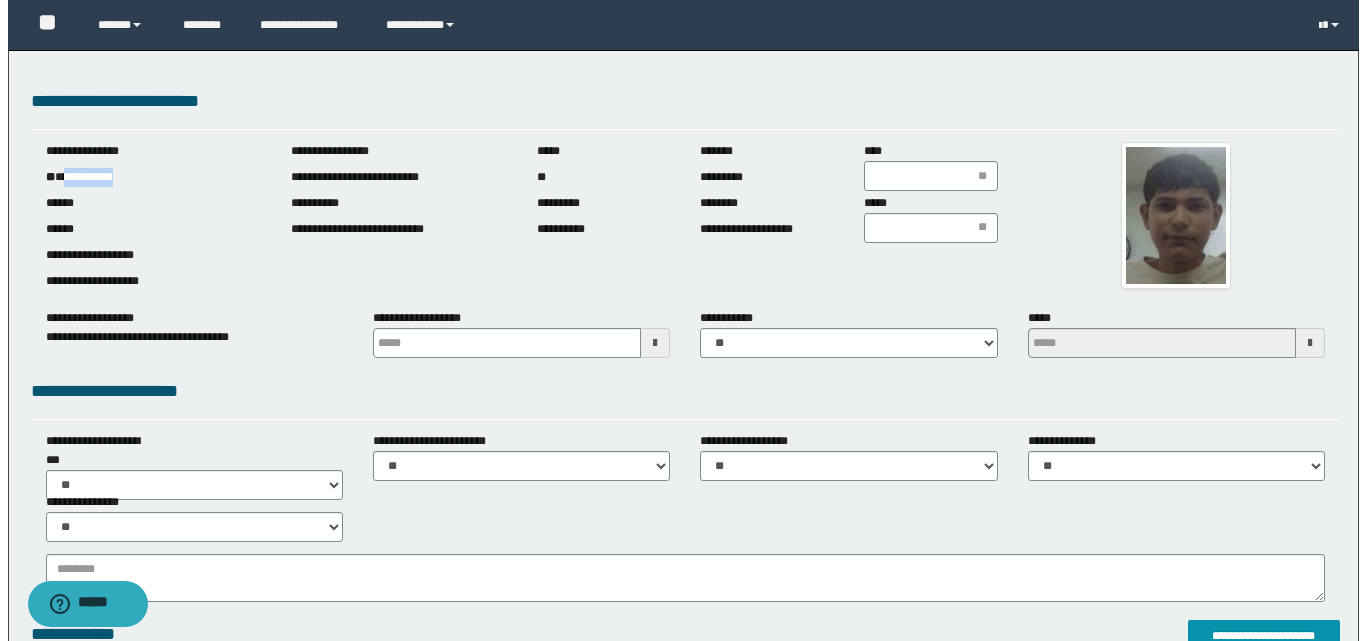 scroll, scrollTop: 400, scrollLeft: 0, axis: vertical 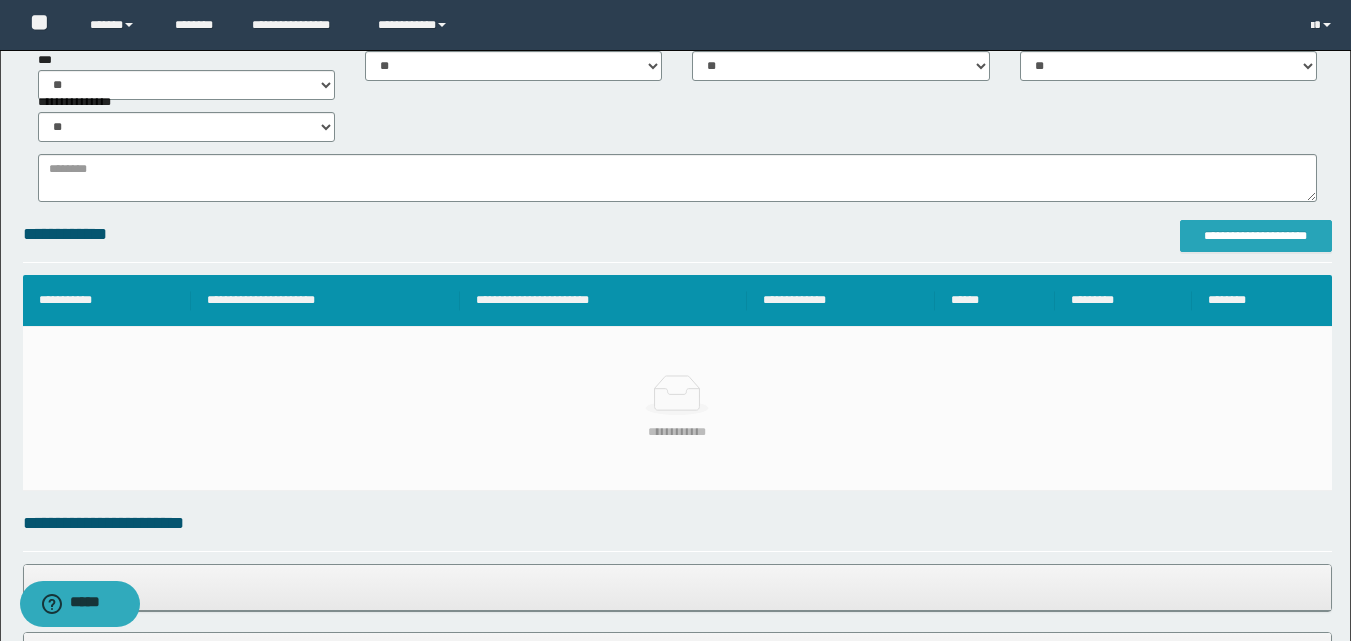 click on "**********" at bounding box center [1256, 236] 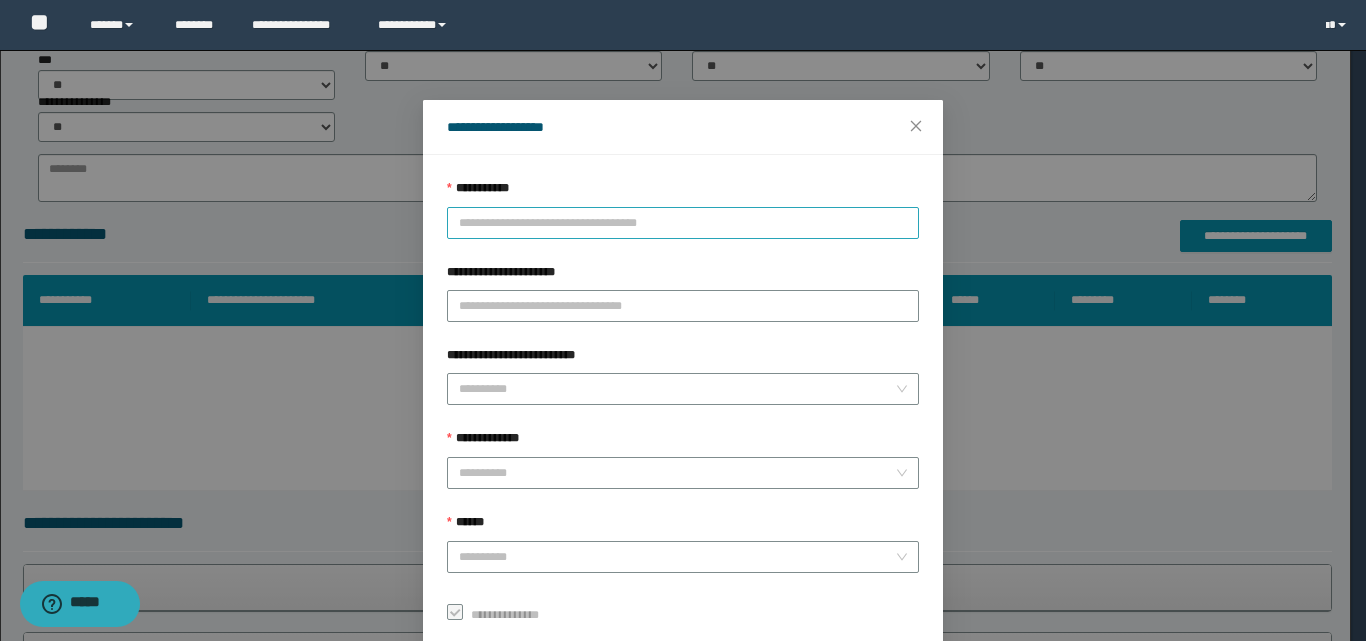 click on "**********" at bounding box center [683, 223] 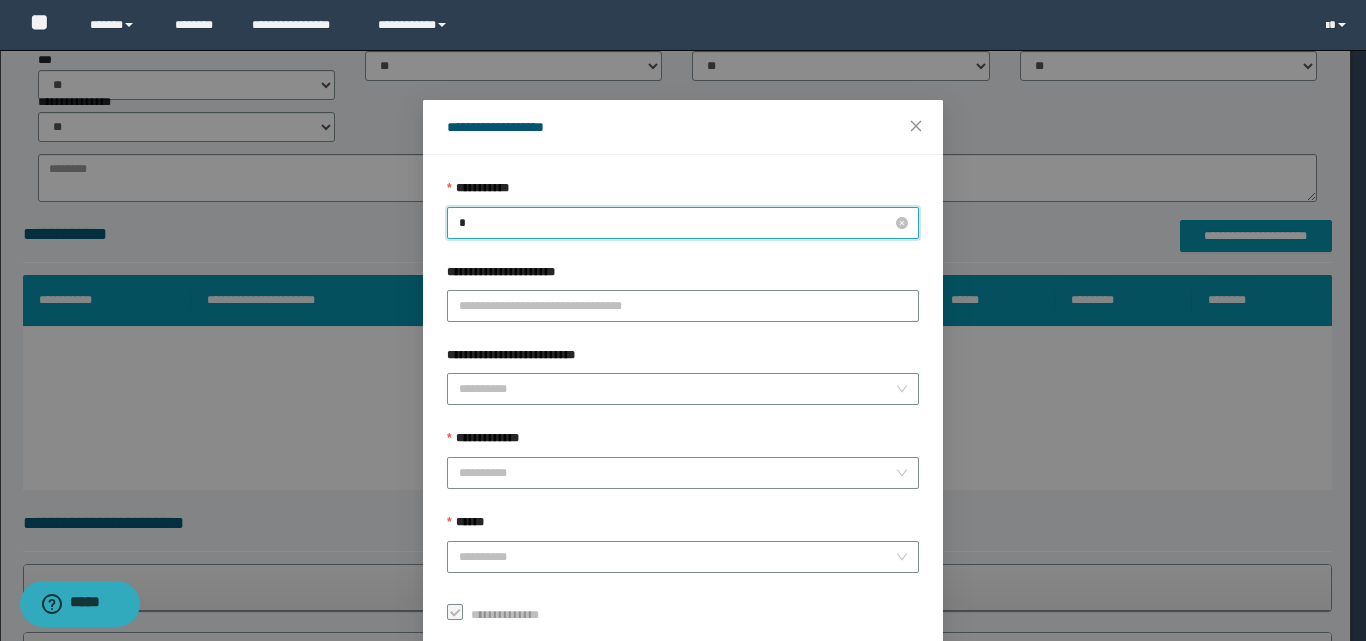 type on "**" 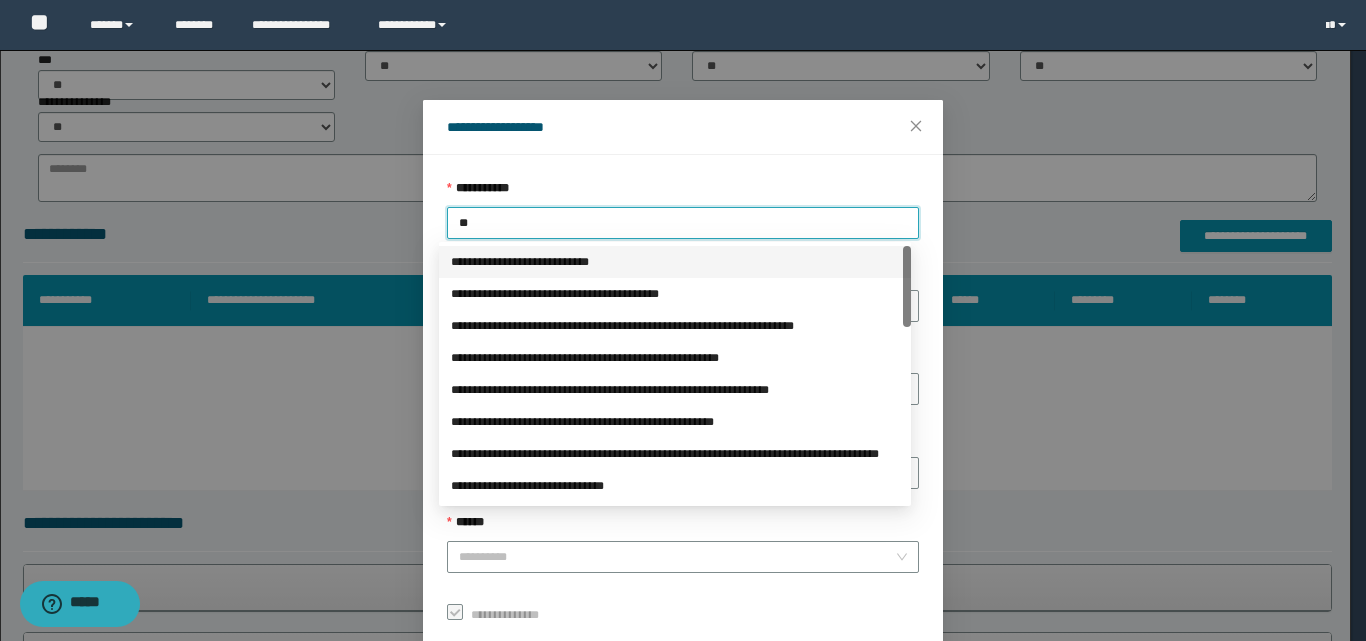 click on "**********" at bounding box center (675, 262) 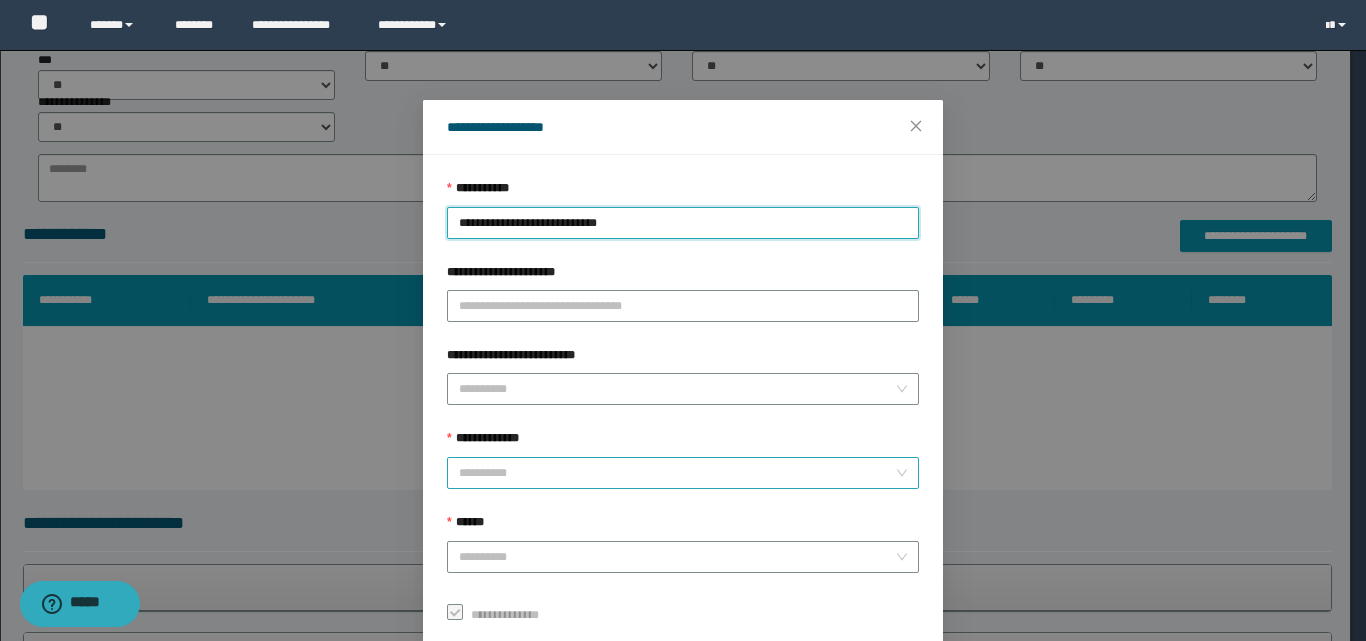 click on "**********" at bounding box center [677, 473] 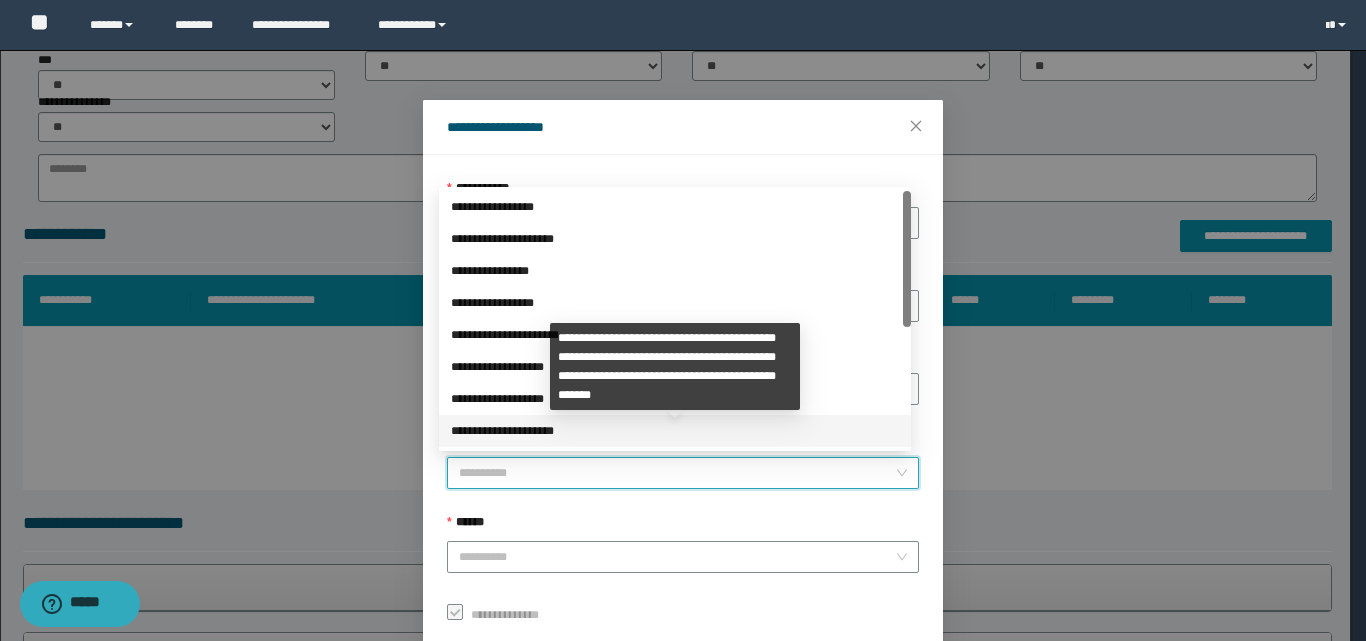 scroll, scrollTop: 224, scrollLeft: 0, axis: vertical 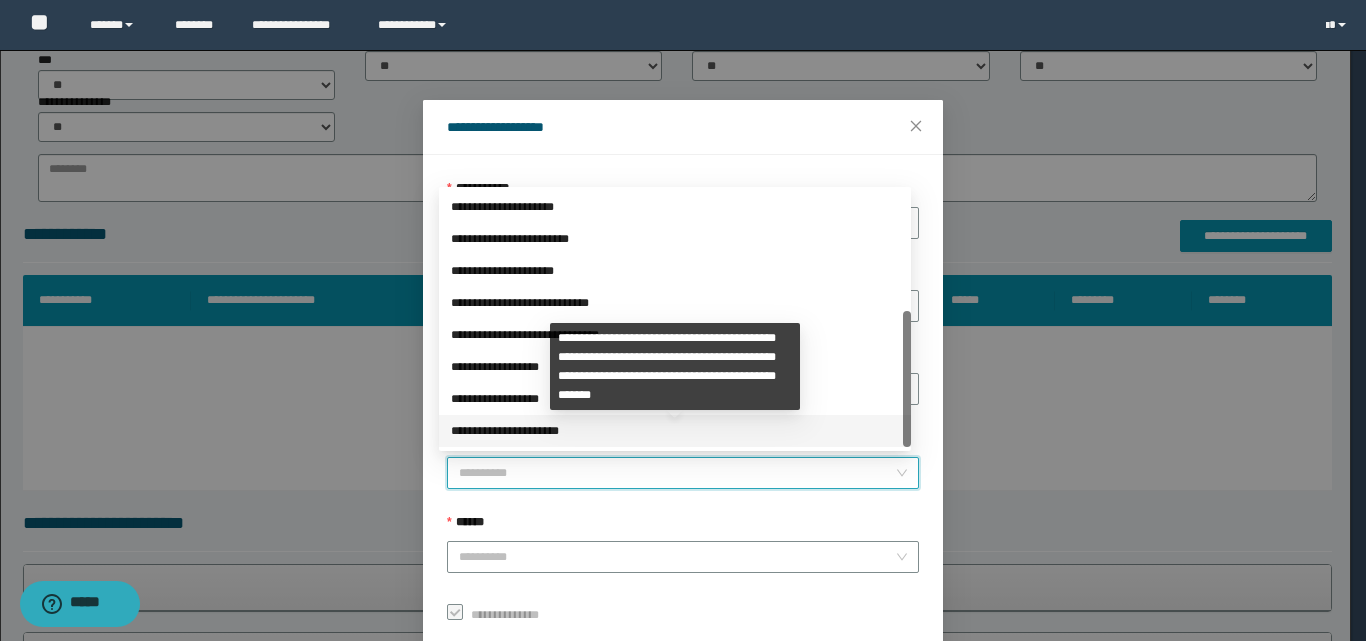 click on "**********" at bounding box center [675, 431] 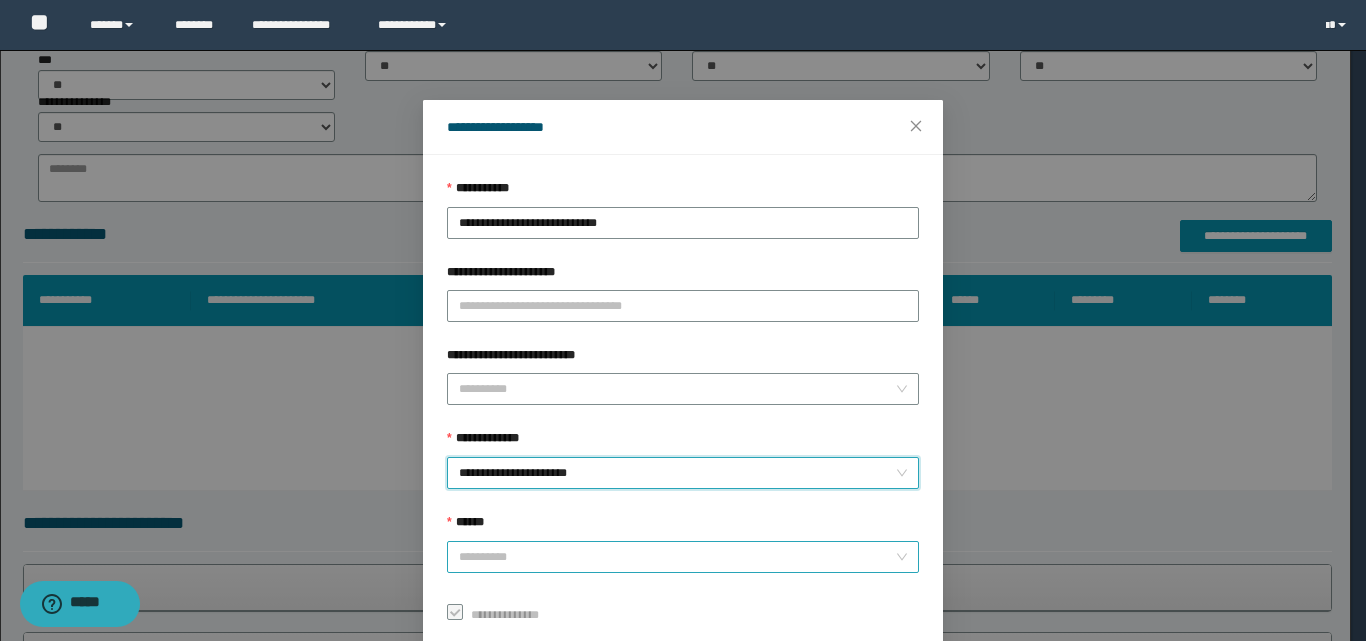 click on "******" at bounding box center [677, 557] 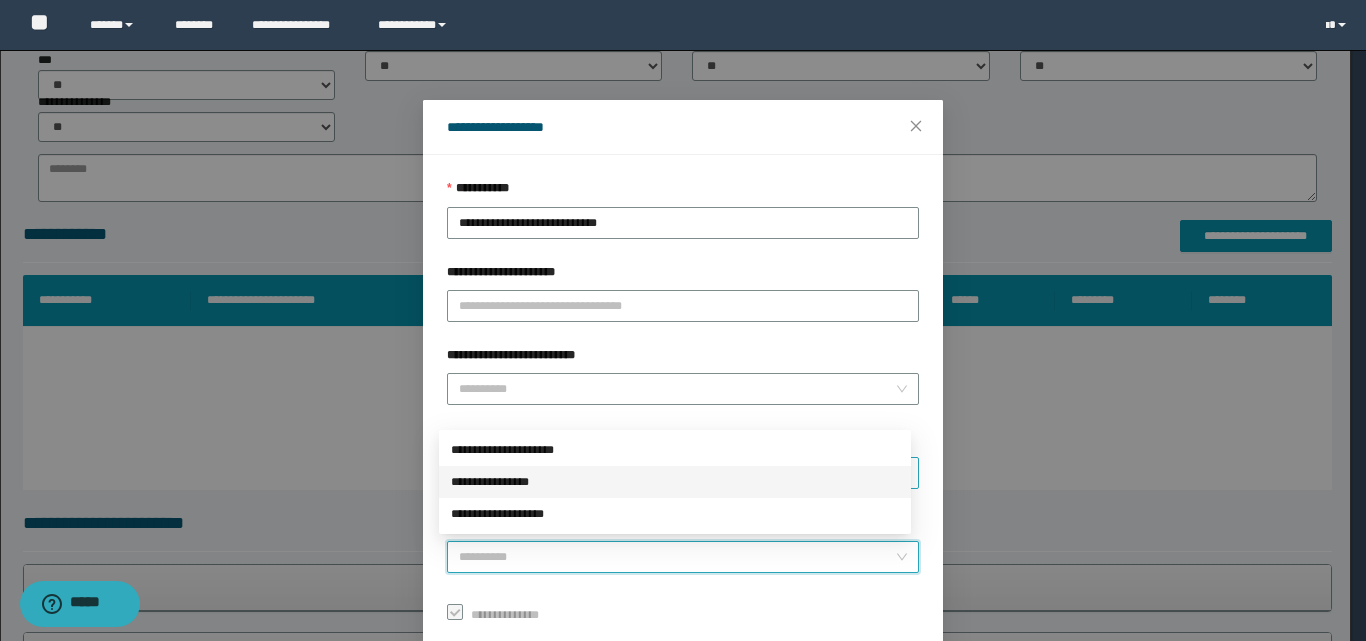 click on "**********" at bounding box center [675, 482] 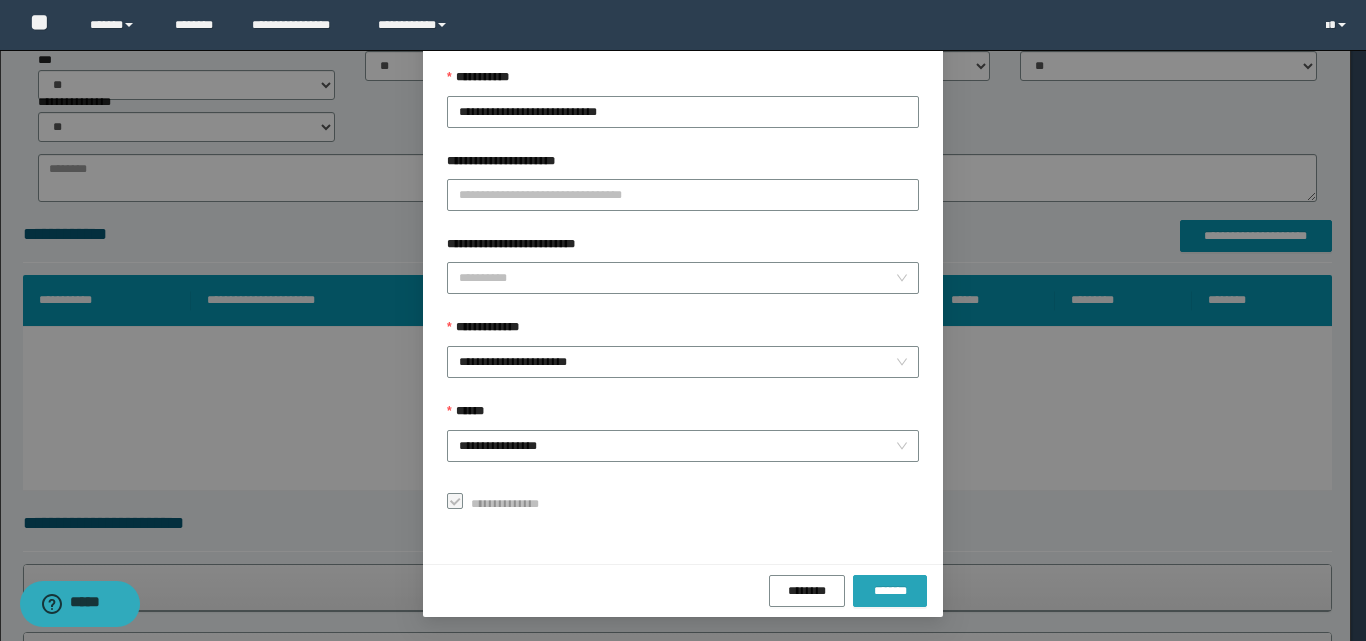 click on "*******" at bounding box center (890, 591) 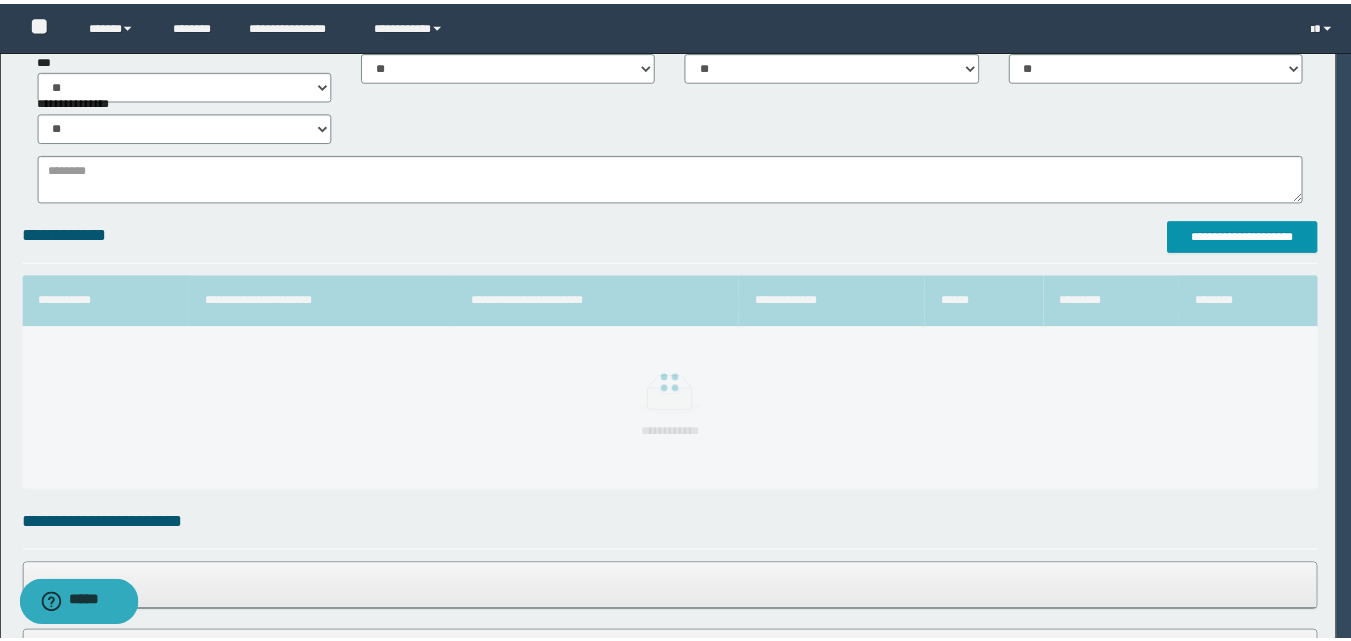 scroll, scrollTop: 64, scrollLeft: 0, axis: vertical 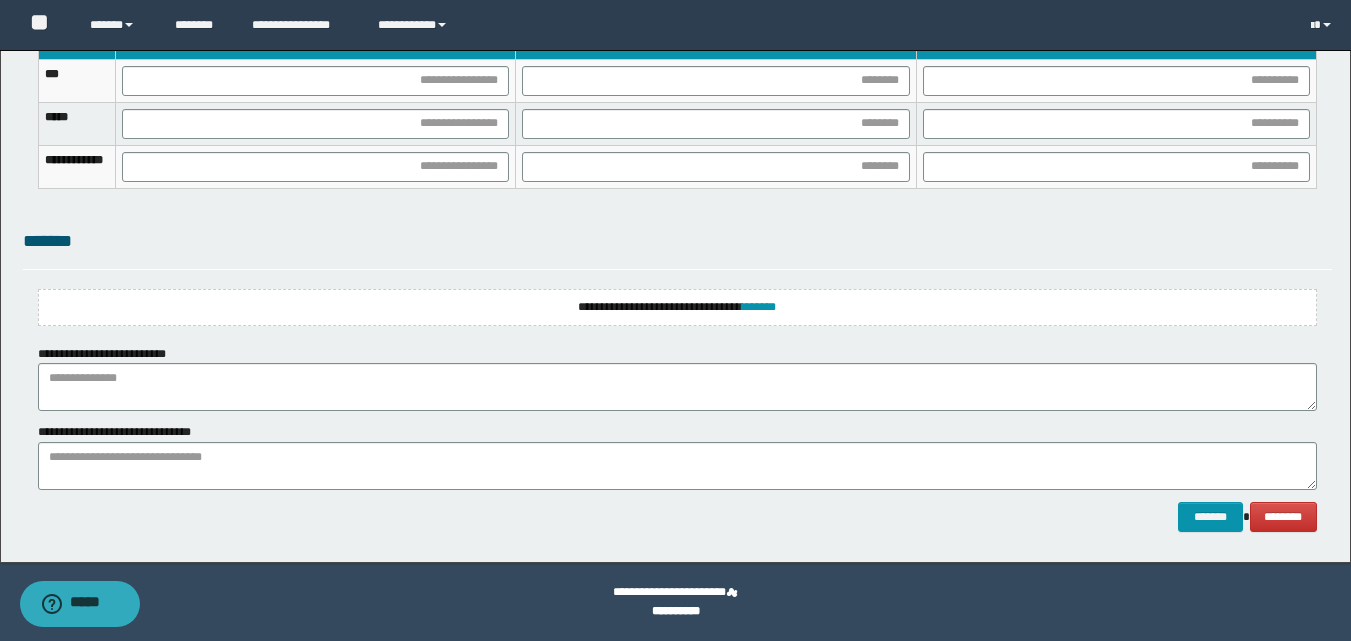 click on "**********" at bounding box center (677, 307) 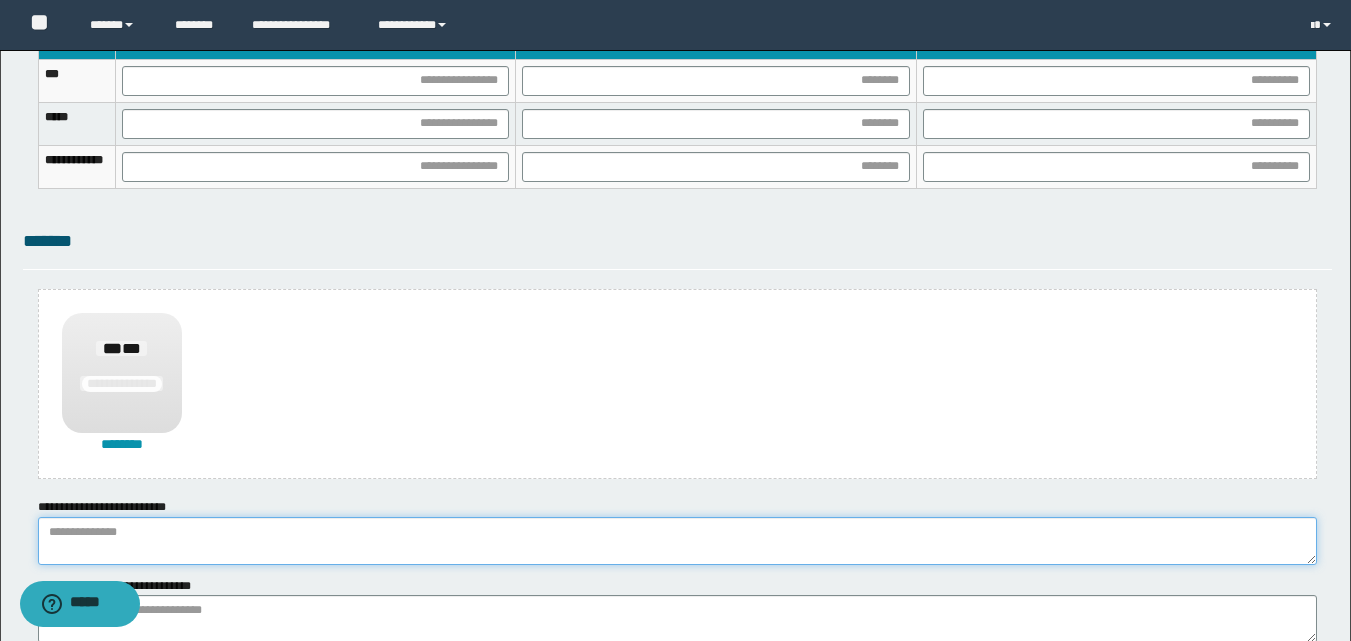 click at bounding box center (677, 541) 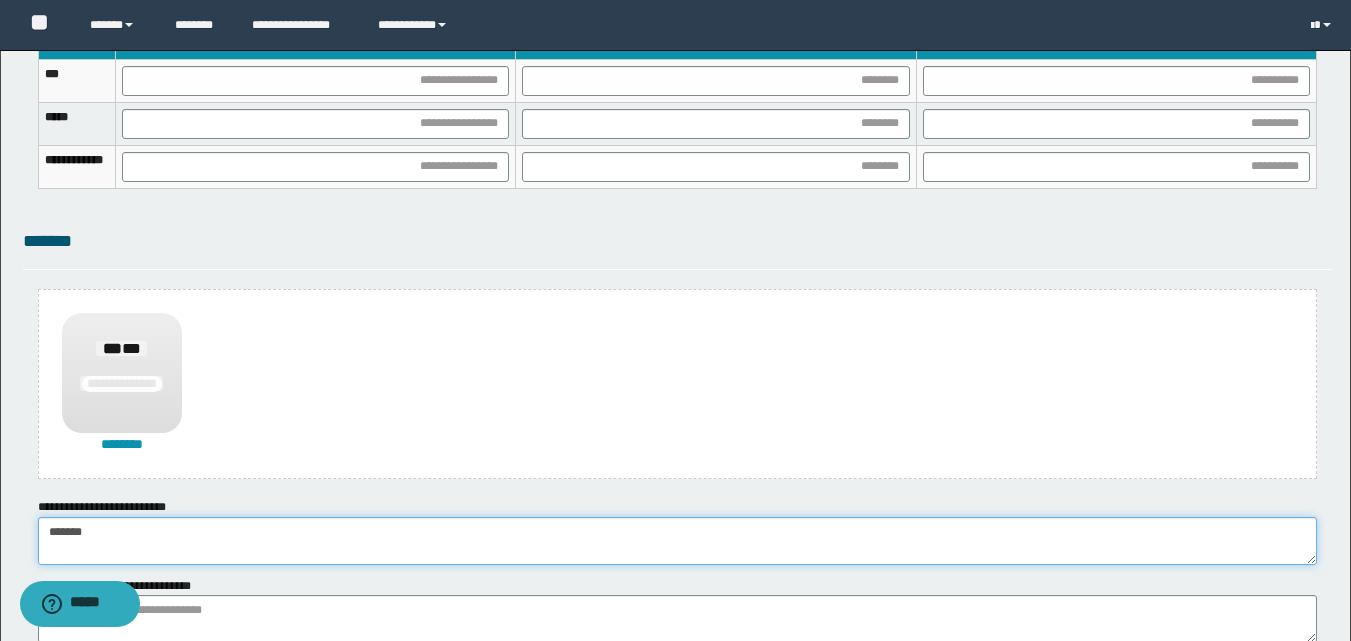type on "******" 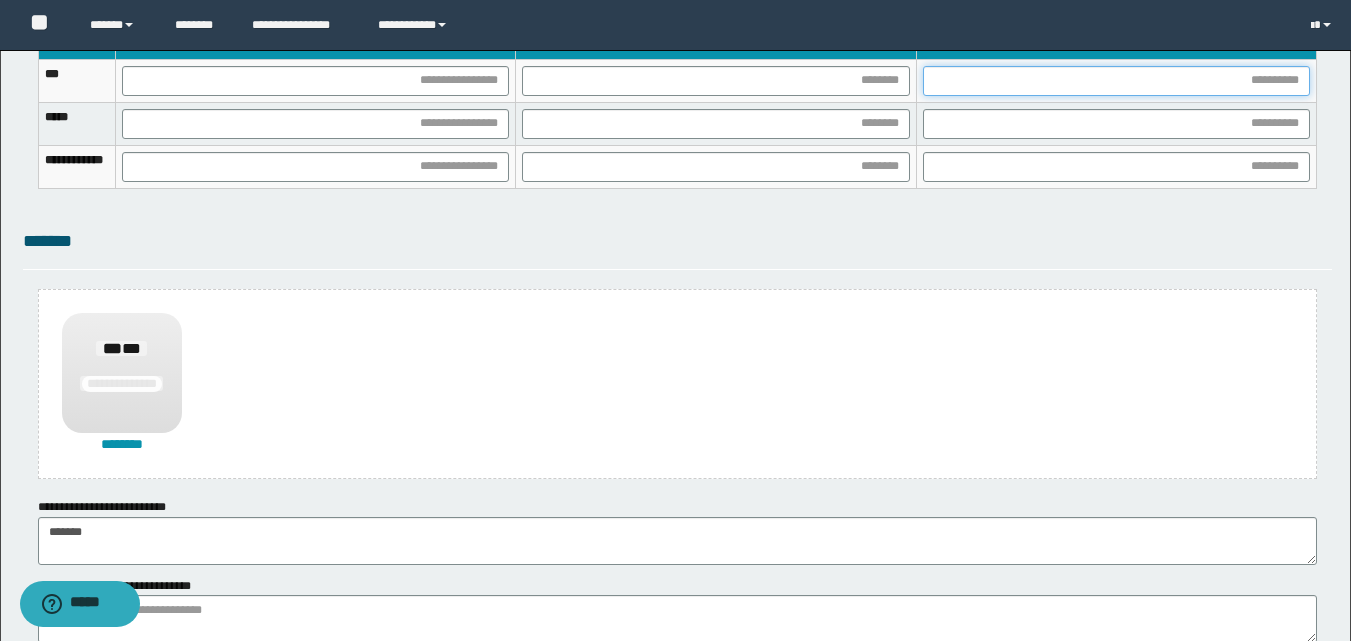 drag, startPoint x: 1037, startPoint y: 89, endPoint x: 1015, endPoint y: 106, distance: 27.802877 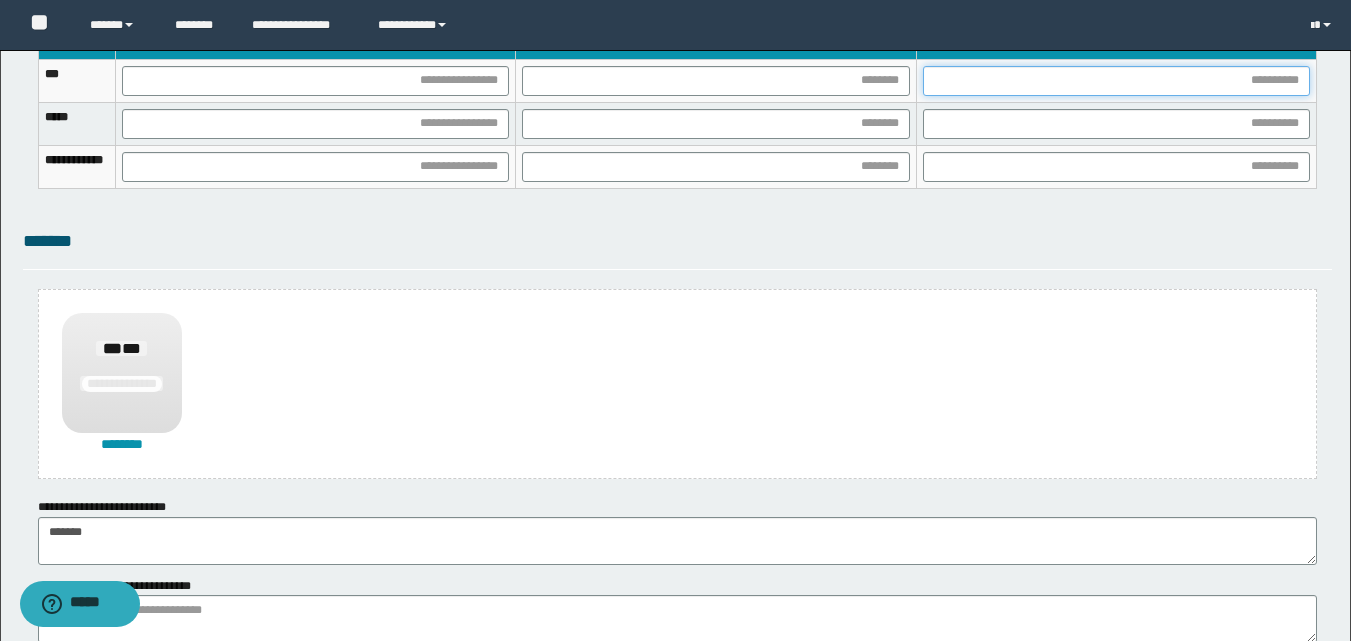 click at bounding box center (1116, 81) 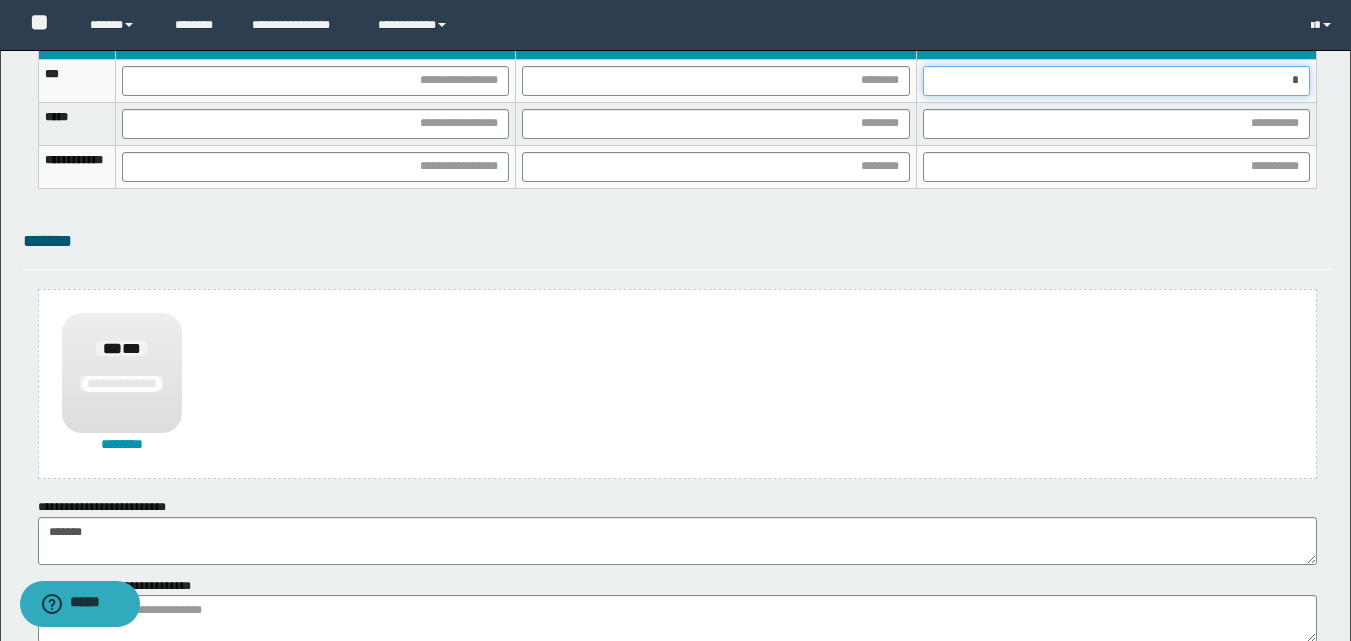 type on "**" 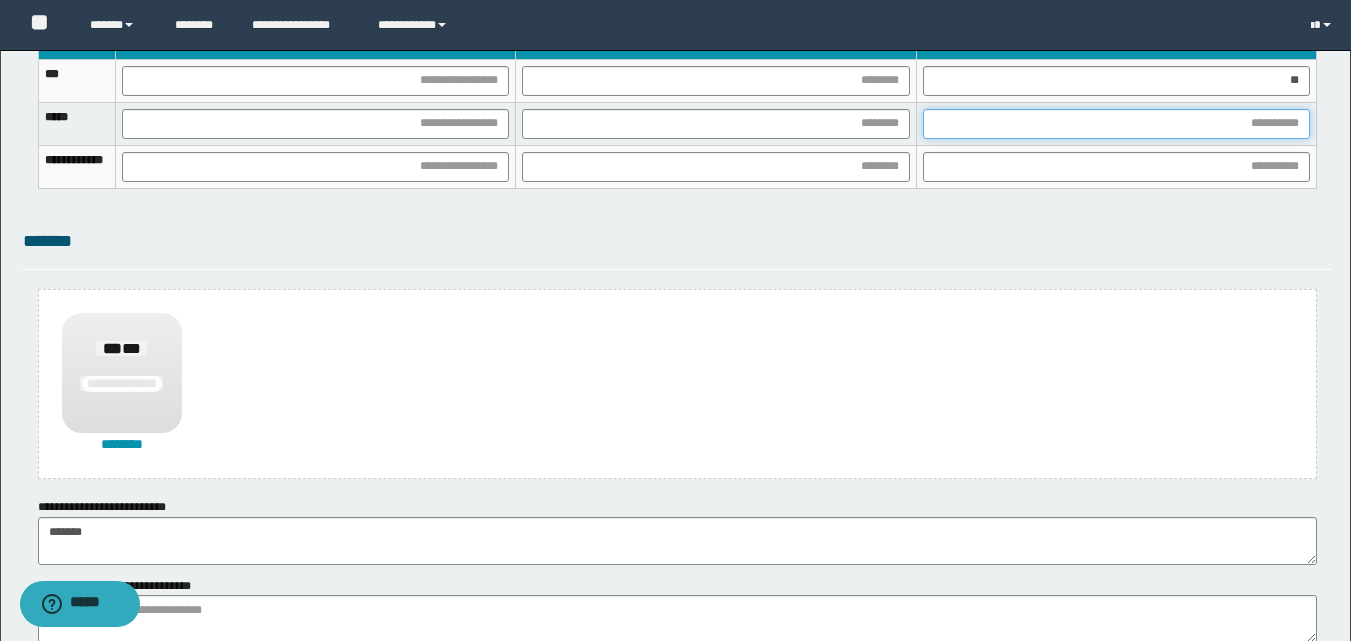 click at bounding box center (1116, 124) 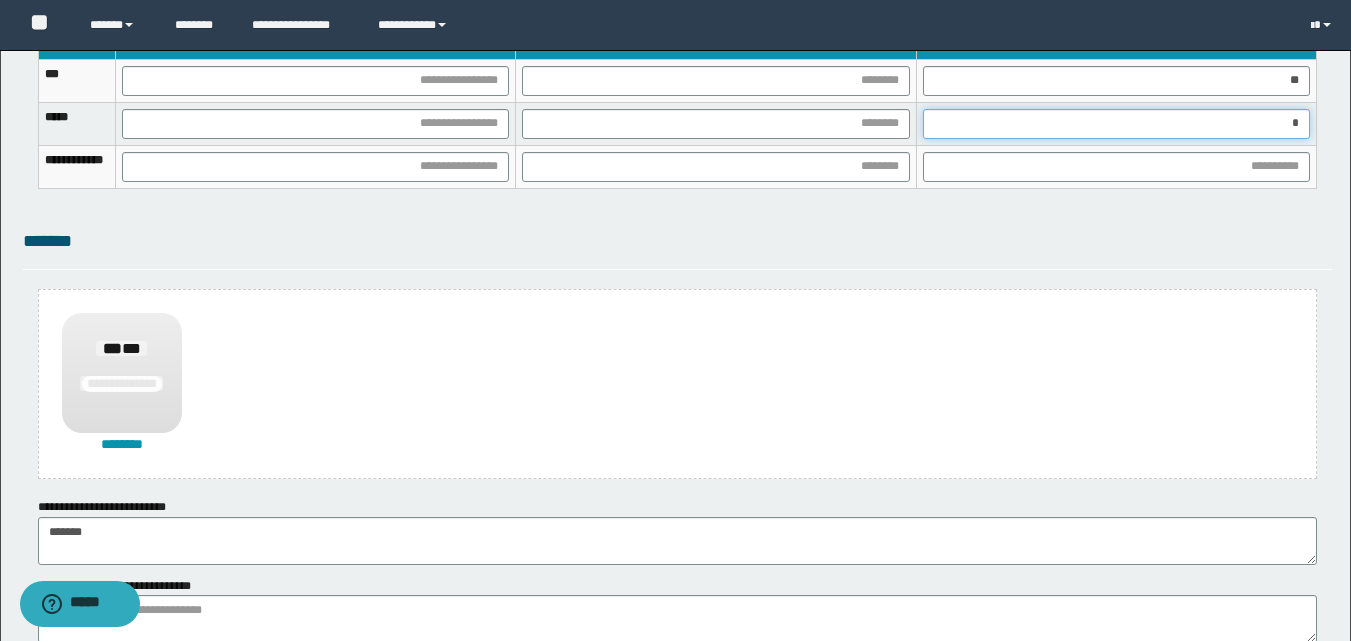 type on "**" 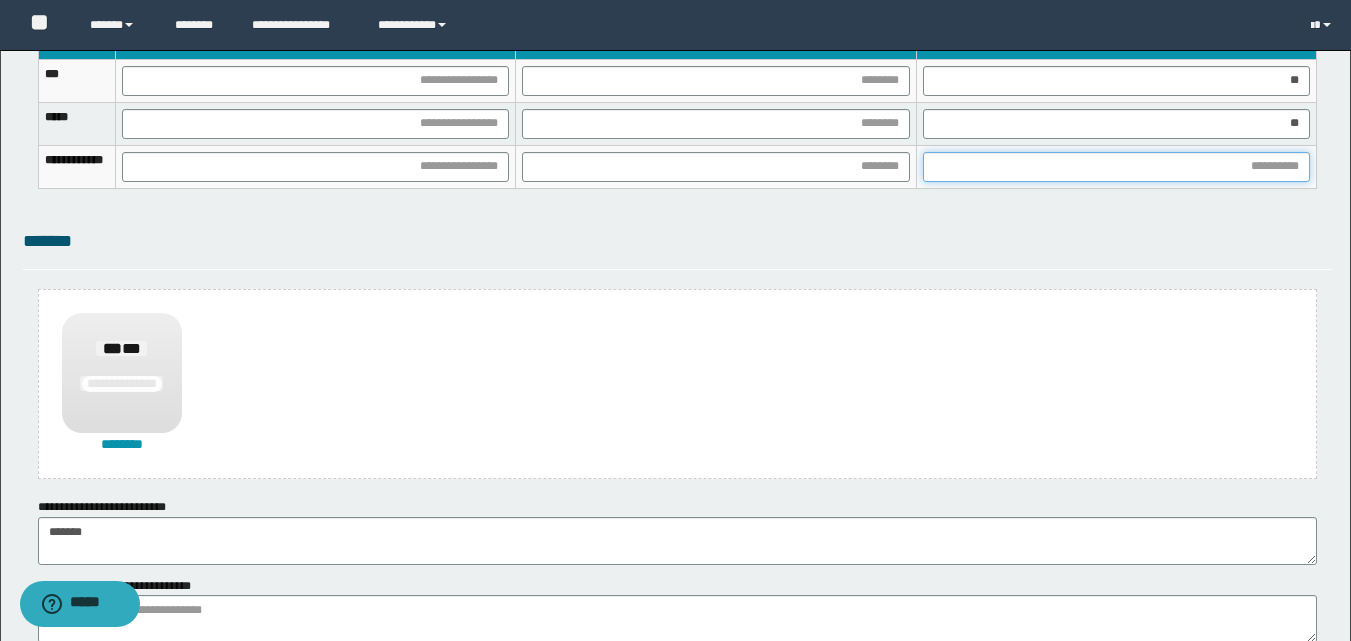 click at bounding box center (1116, 167) 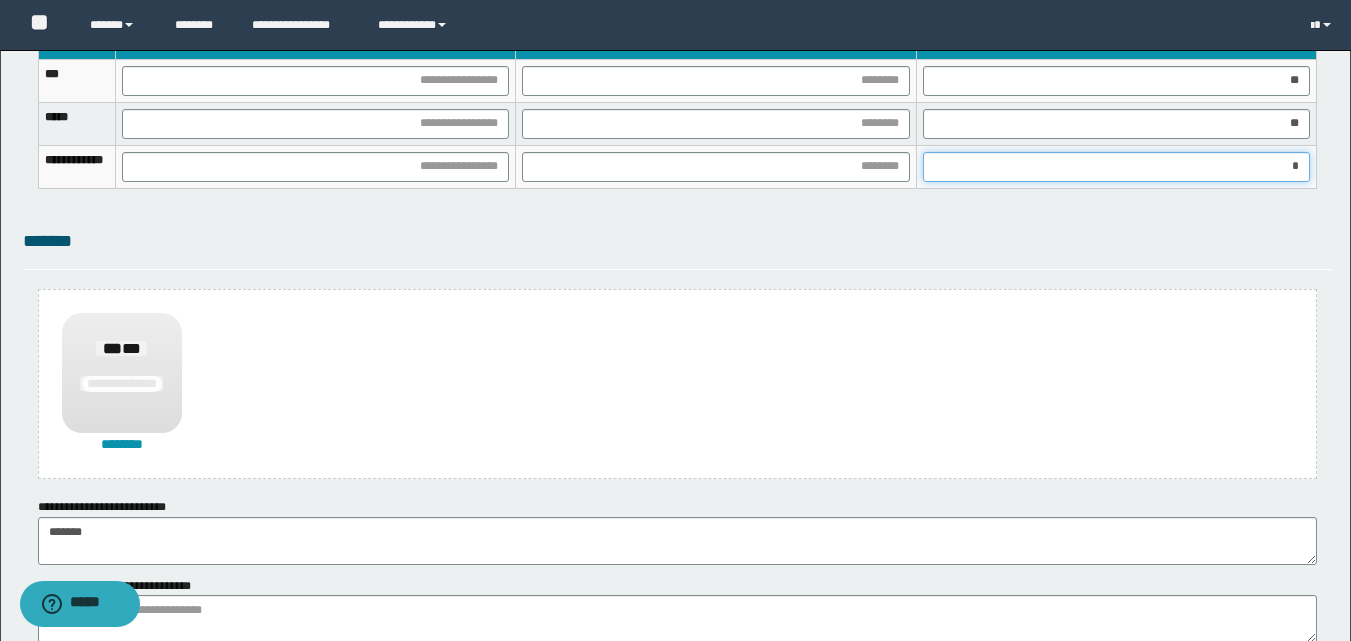 type on "**" 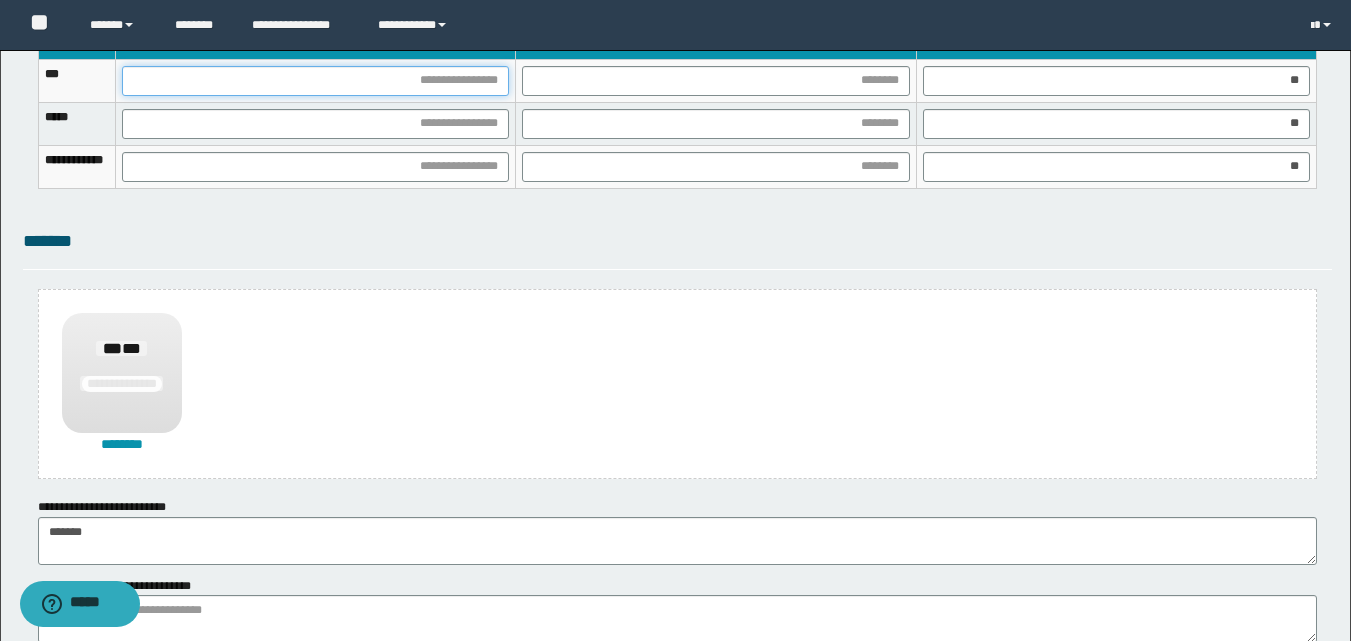 click at bounding box center (315, 81) 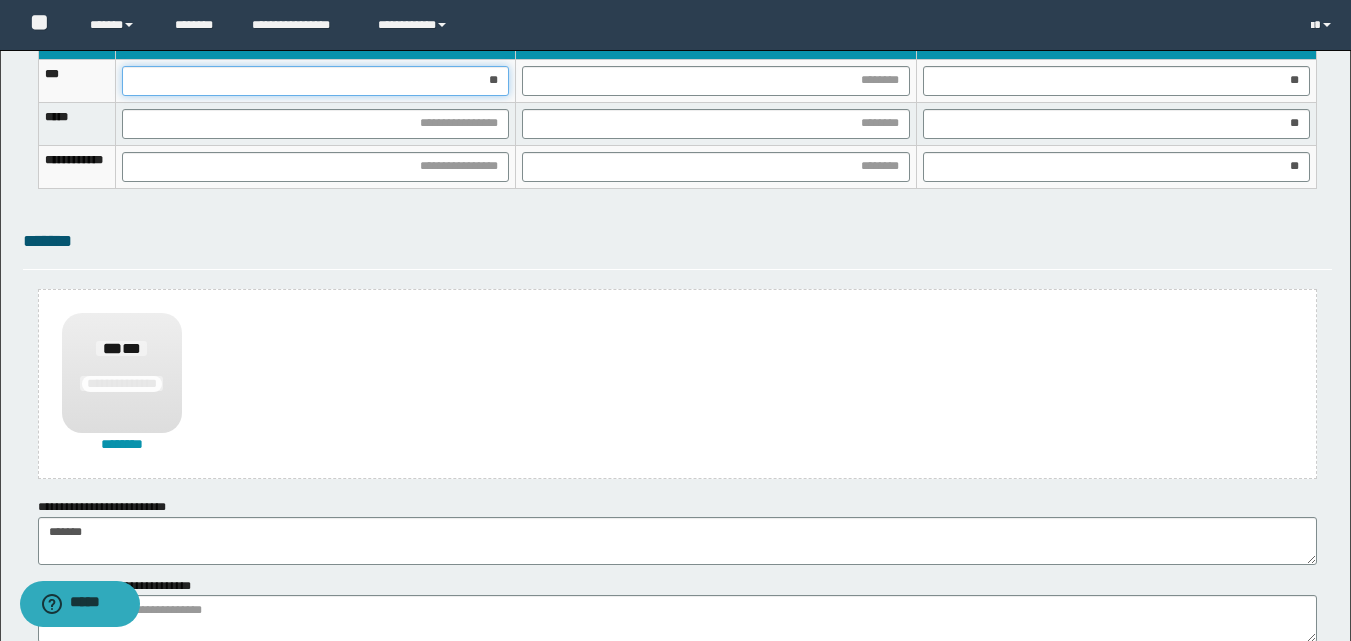 type on "***" 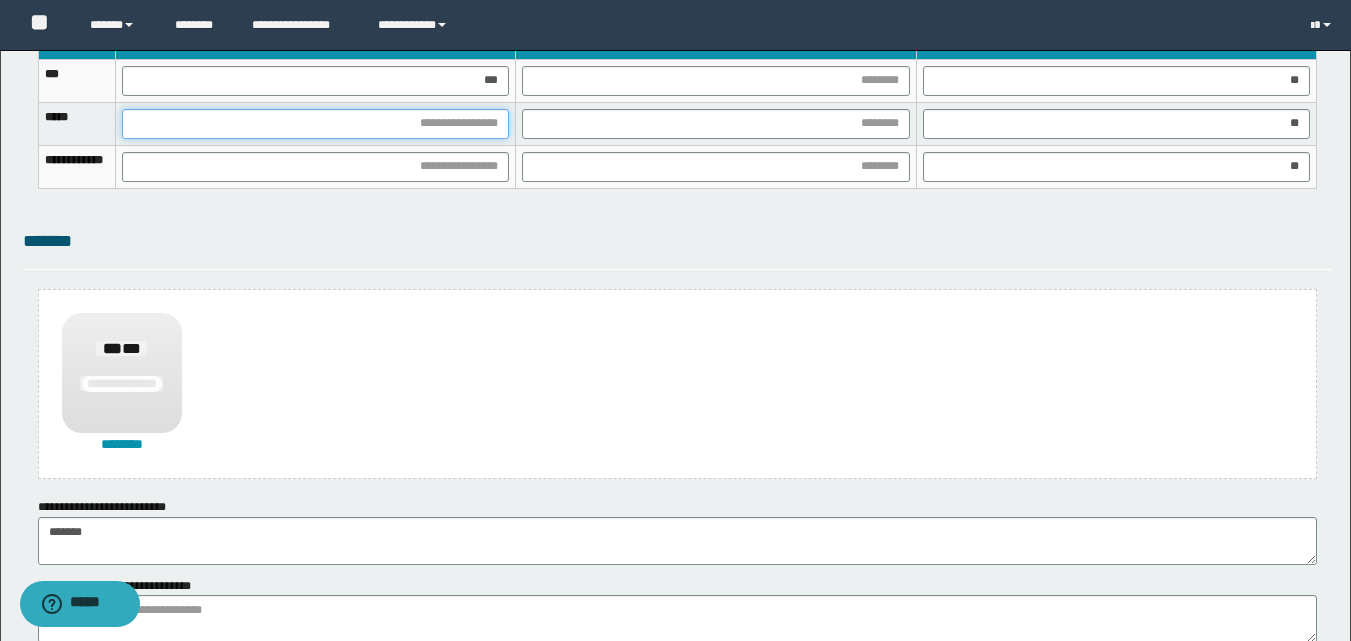 drag, startPoint x: 559, startPoint y: 131, endPoint x: 566, endPoint y: 181, distance: 50.48762 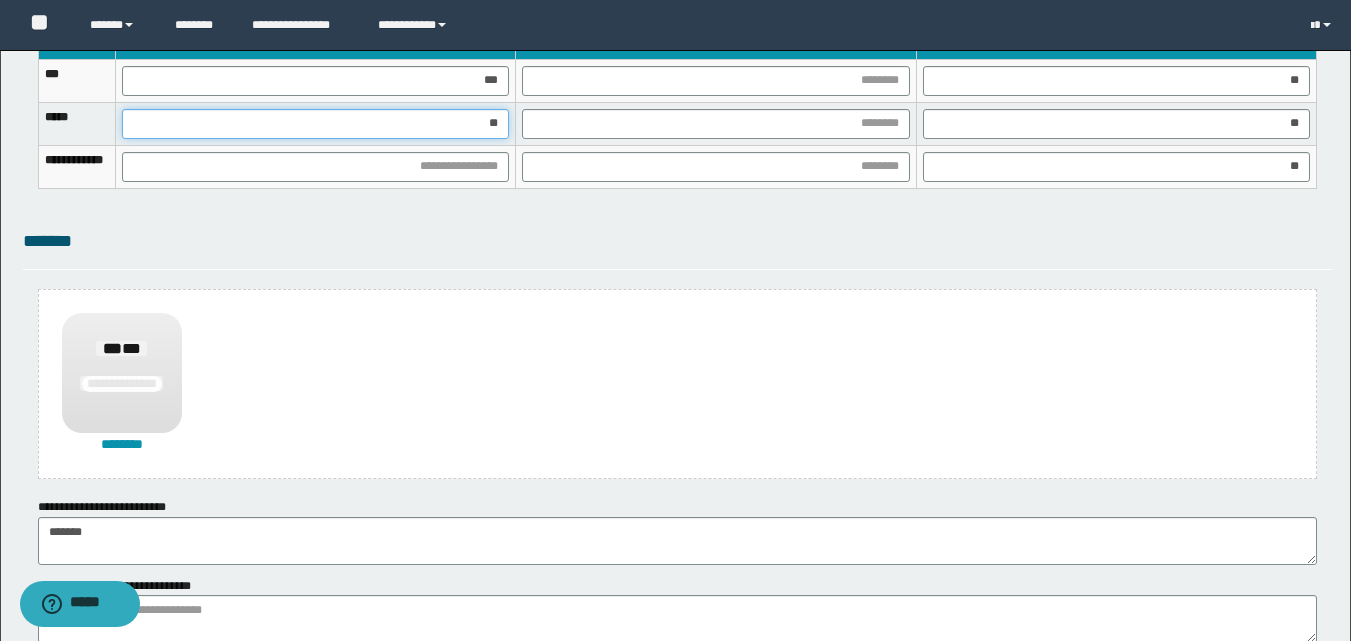 type on "***" 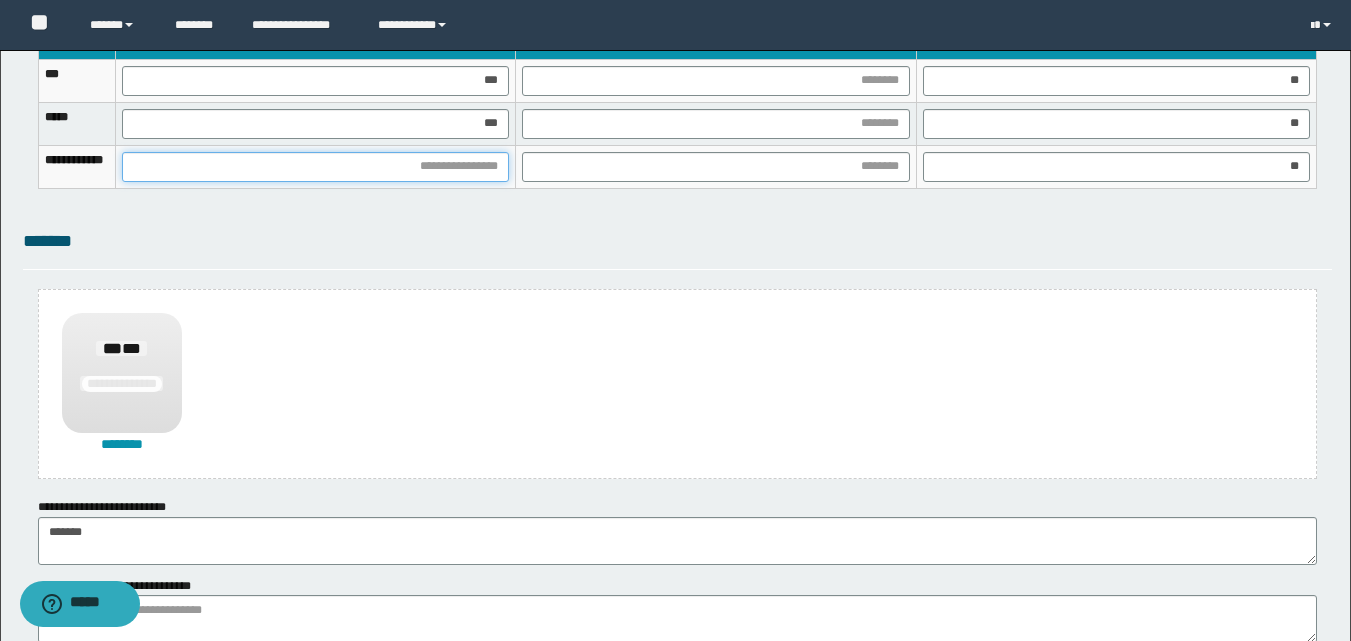 drag, startPoint x: 544, startPoint y: 158, endPoint x: 559, endPoint y: 191, distance: 36.249138 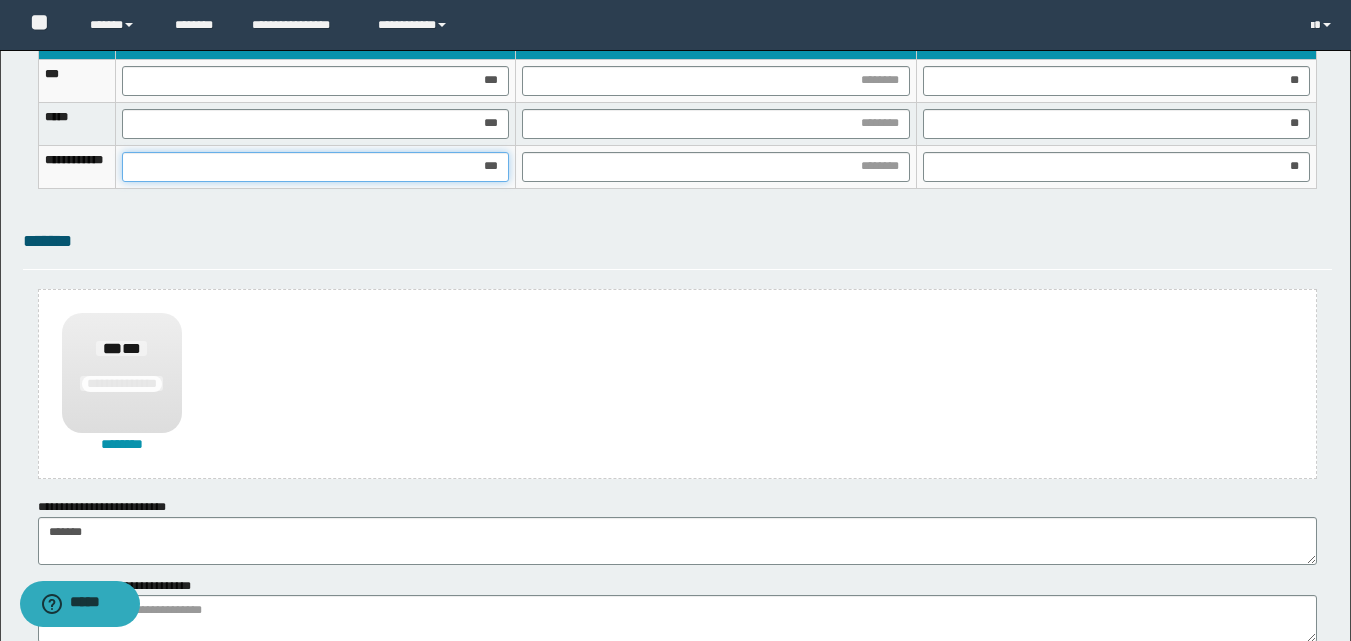 type on "****" 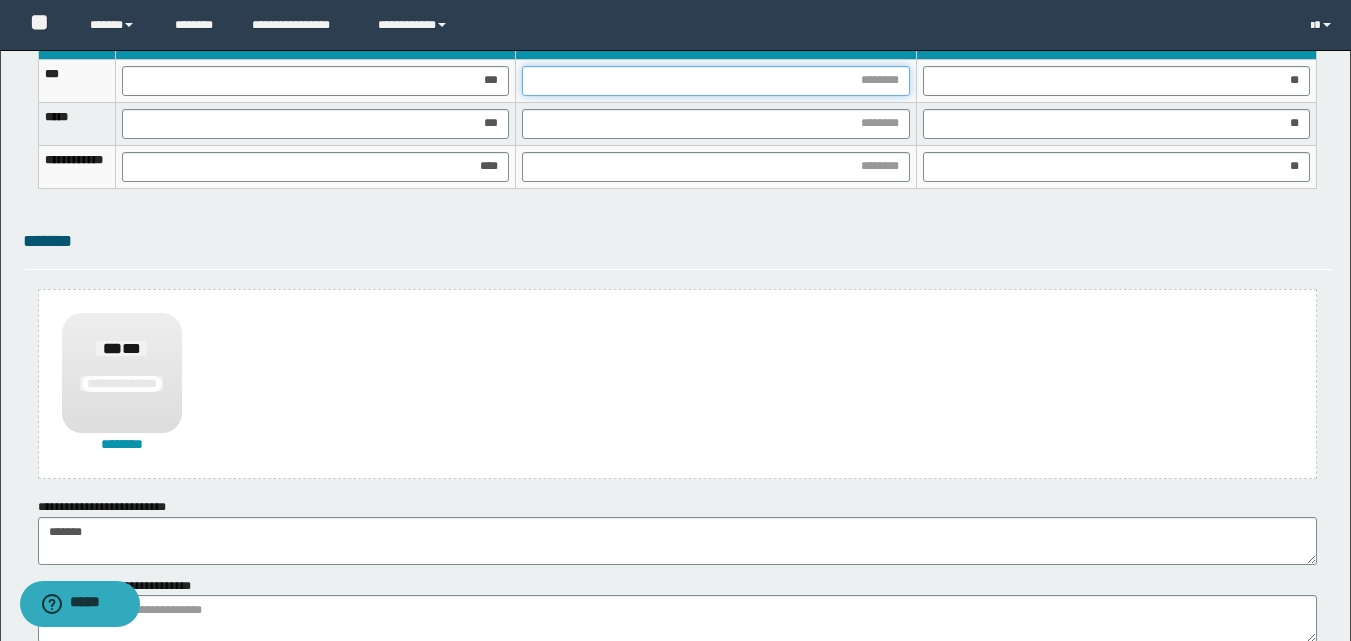 click at bounding box center [715, 81] 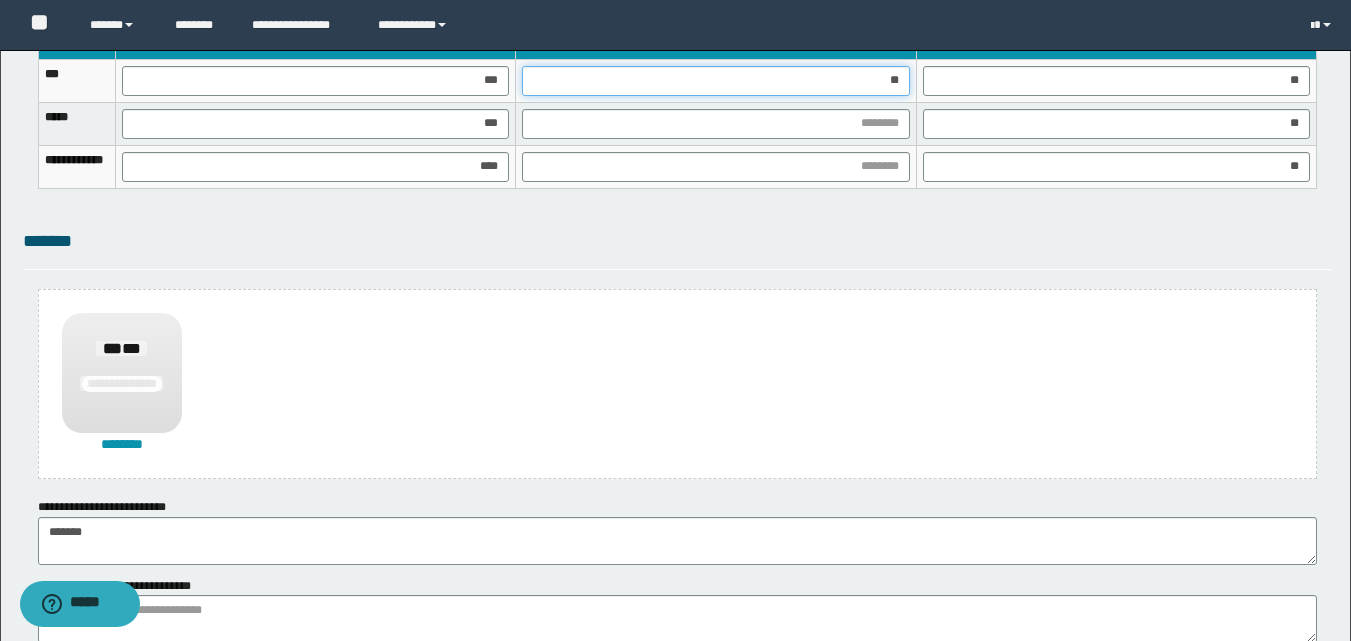 type on "***" 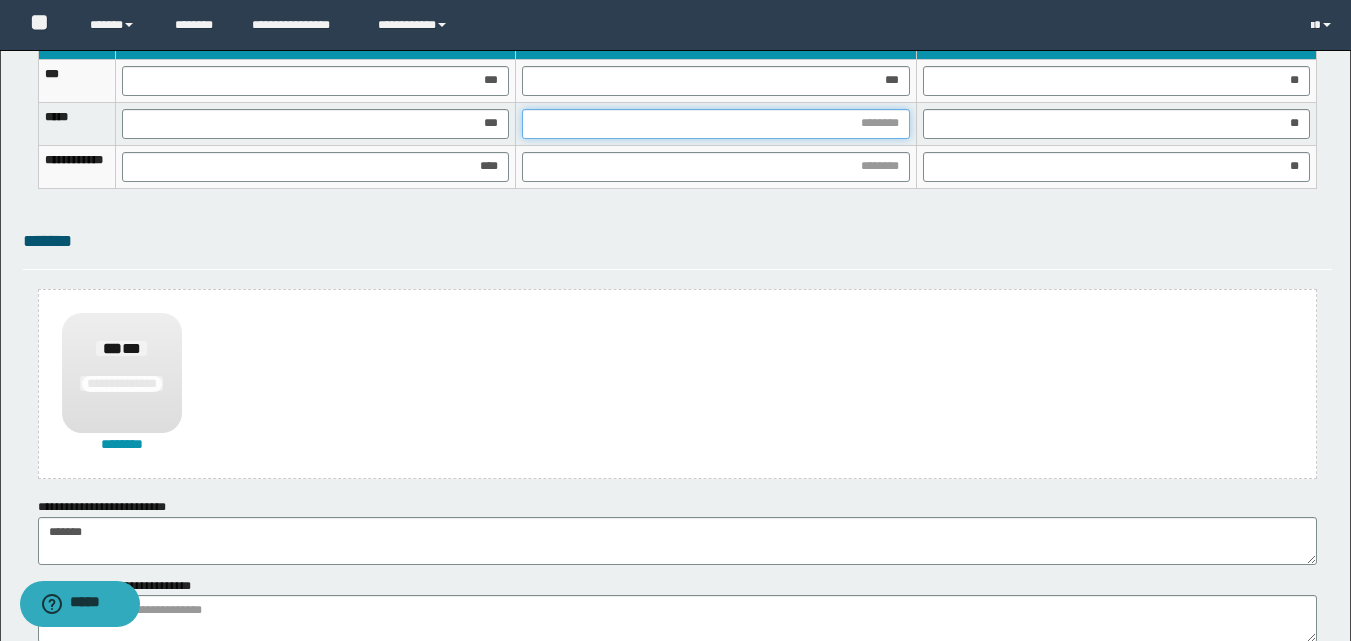drag, startPoint x: 915, startPoint y: 121, endPoint x: 855, endPoint y: 326, distance: 213.6001 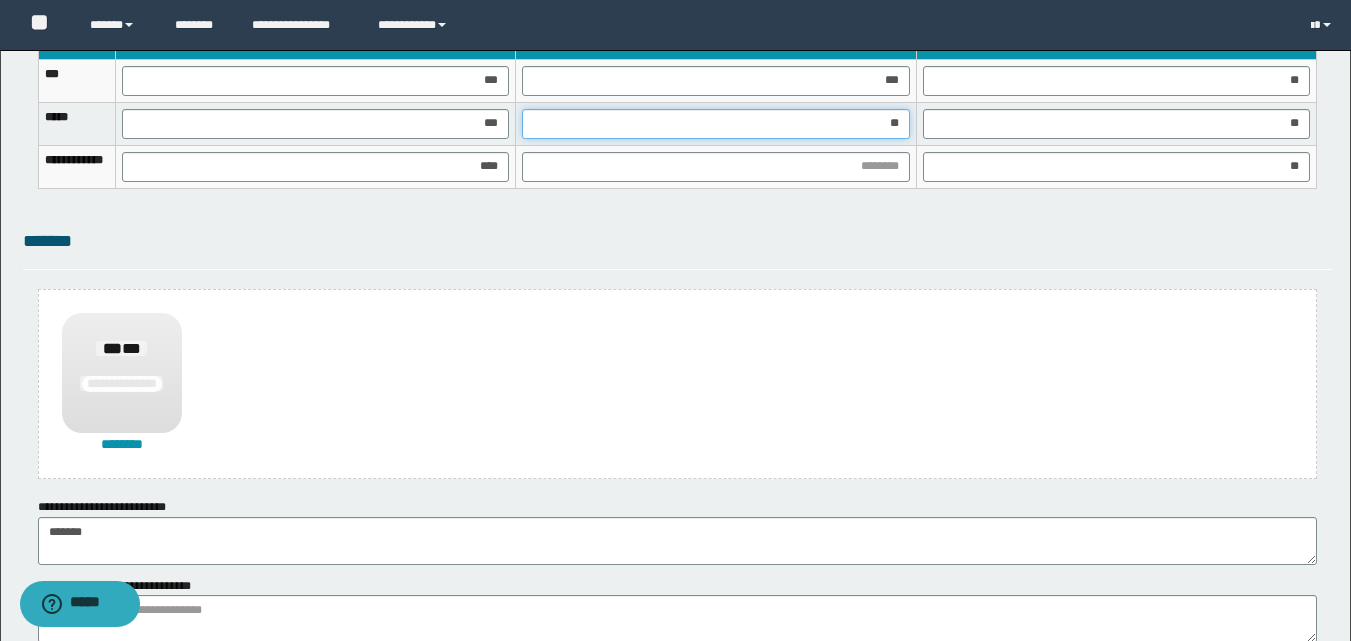 type on "***" 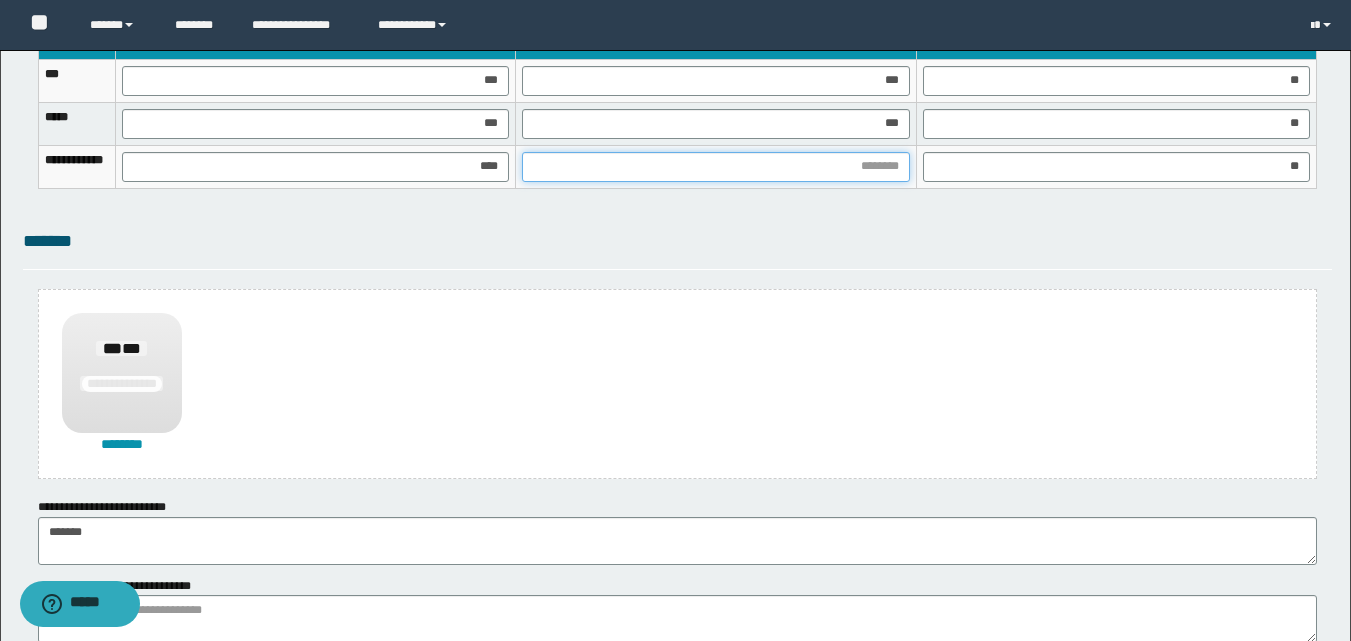 click at bounding box center [715, 167] 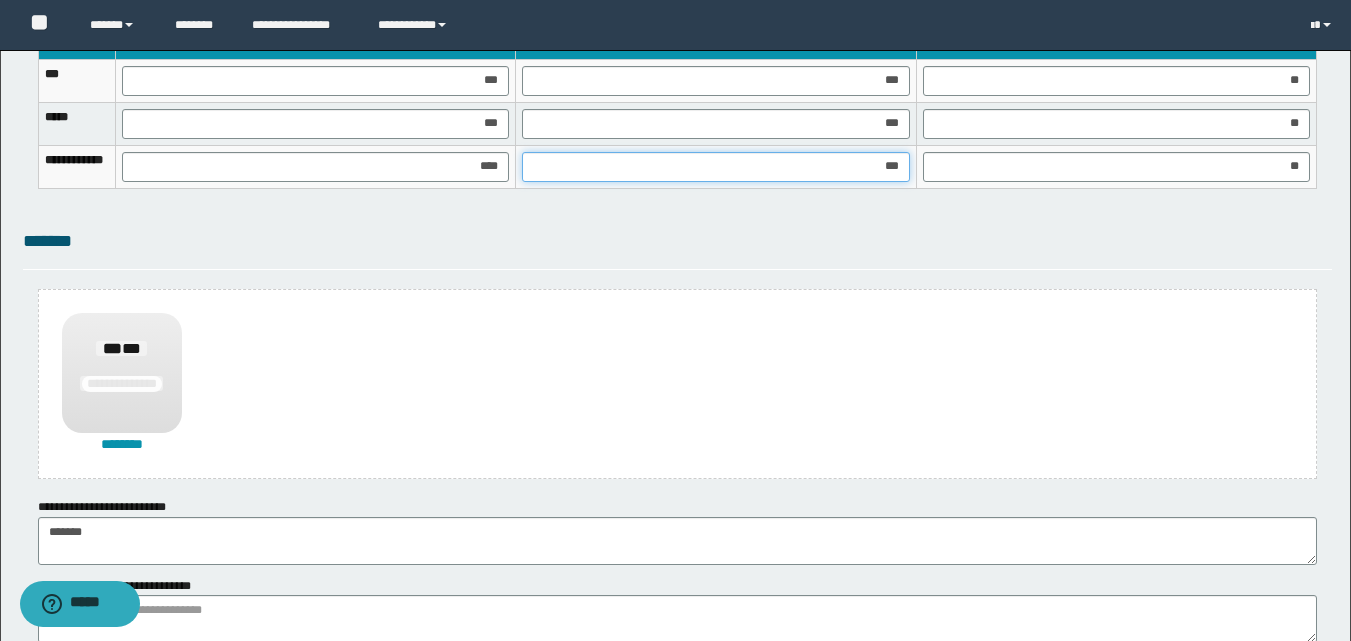 type on "****" 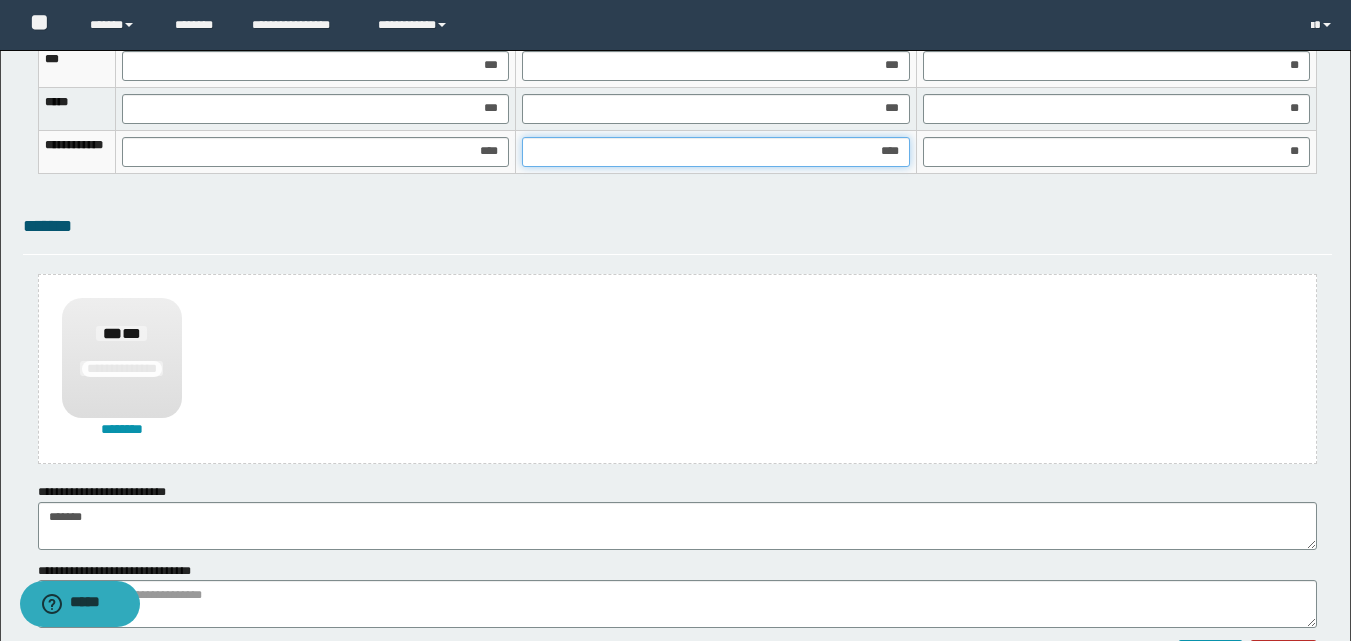 scroll, scrollTop: 1470, scrollLeft: 0, axis: vertical 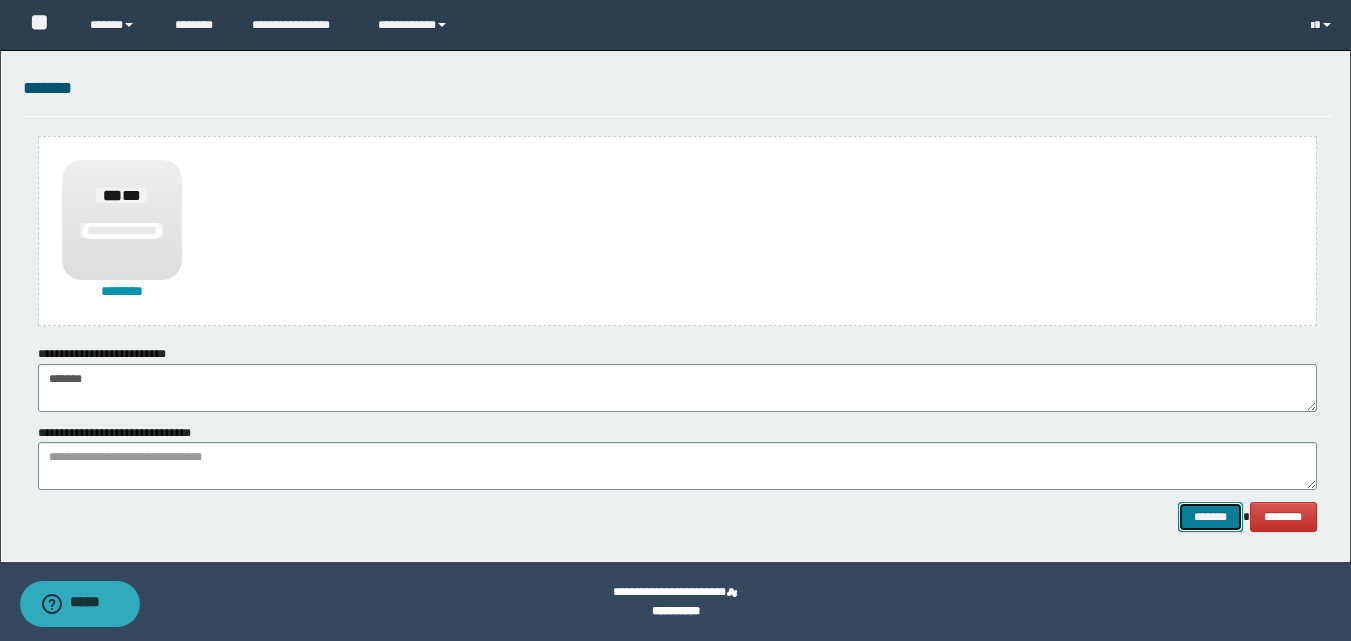 click on "*******" at bounding box center (1210, 517) 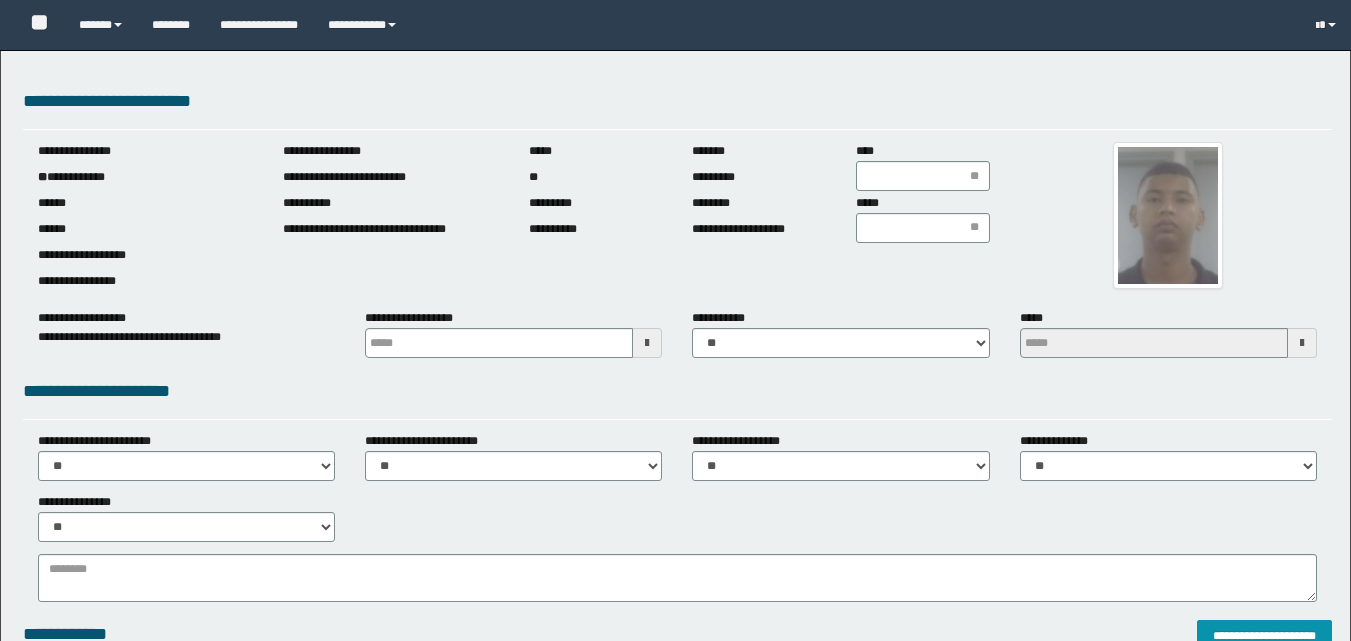 scroll, scrollTop: 0, scrollLeft: 0, axis: both 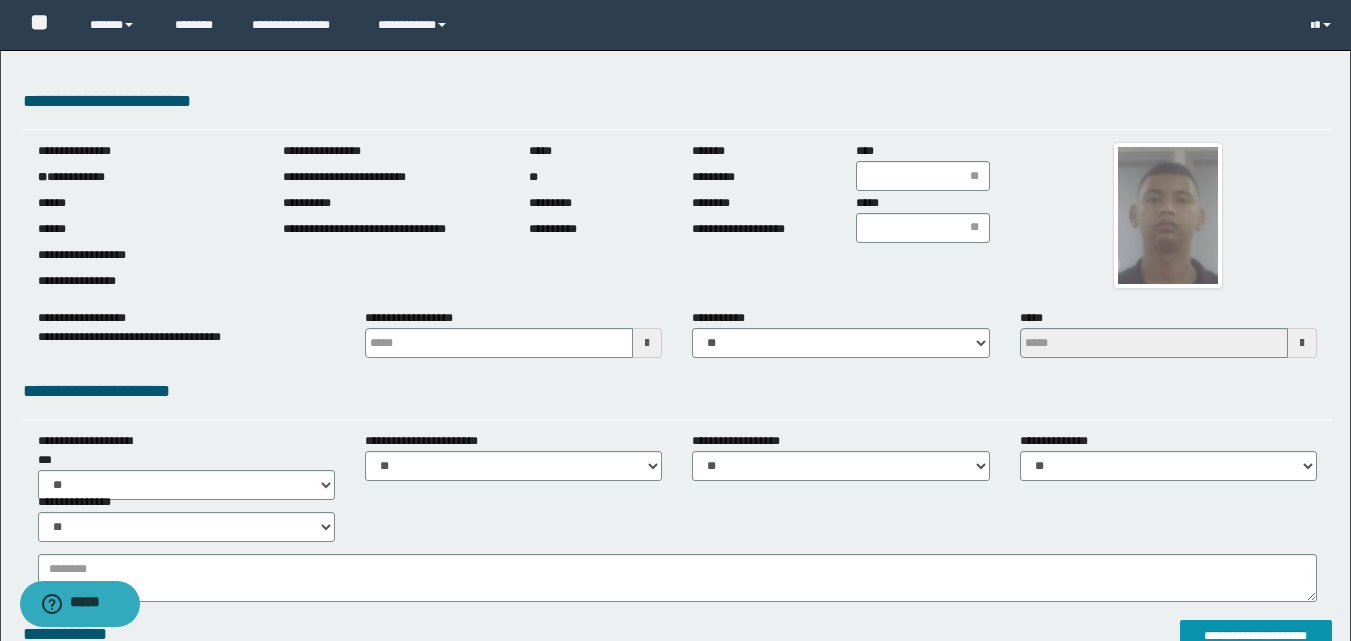click on "**********" at bounding box center [146, 177] 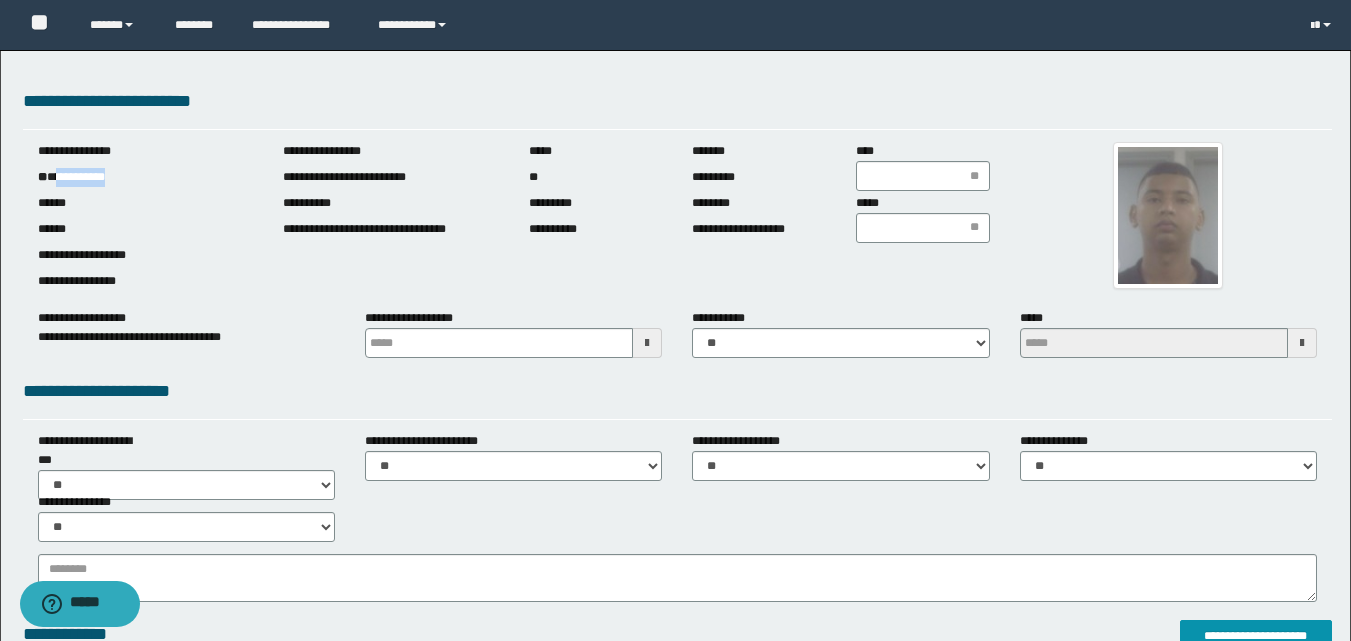 drag, startPoint x: 58, startPoint y: 180, endPoint x: 151, endPoint y: 193, distance: 93.904205 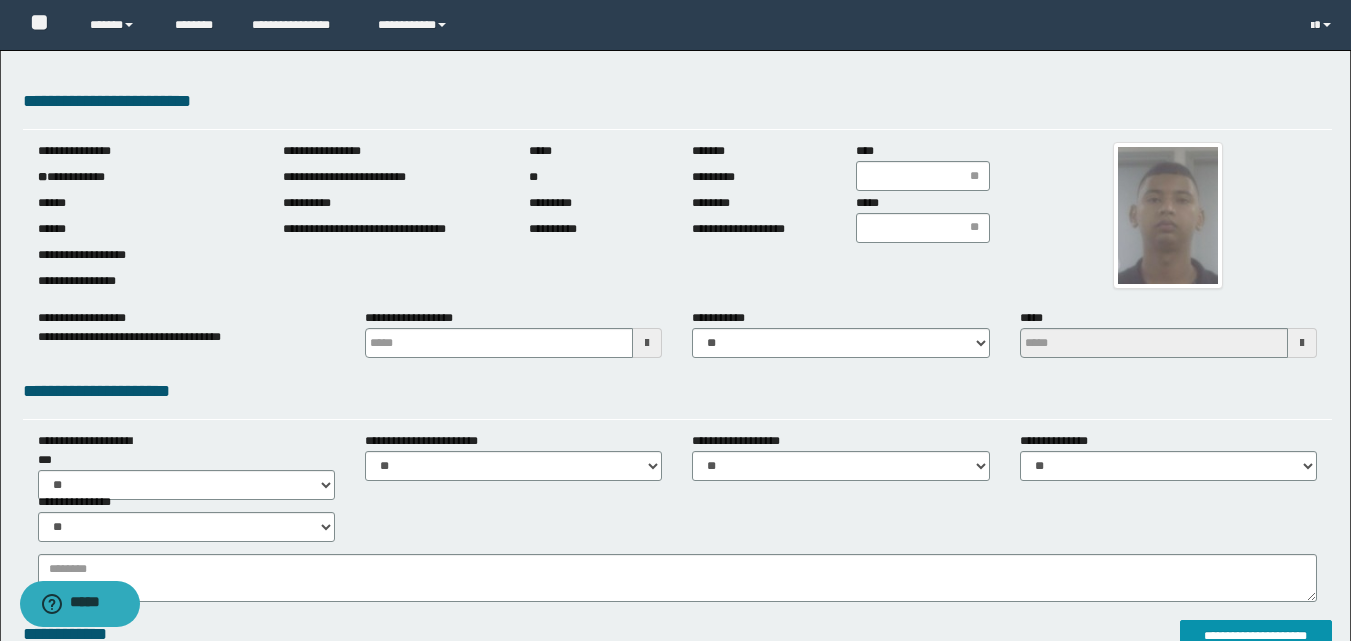 click at bounding box center (647, 343) 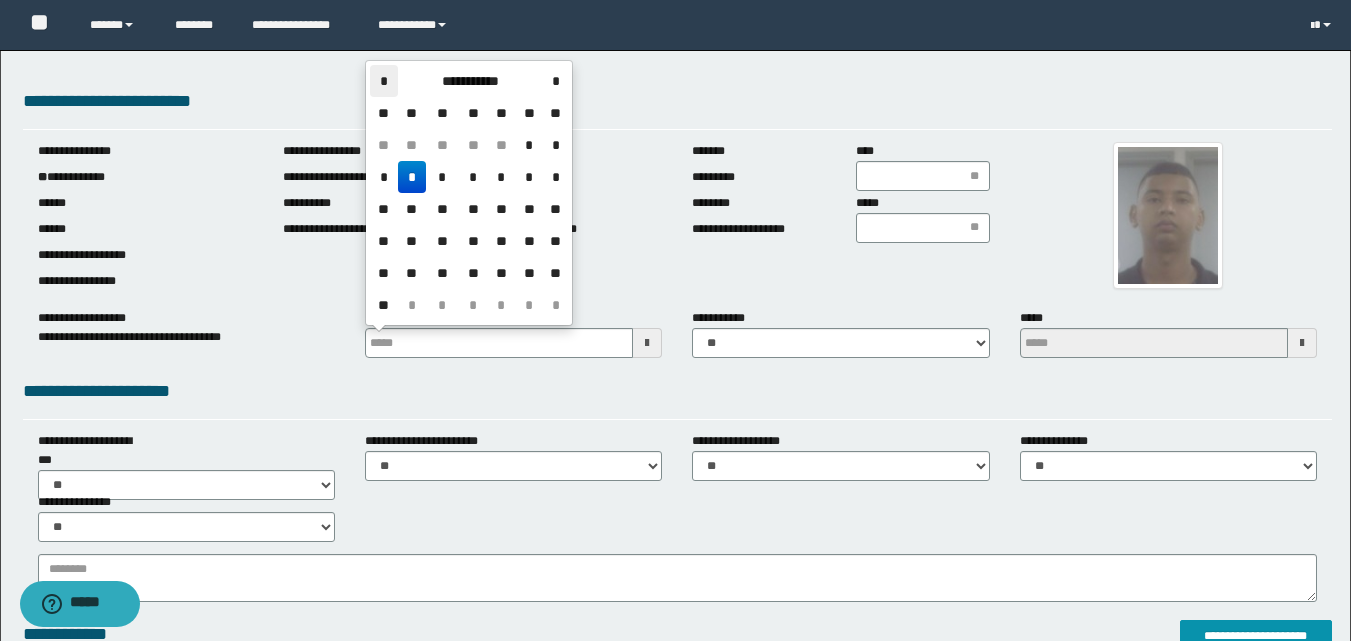 click on "*" at bounding box center [384, 81] 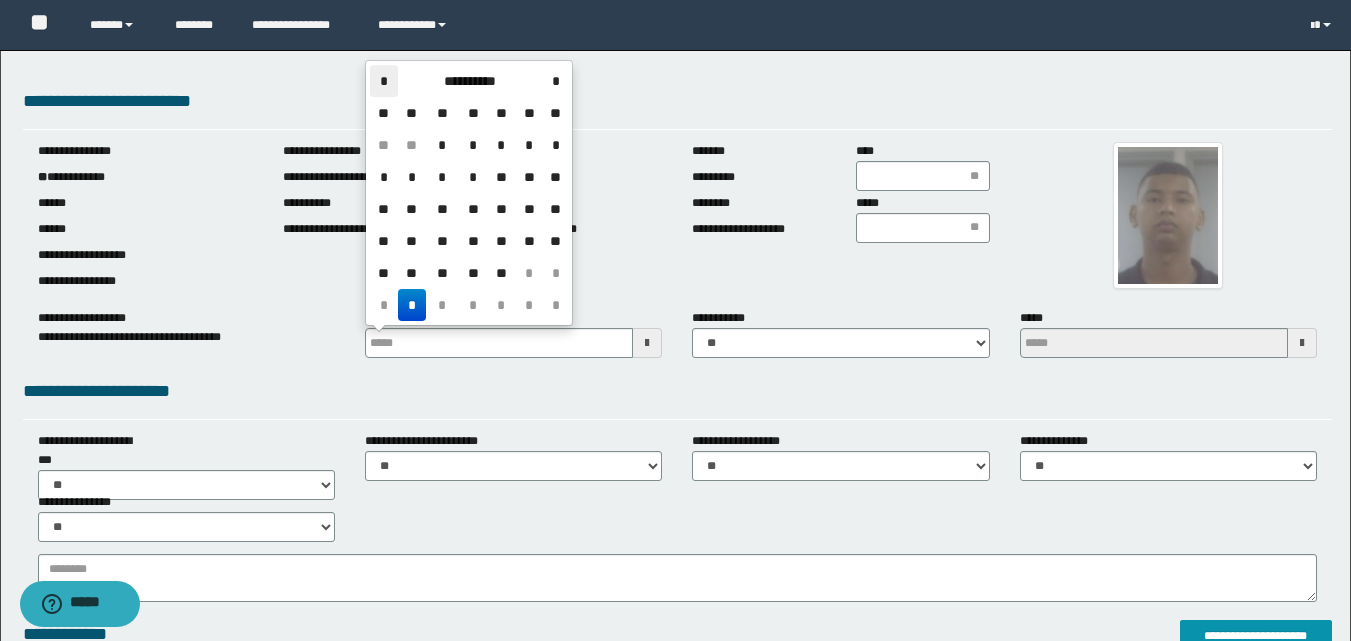 click on "*" at bounding box center [384, 81] 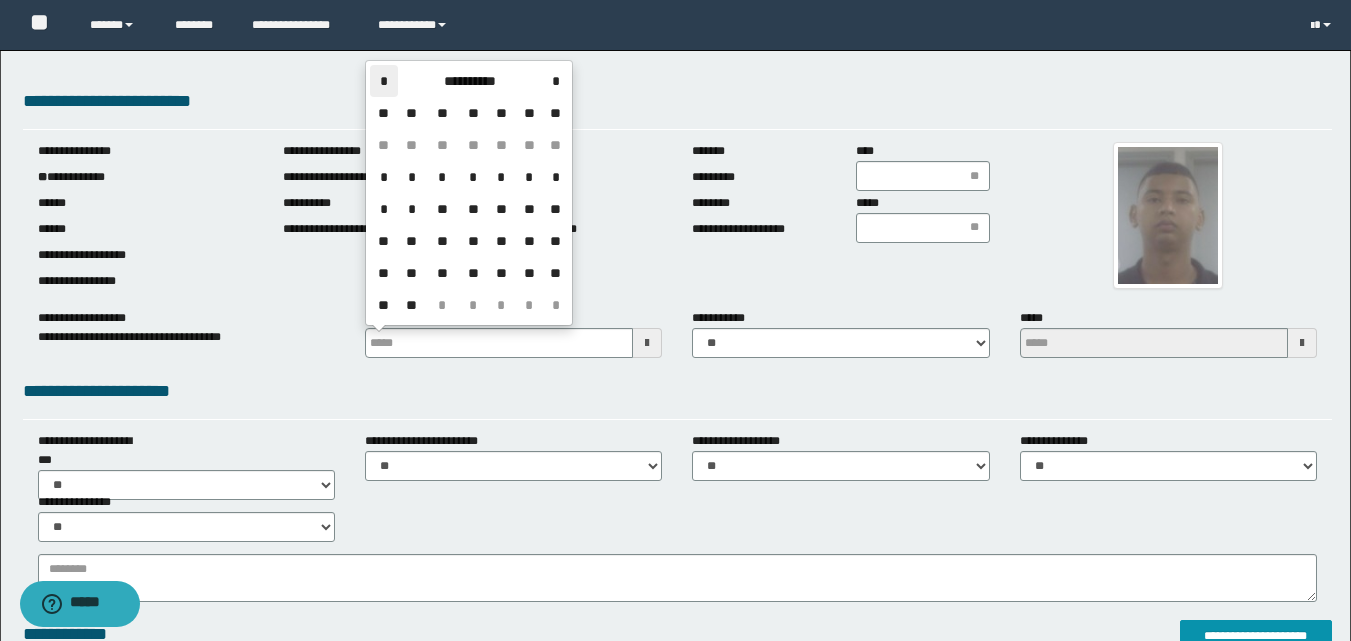 click on "*" at bounding box center [384, 81] 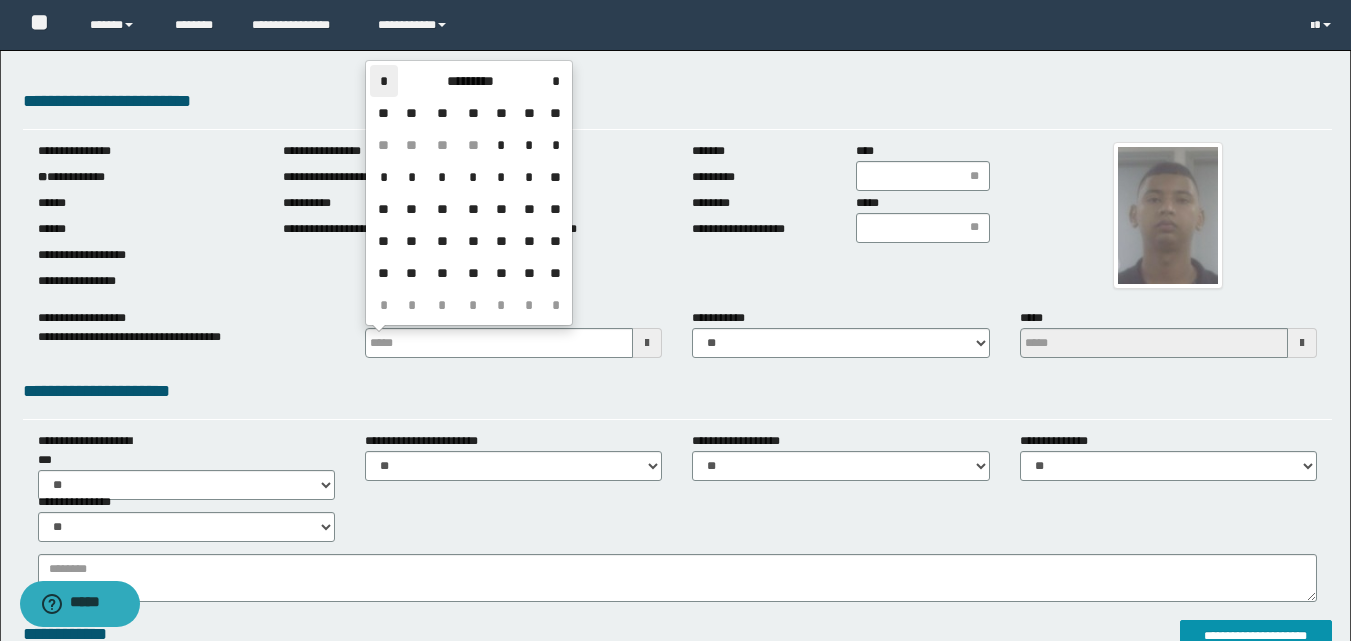 click on "*" at bounding box center [384, 81] 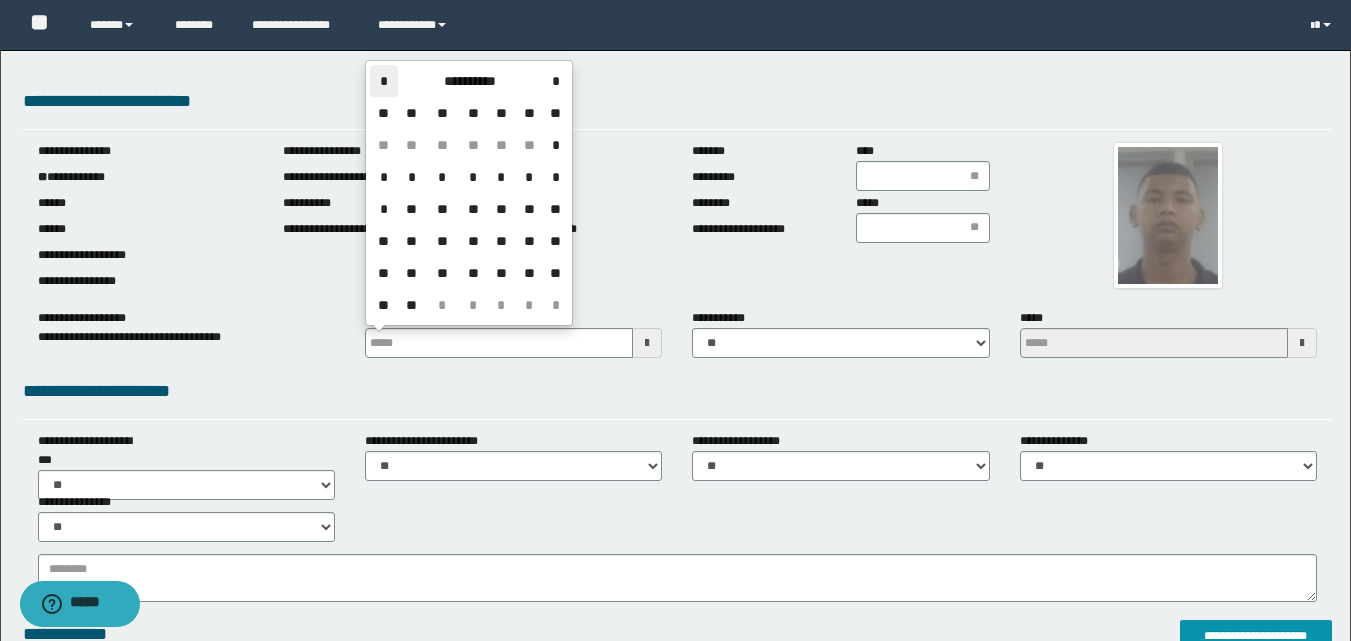 click on "*" at bounding box center [384, 81] 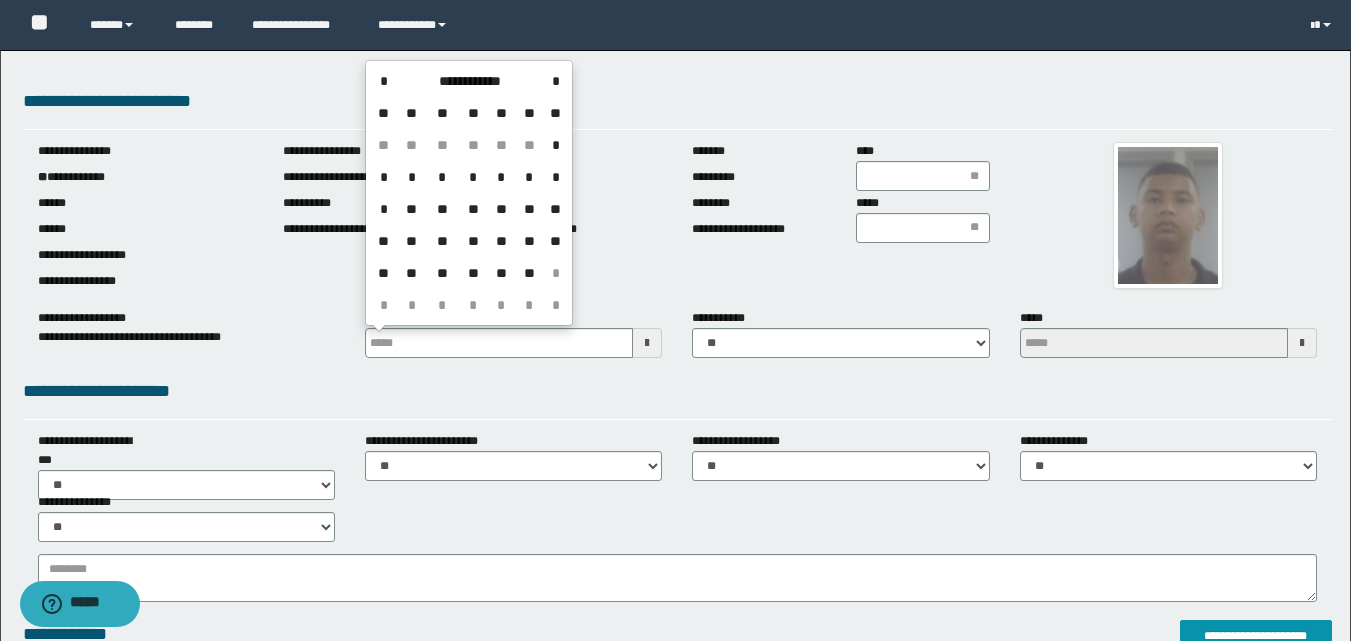 drag, startPoint x: 380, startPoint y: 83, endPoint x: 400, endPoint y: 118, distance: 40.311287 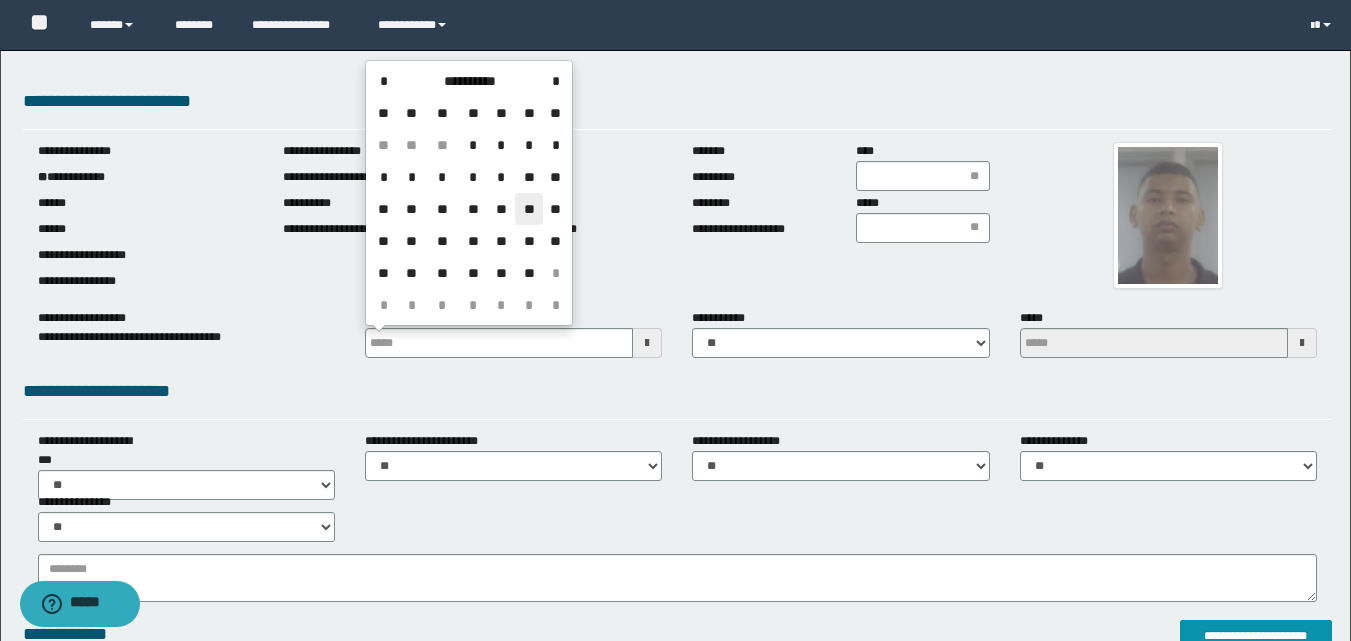 click on "**" at bounding box center [529, 209] 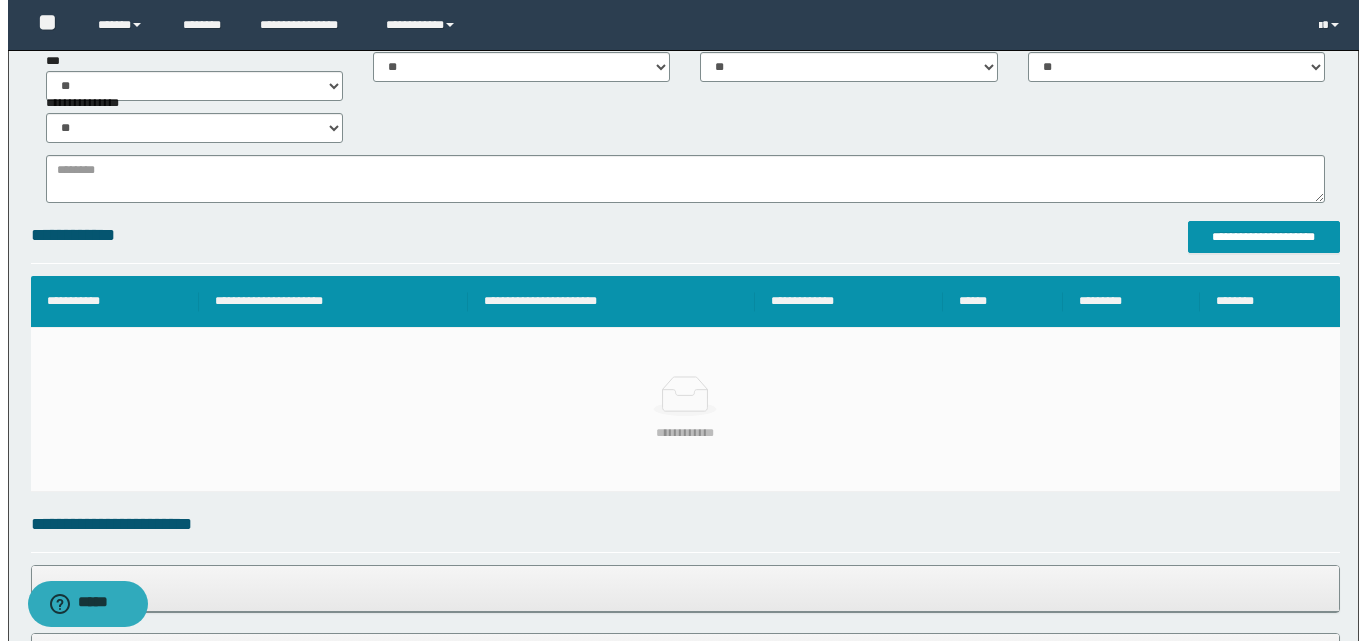 scroll, scrollTop: 400, scrollLeft: 0, axis: vertical 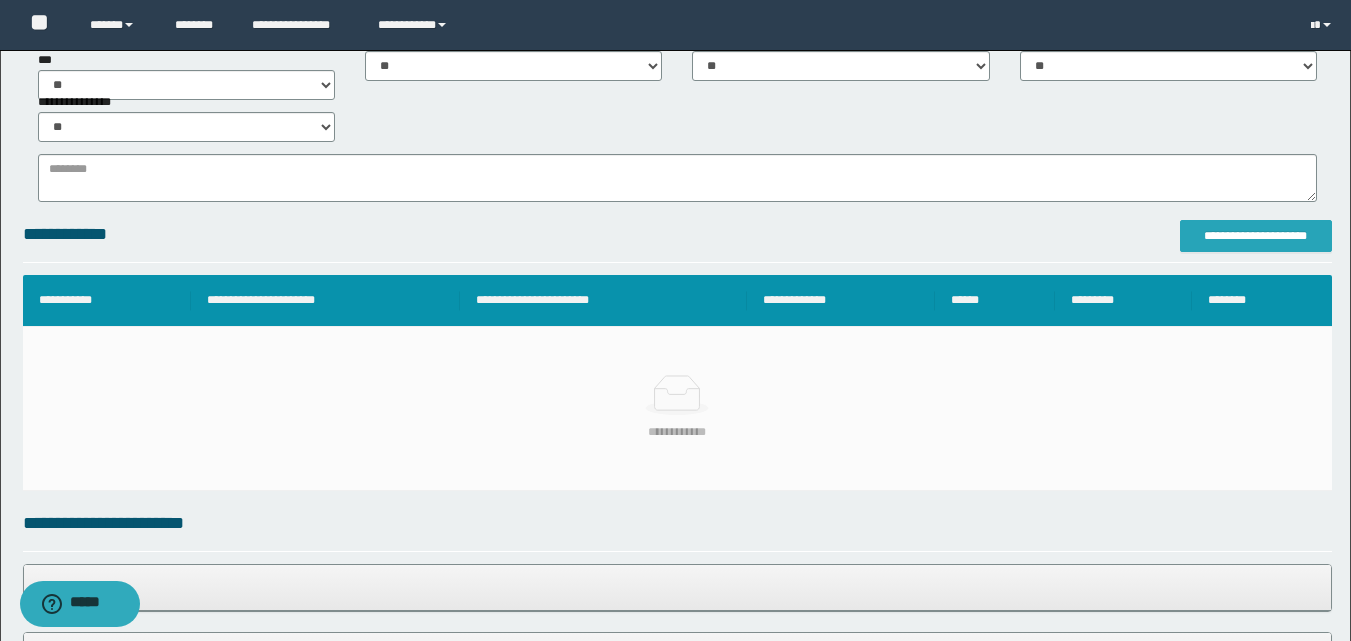 click on "**********" at bounding box center (1256, 236) 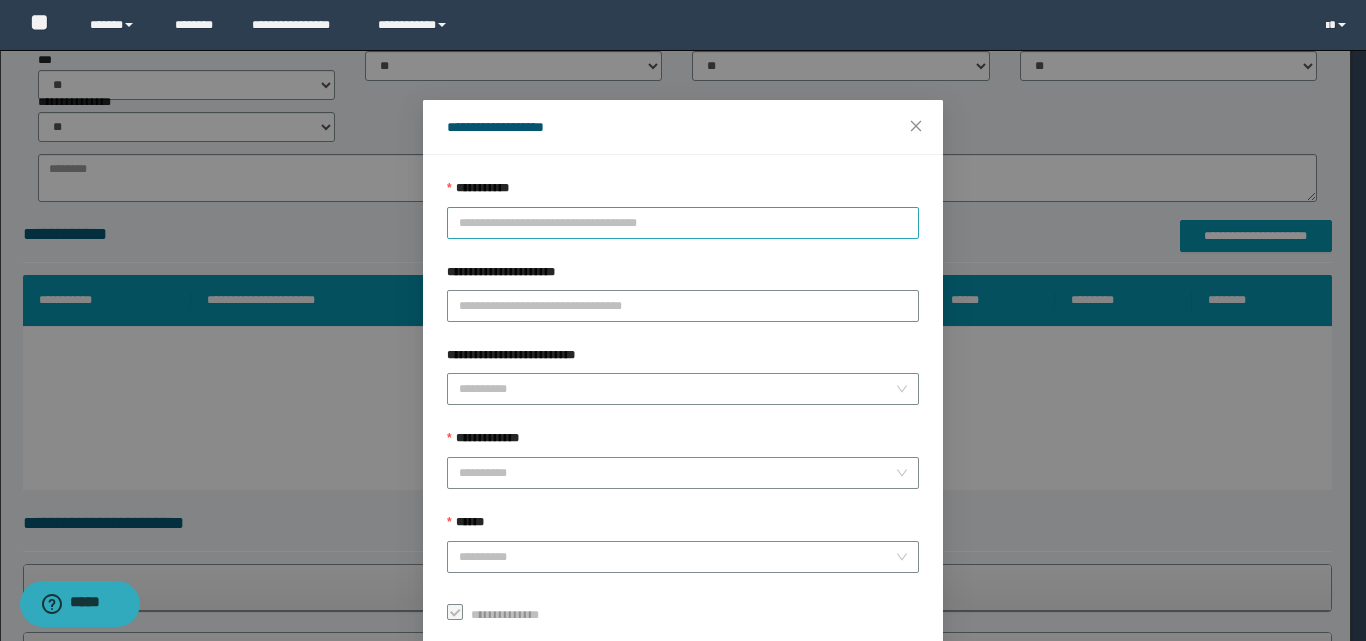 click on "**********" at bounding box center (683, 223) 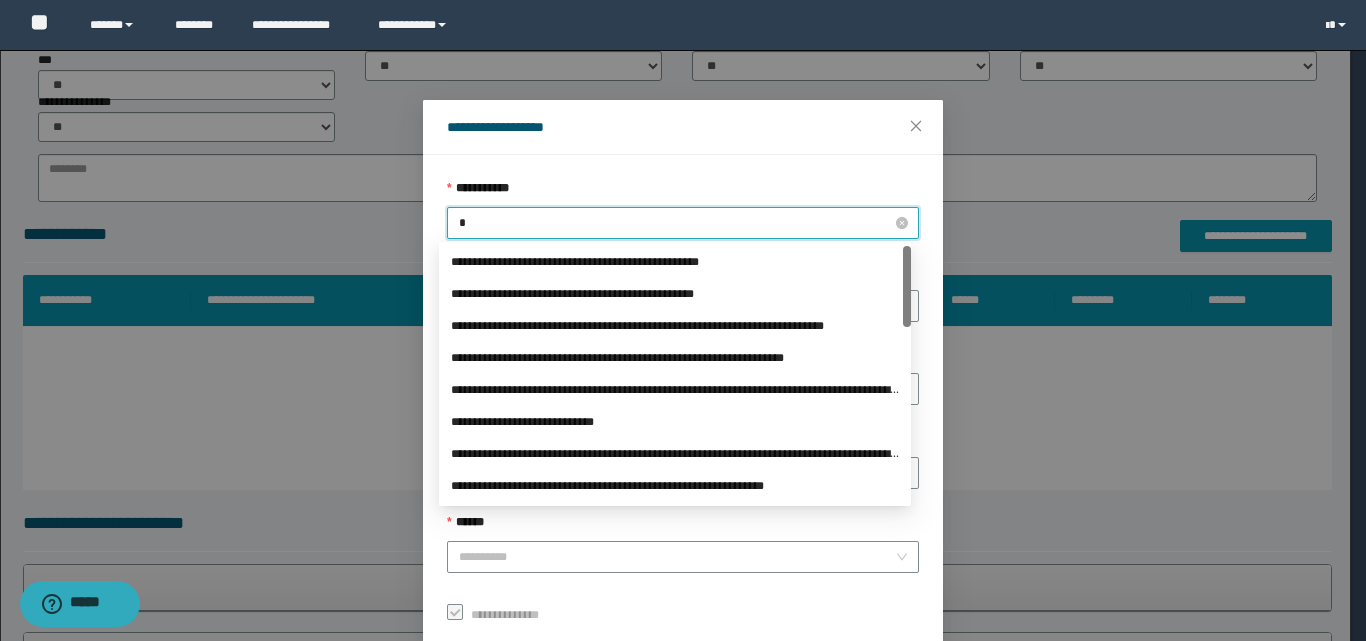 type on "**" 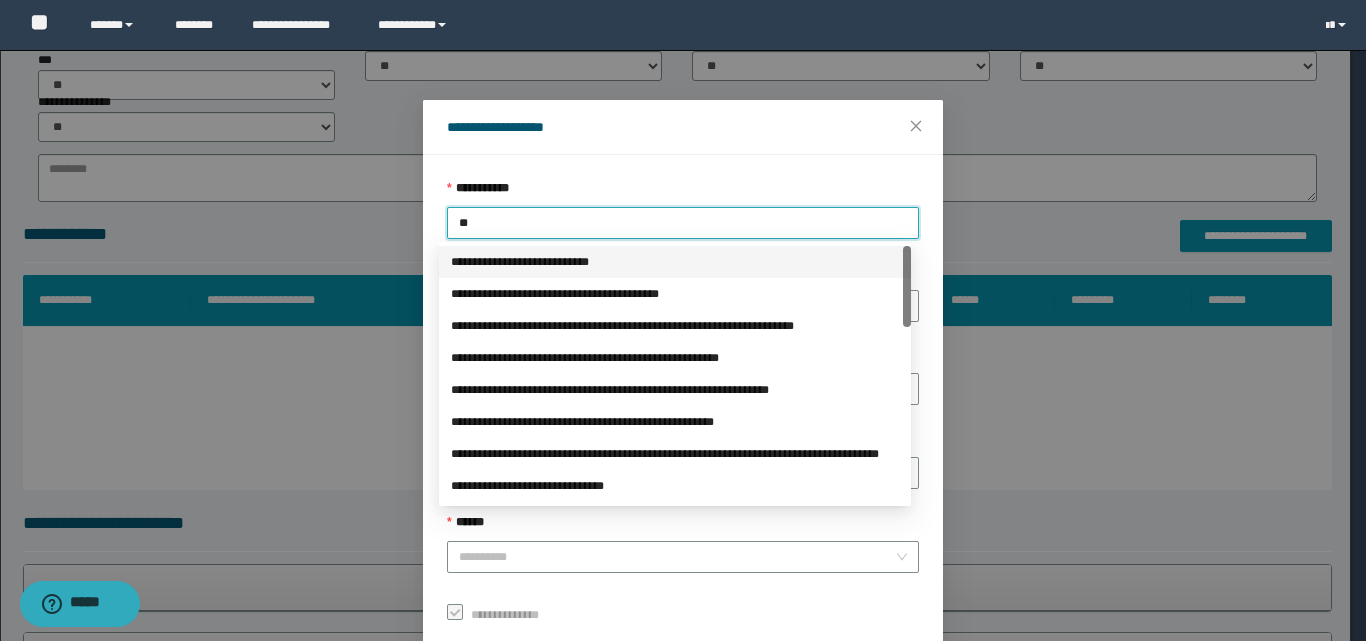 drag, startPoint x: 584, startPoint y: 264, endPoint x: 461, endPoint y: 342, distance: 145.64684 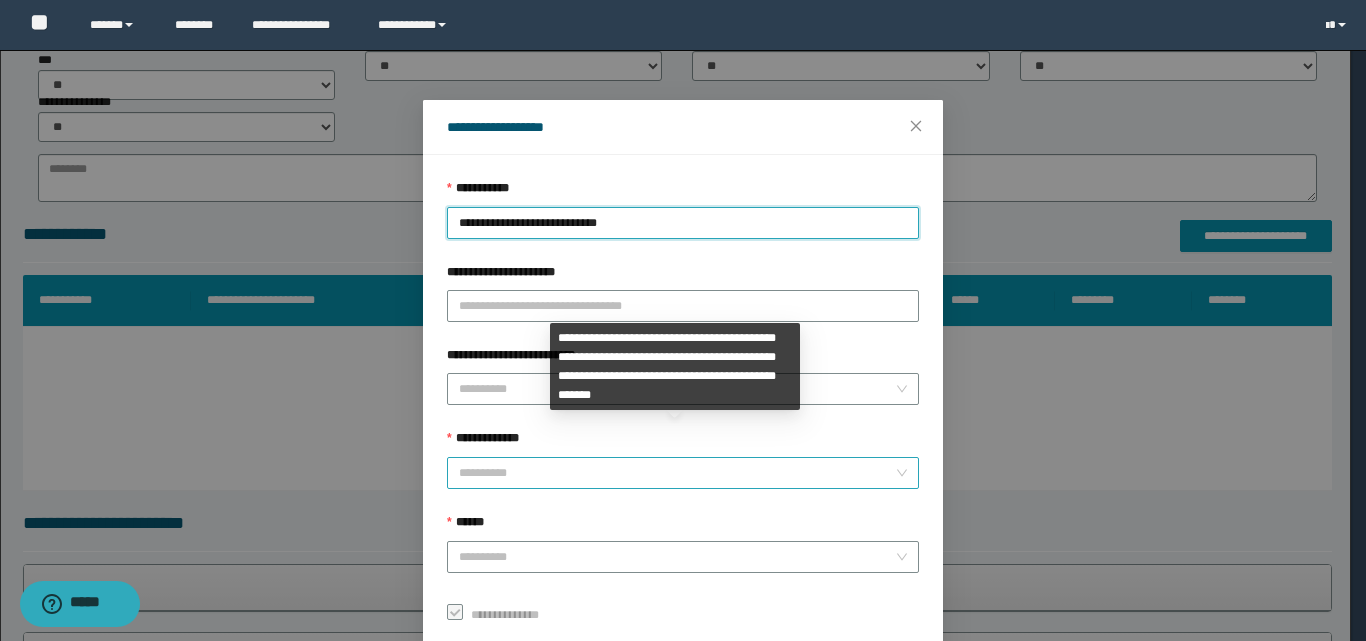 click on "**********" at bounding box center [677, 473] 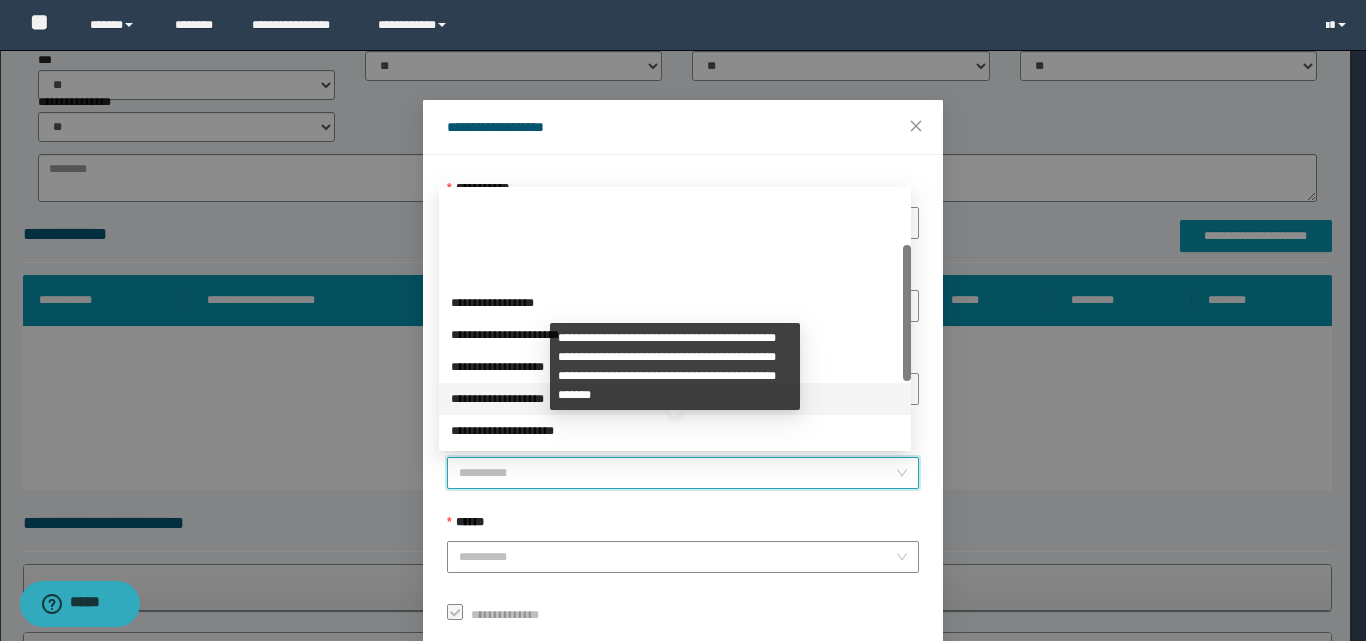scroll, scrollTop: 224, scrollLeft: 0, axis: vertical 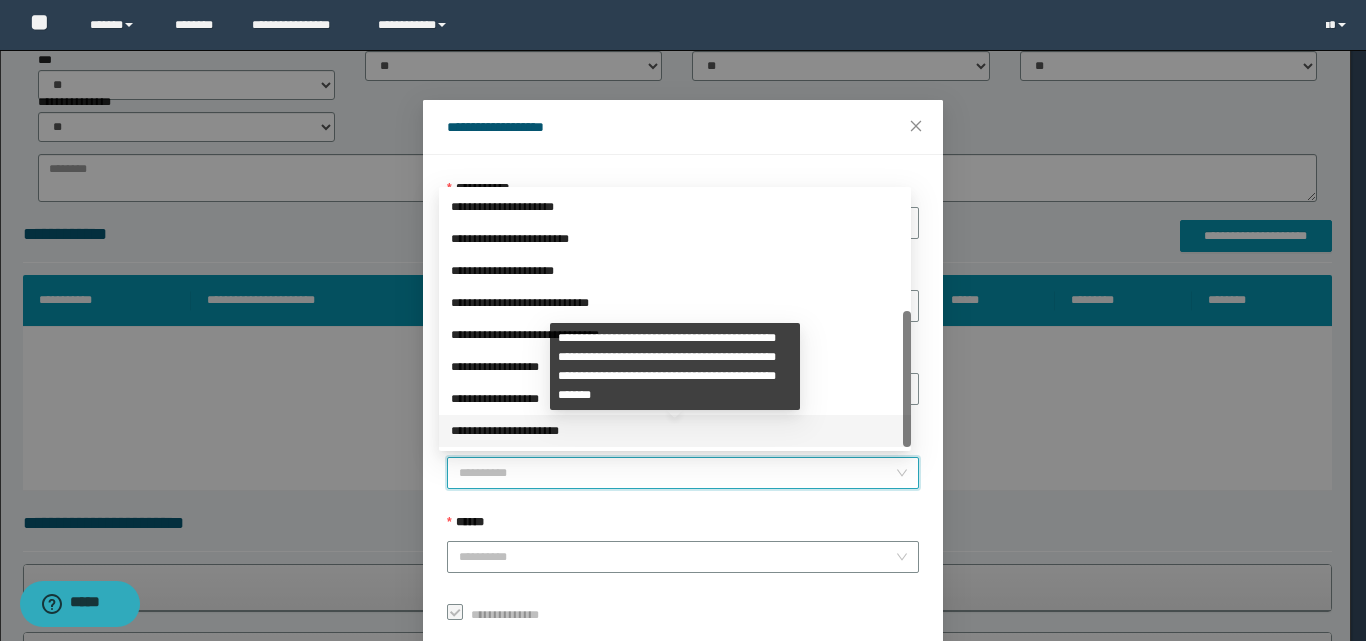 click on "**********" at bounding box center [675, 431] 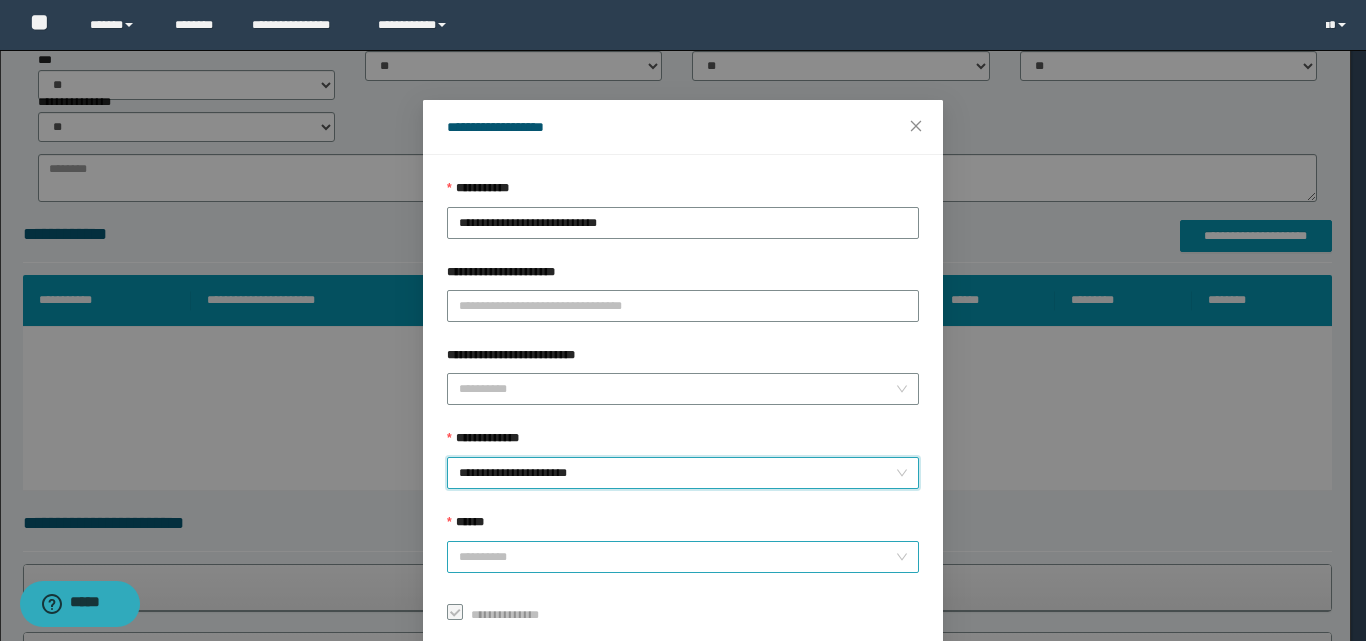 click on "******" at bounding box center [677, 557] 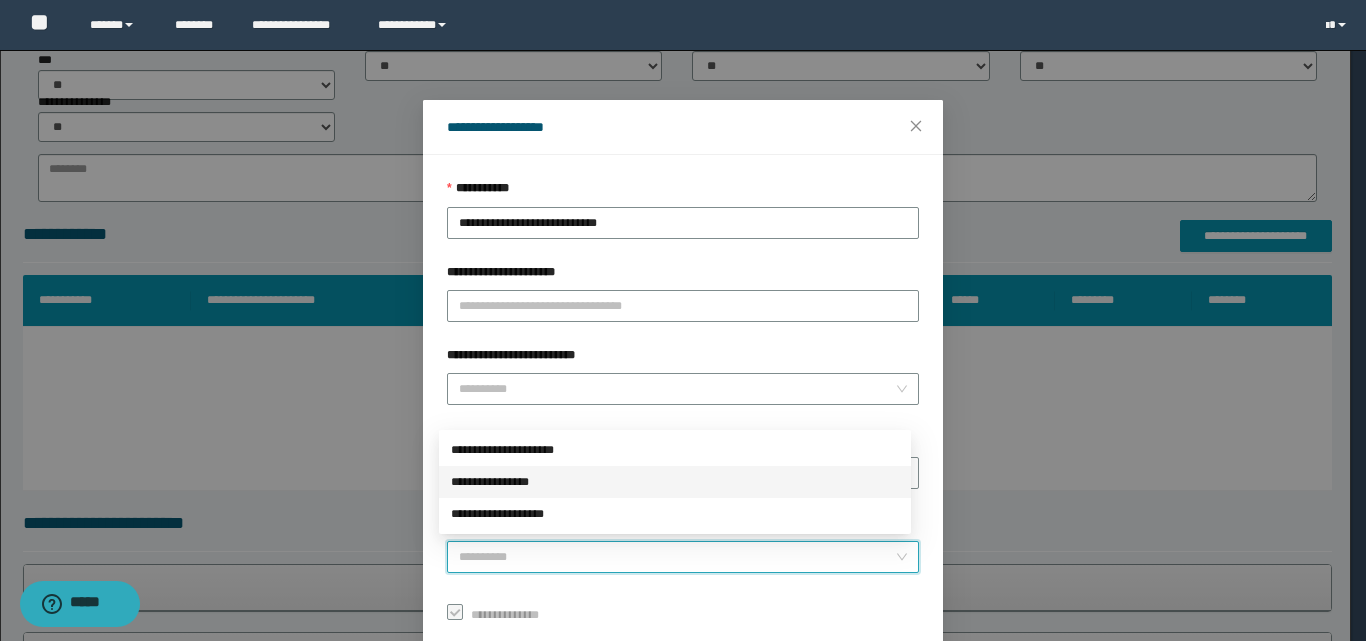 click on "**********" at bounding box center [675, 482] 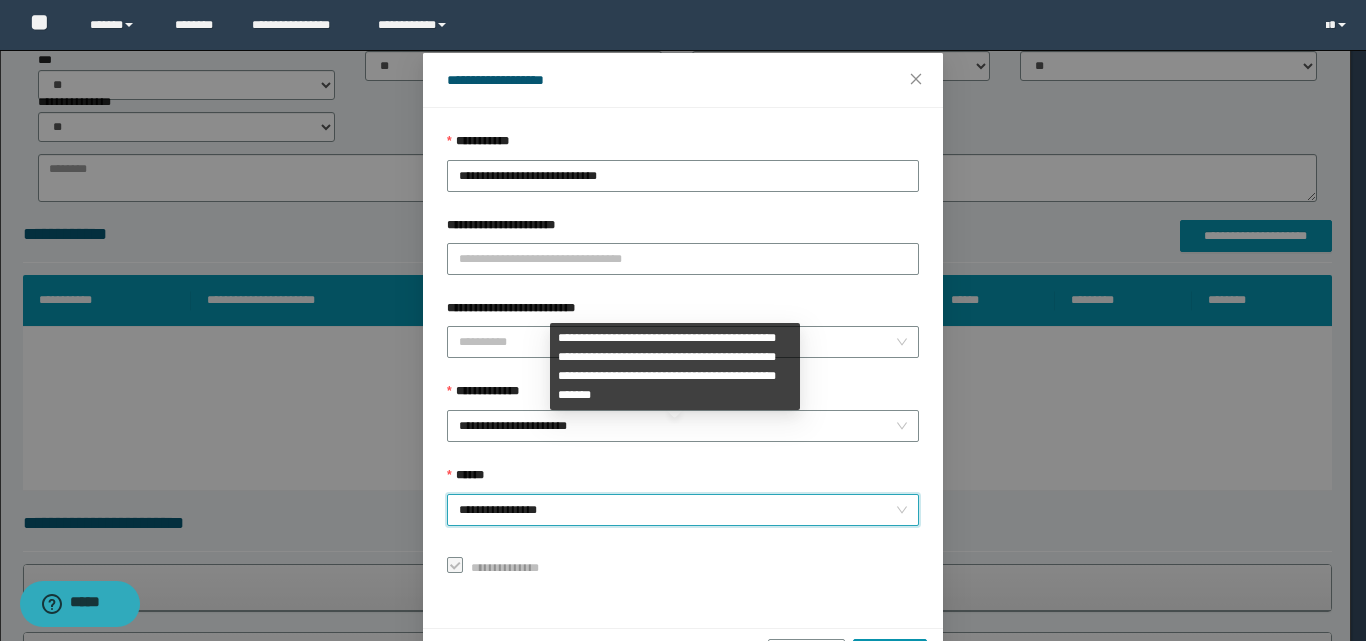 scroll, scrollTop: 111, scrollLeft: 0, axis: vertical 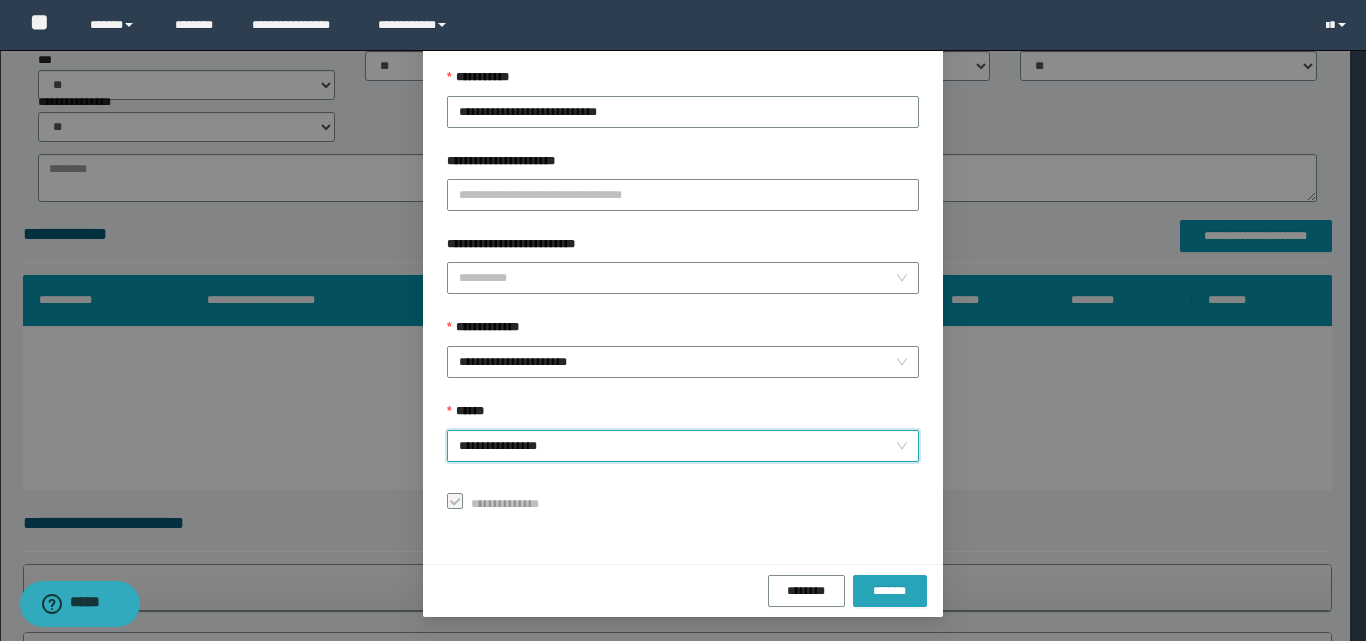 click on "*******" at bounding box center [890, 591] 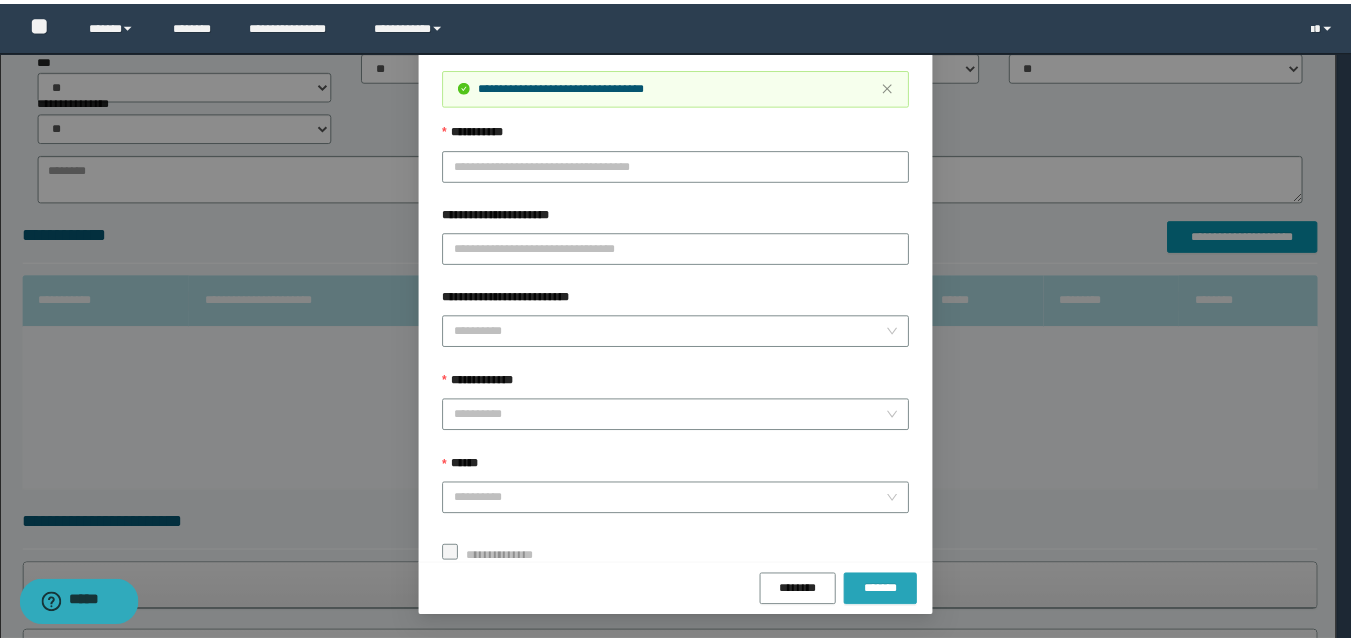 scroll, scrollTop: 64, scrollLeft: 0, axis: vertical 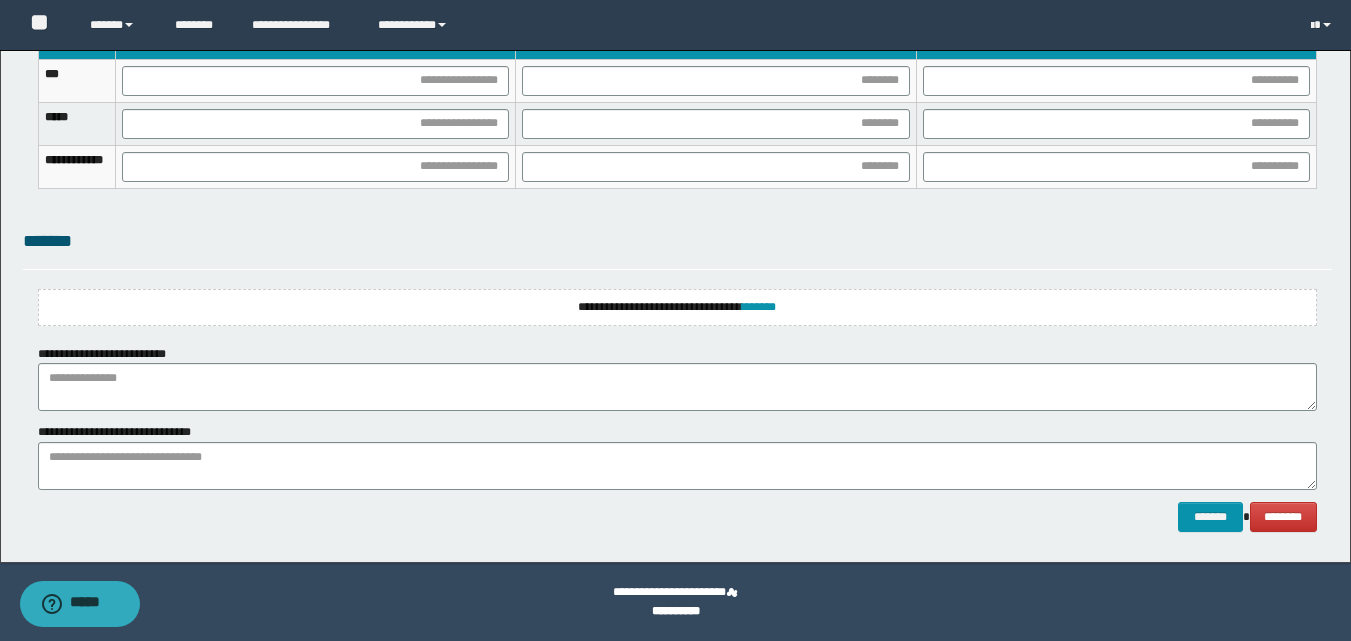 drag, startPoint x: 863, startPoint y: 317, endPoint x: 852, endPoint y: 318, distance: 11.045361 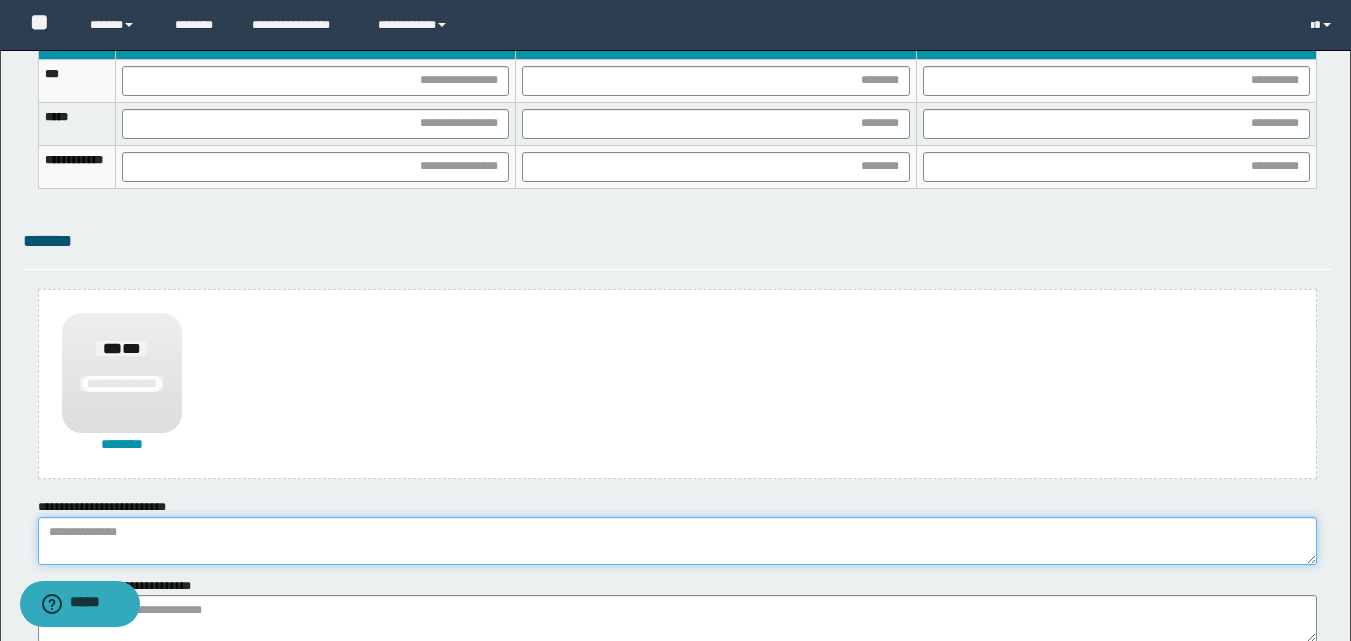drag, startPoint x: 176, startPoint y: 532, endPoint x: 161, endPoint y: 490, distance: 44.598206 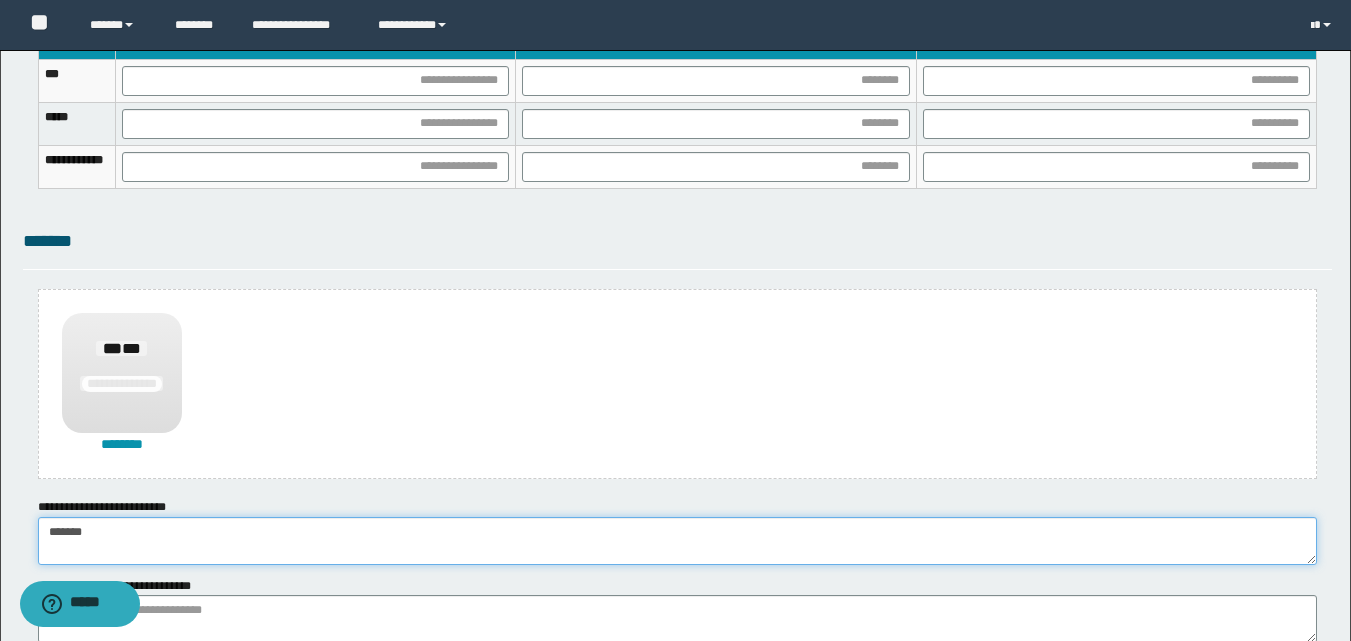 type on "******" 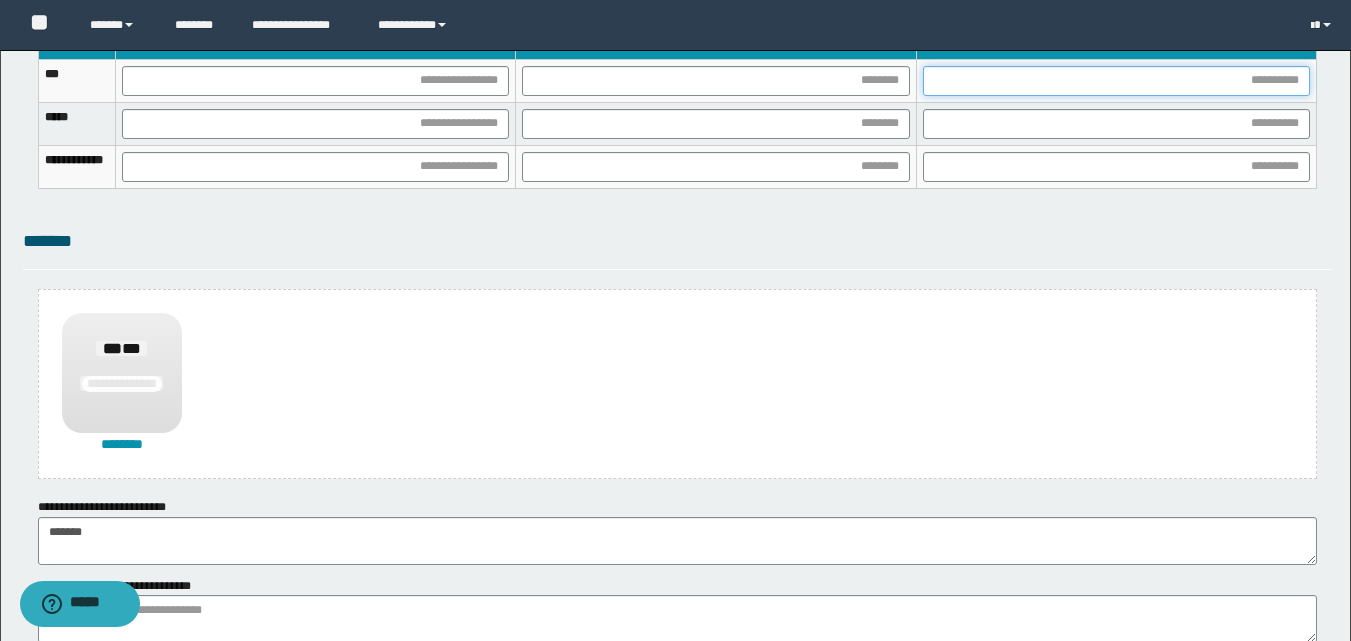 drag, startPoint x: 1007, startPoint y: 74, endPoint x: 907, endPoint y: 154, distance: 128.06248 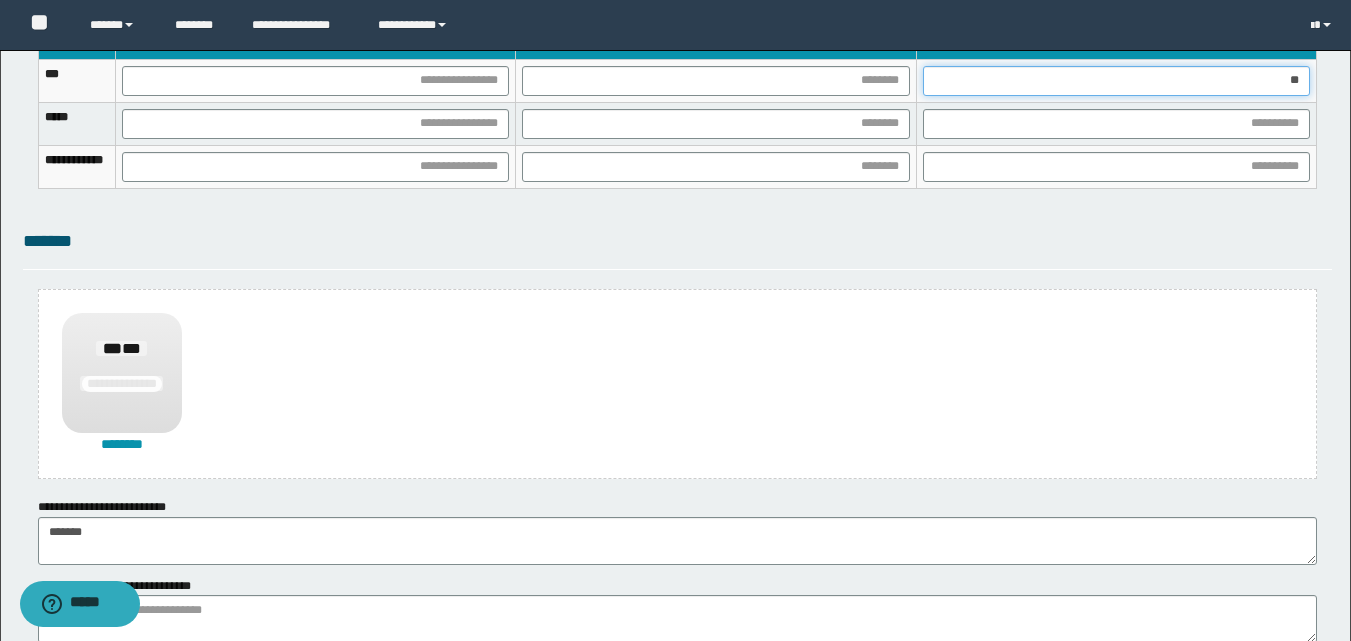 type on "***" 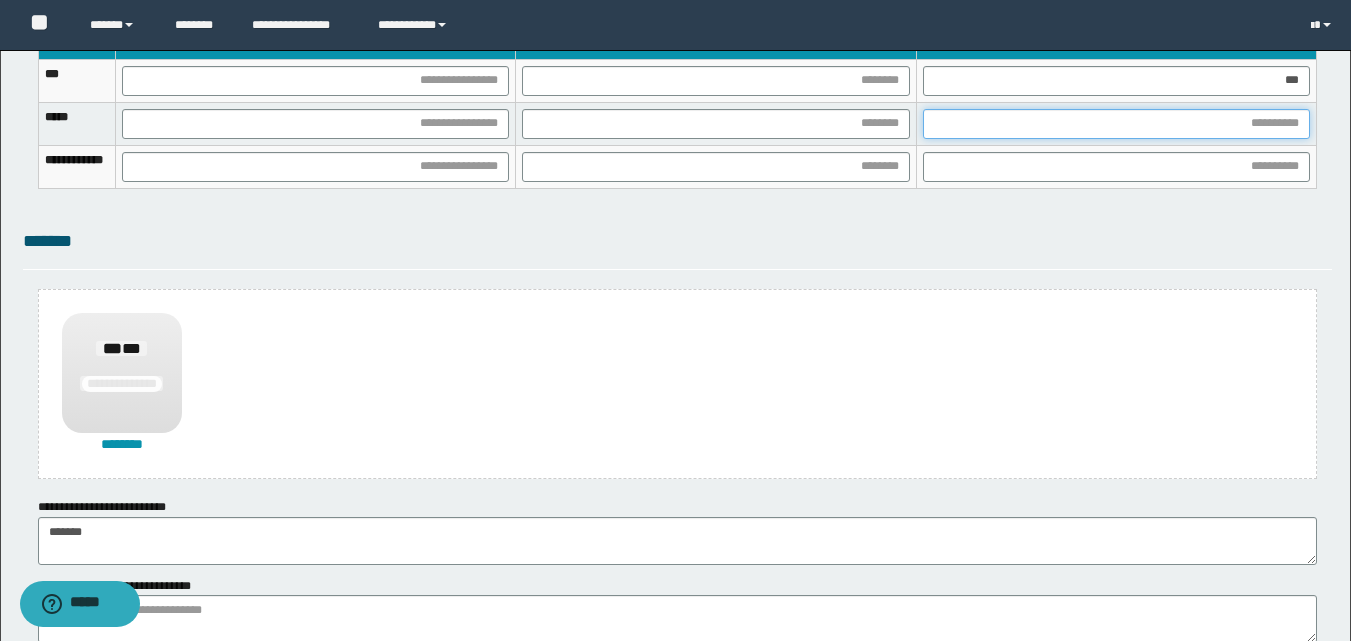 click at bounding box center [1116, 124] 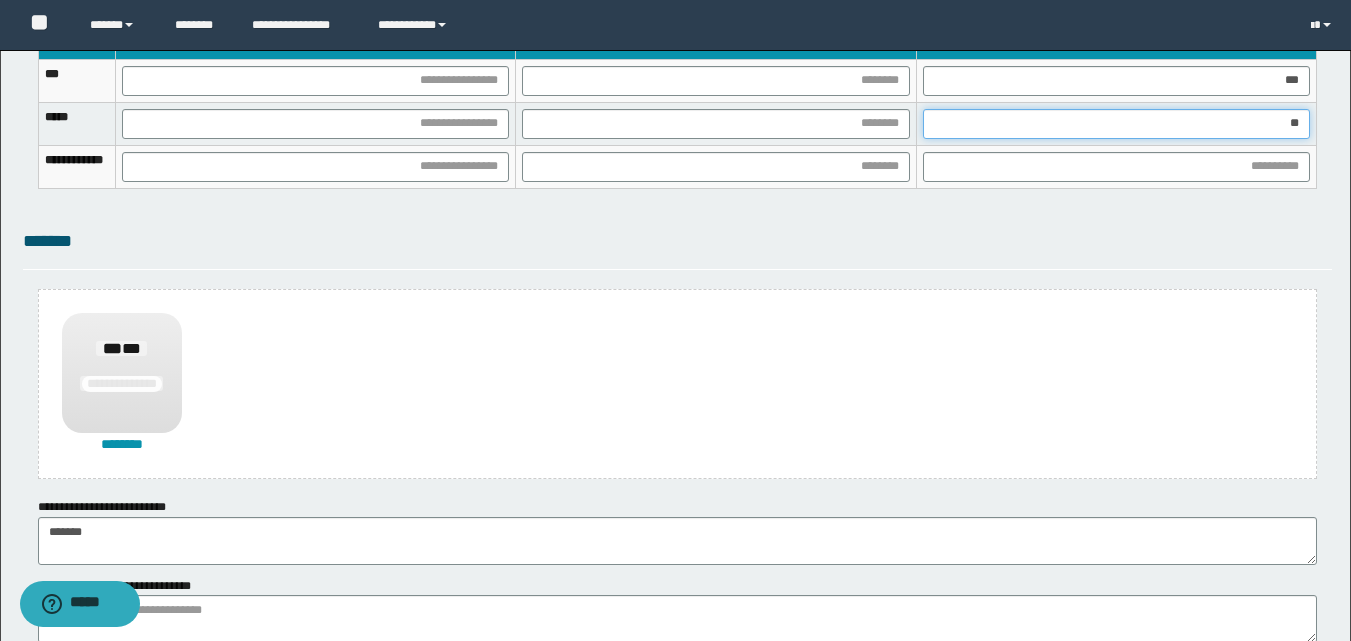 type on "***" 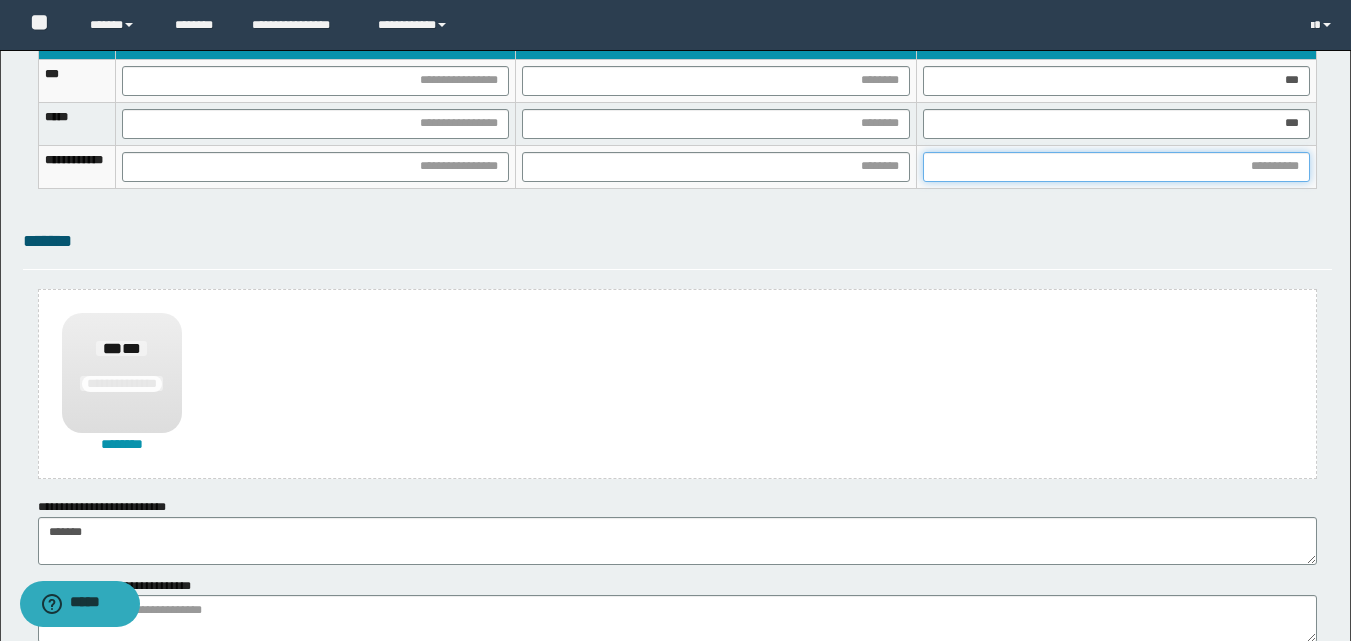 drag, startPoint x: 1254, startPoint y: 160, endPoint x: 988, endPoint y: 297, distance: 299.20728 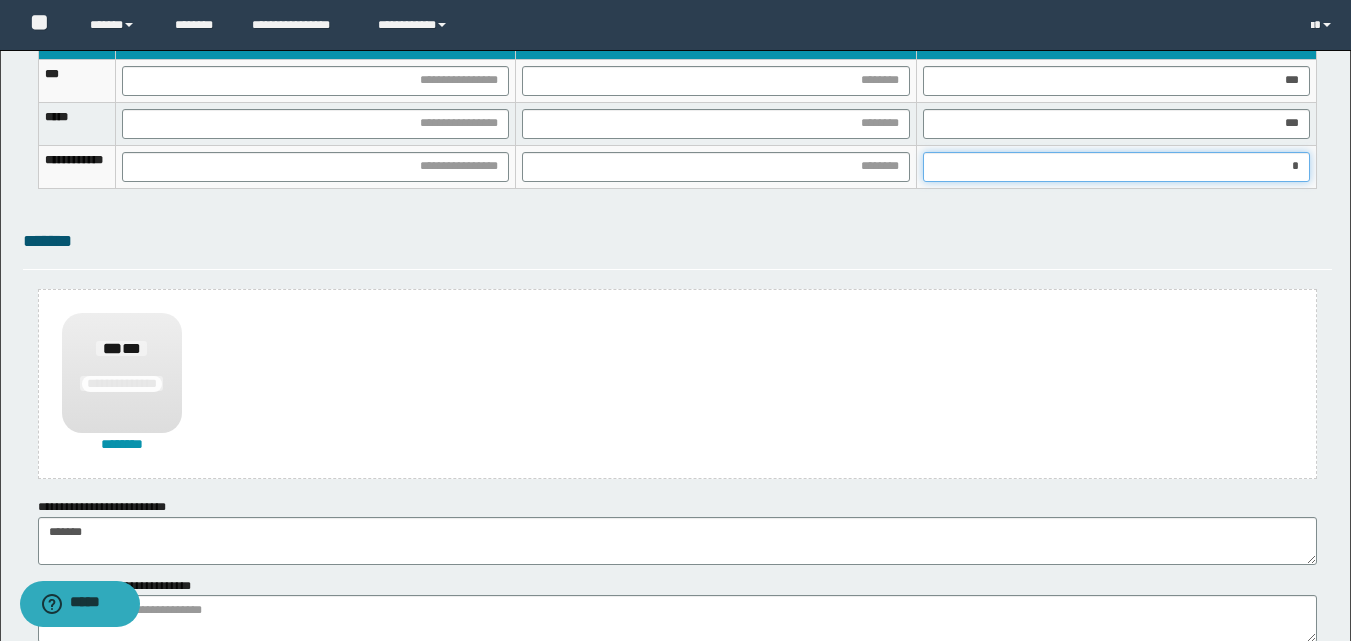 type on "**" 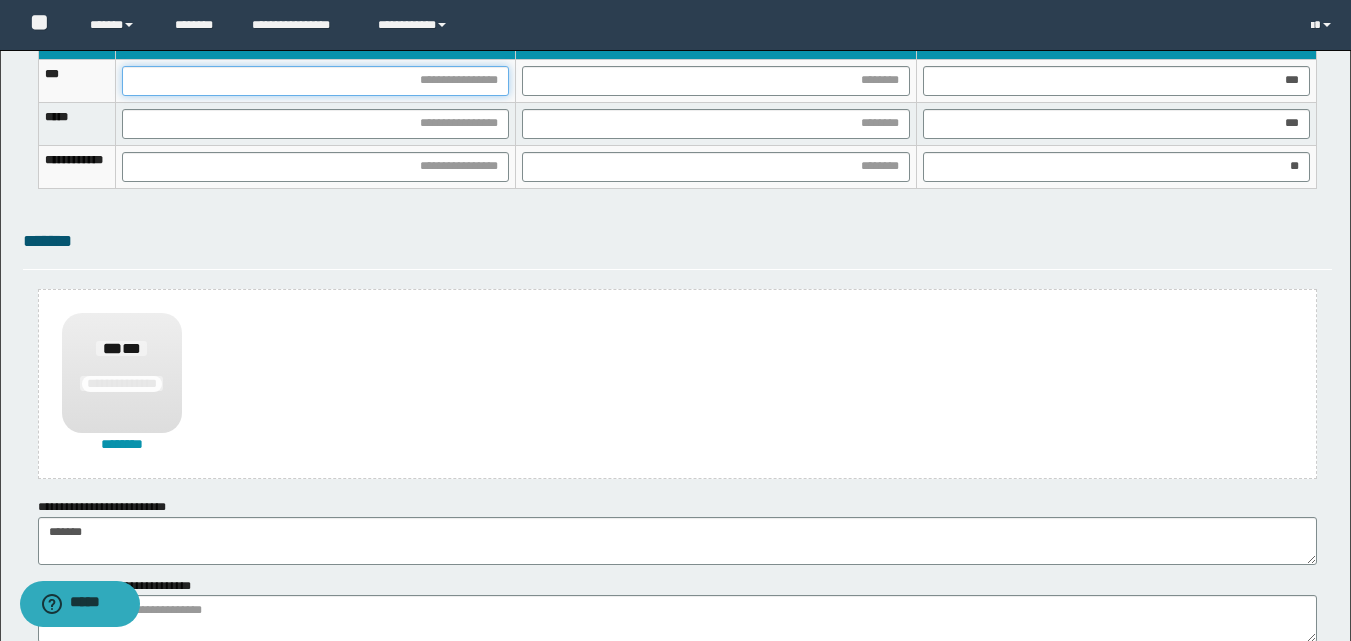 click at bounding box center [315, 81] 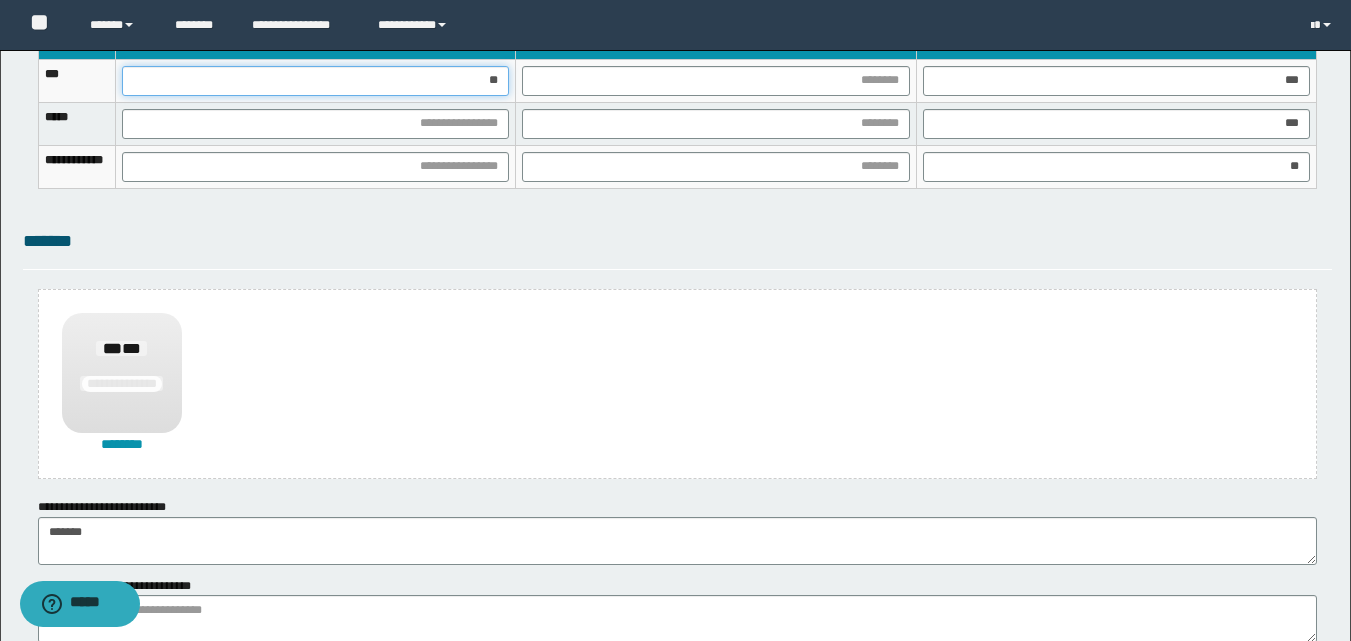 type on "***" 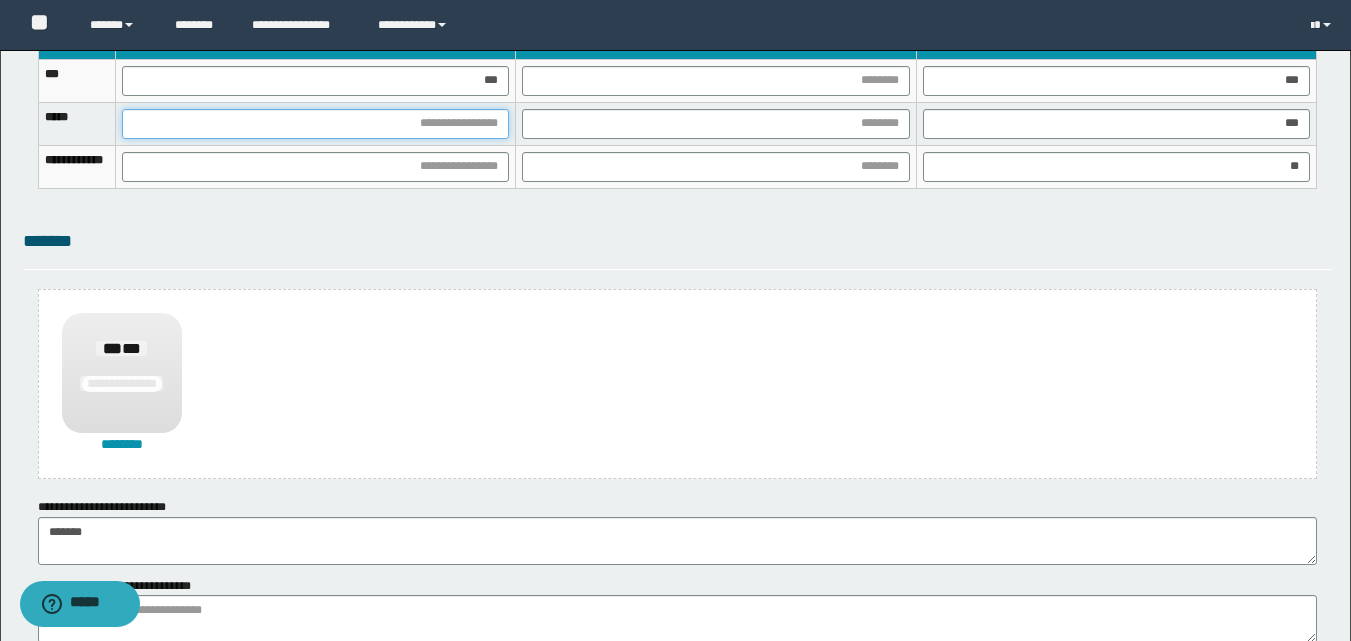 click at bounding box center [315, 124] 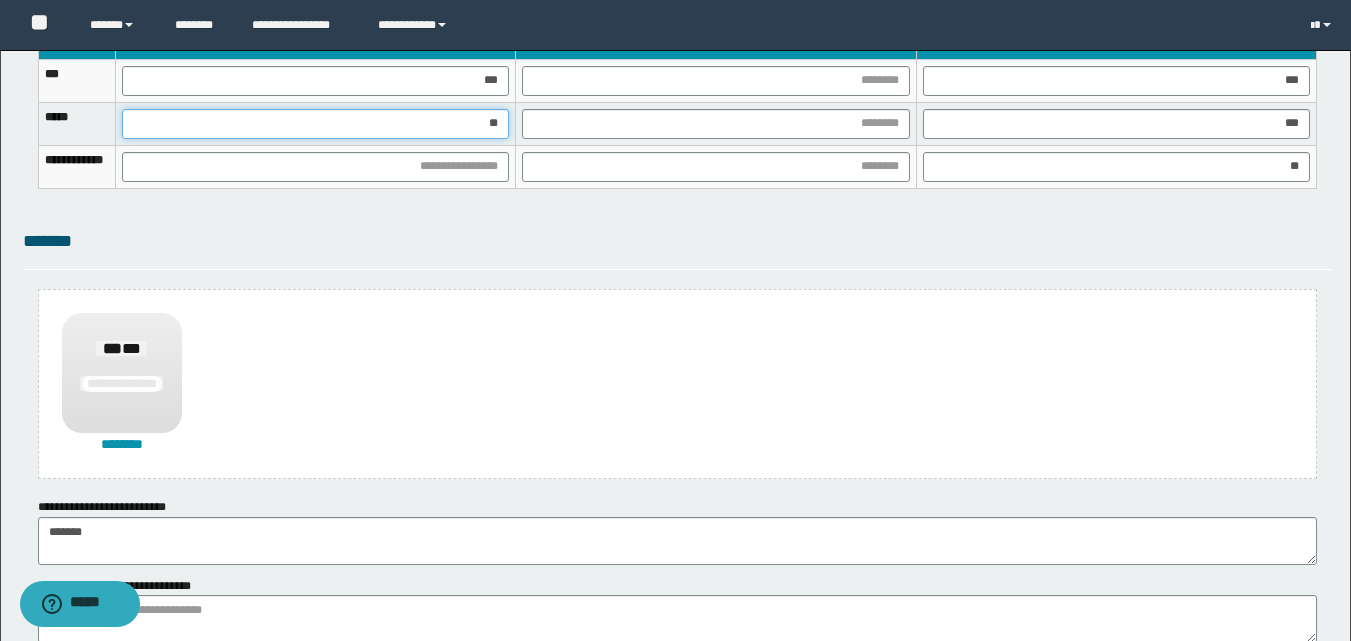 type on "***" 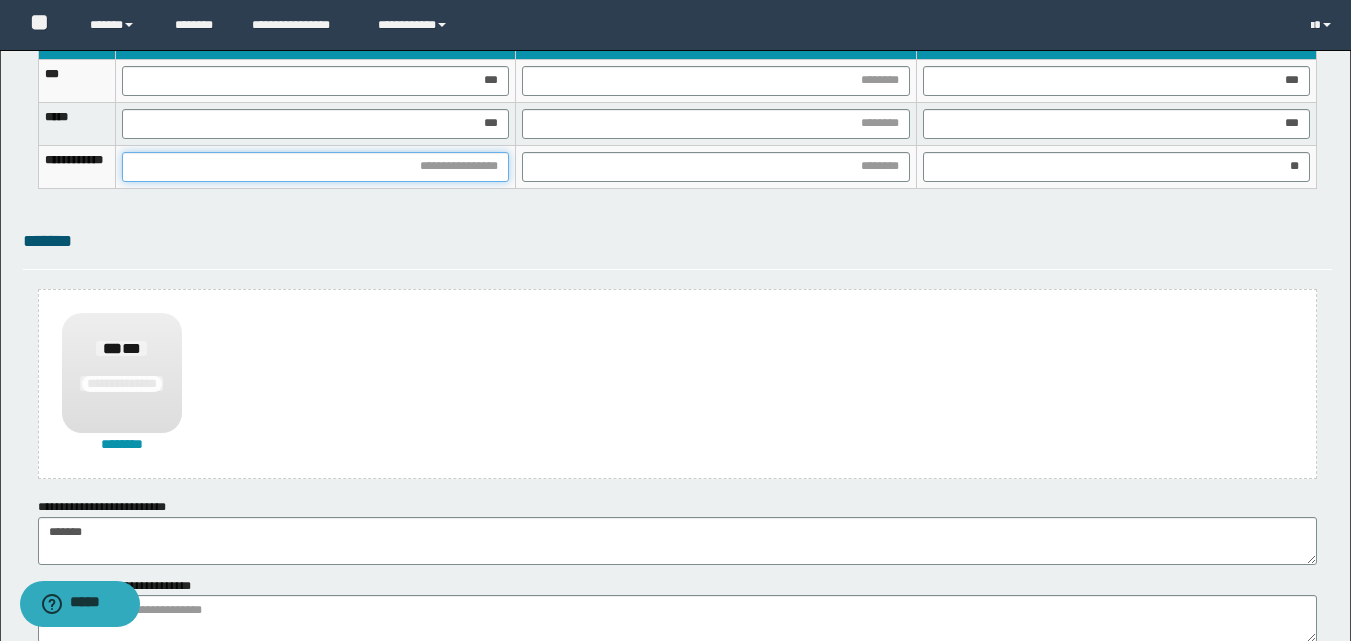 click at bounding box center [315, 167] 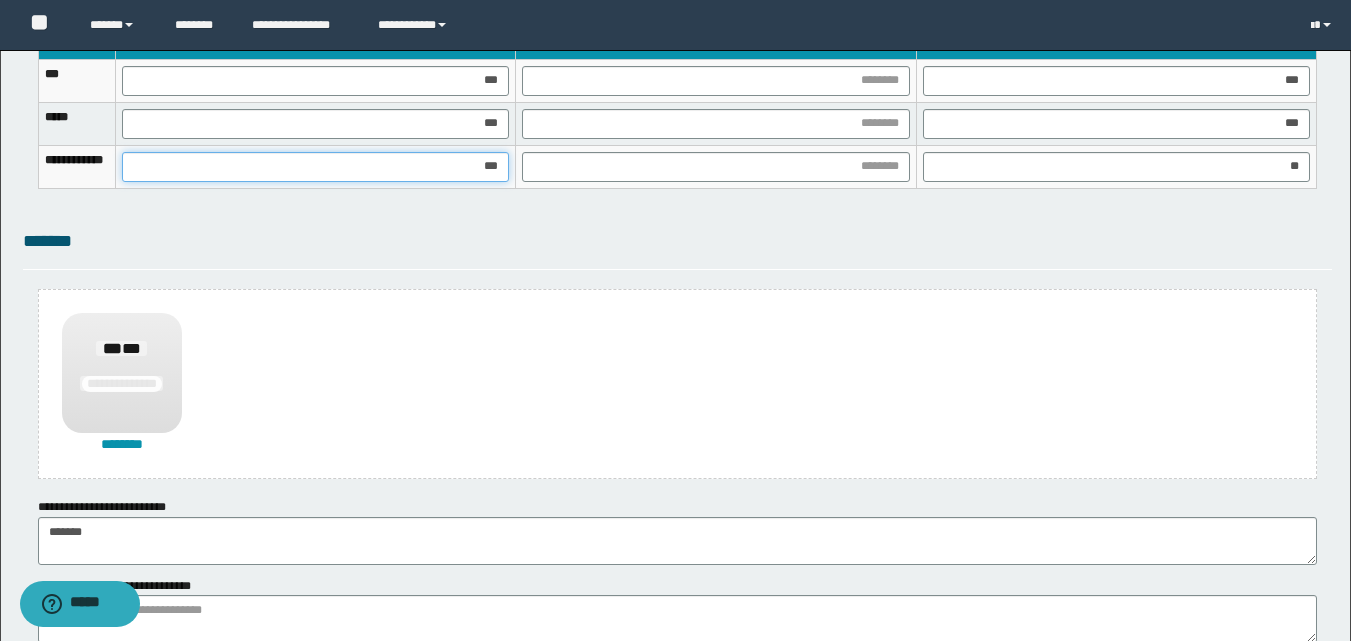 type on "****" 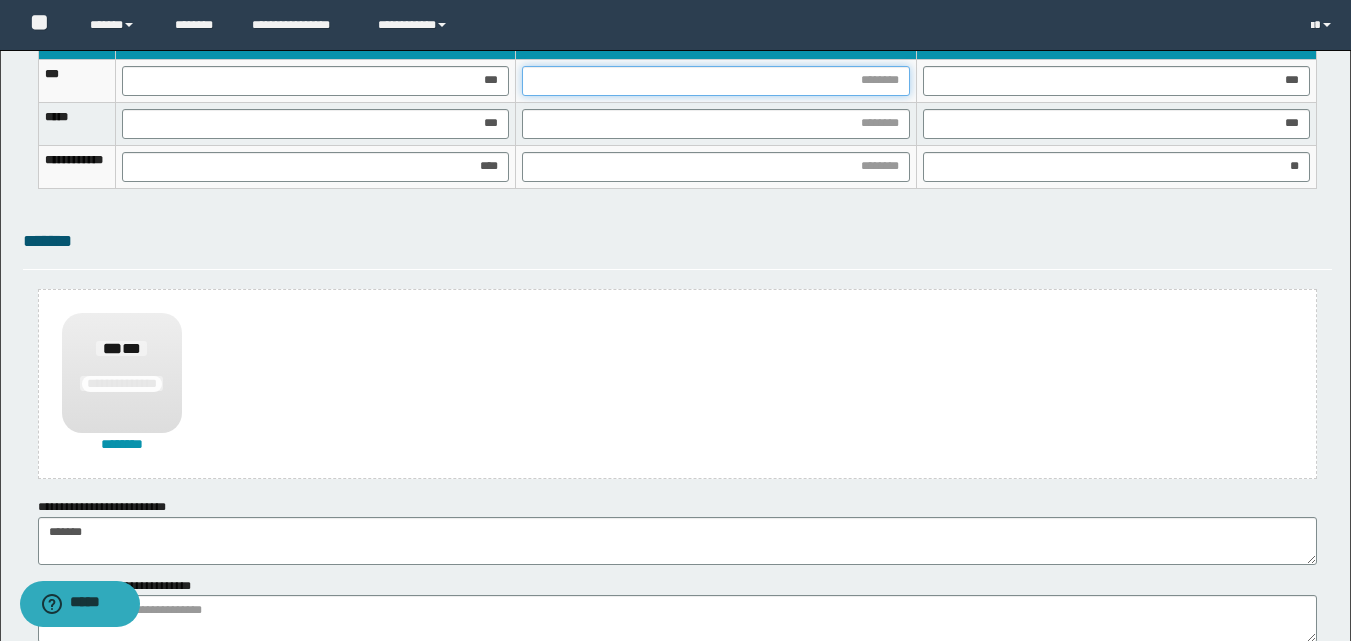 drag, startPoint x: 908, startPoint y: 73, endPoint x: 918, endPoint y: 54, distance: 21.470911 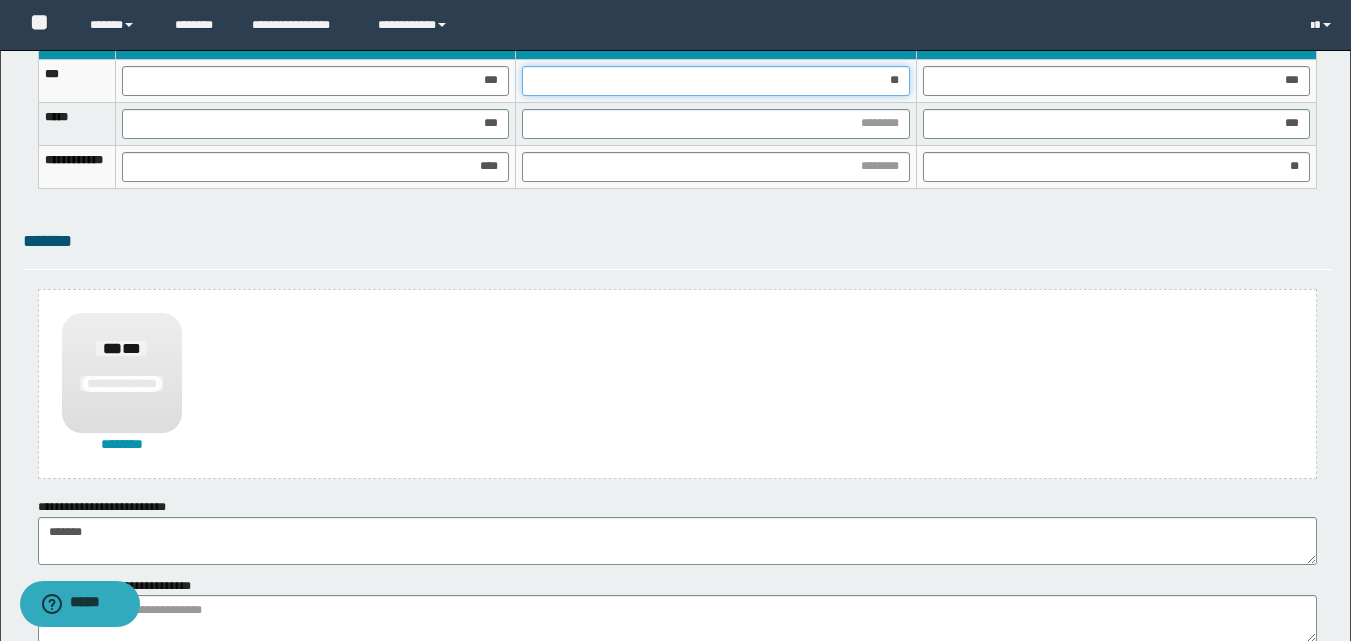 type on "***" 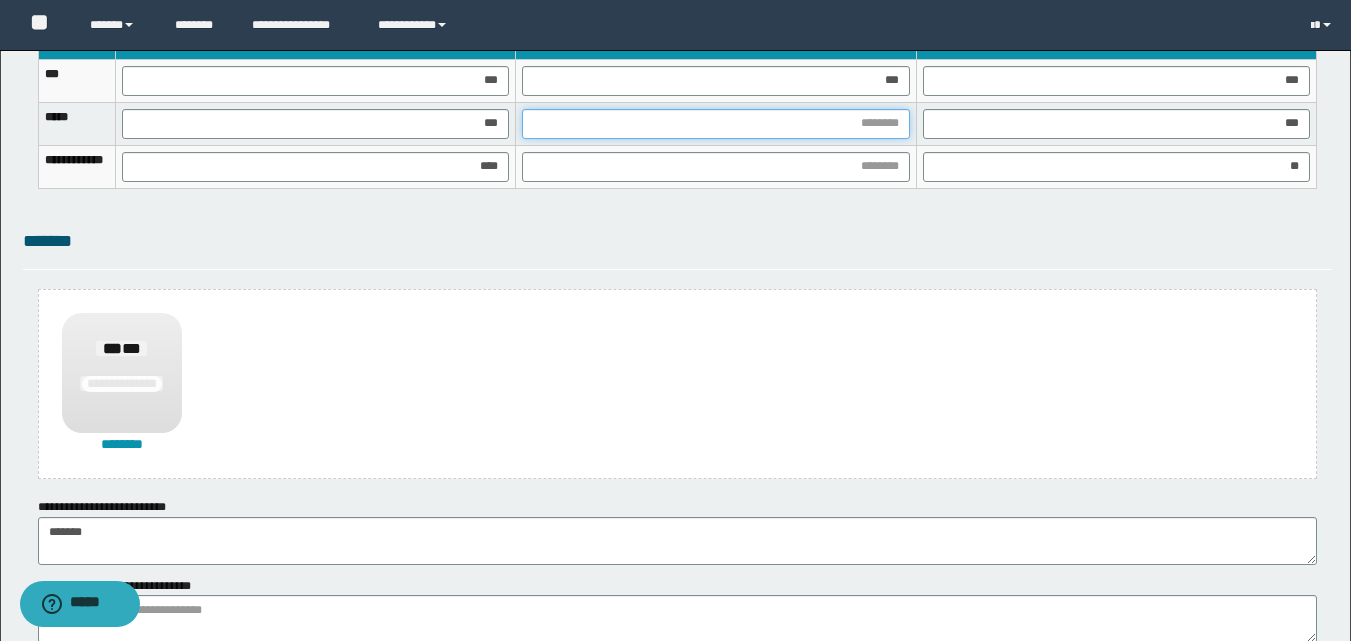 click at bounding box center (715, 124) 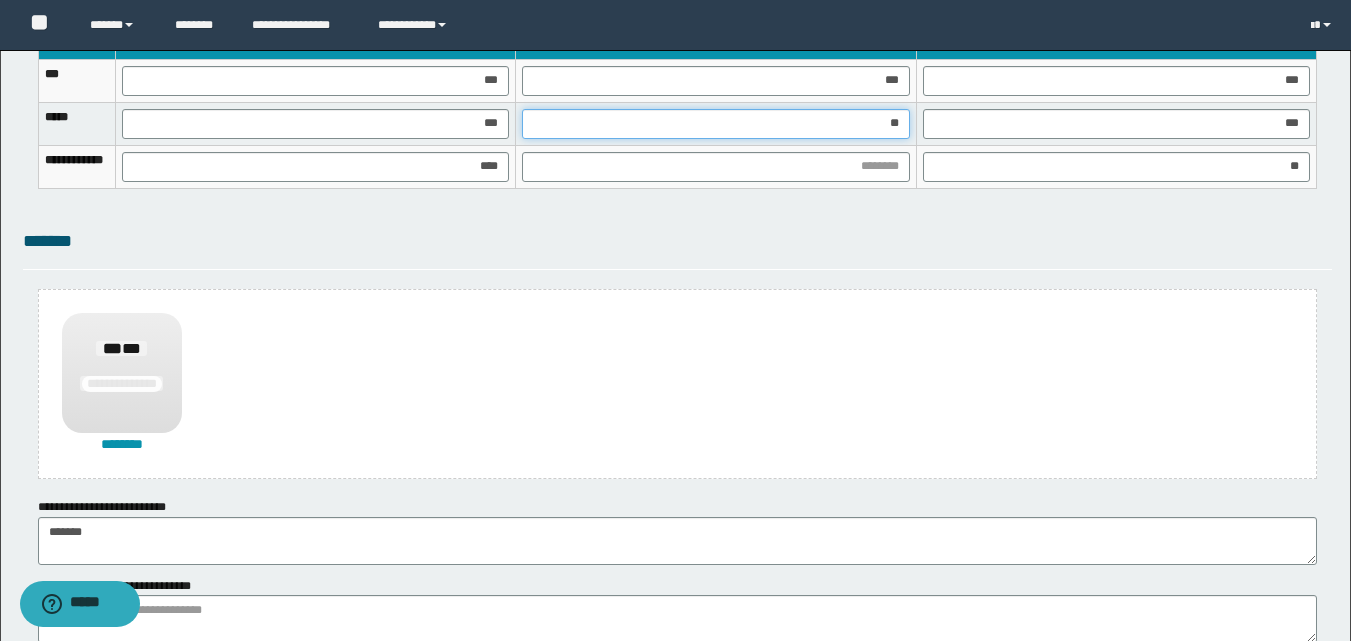 type on "***" 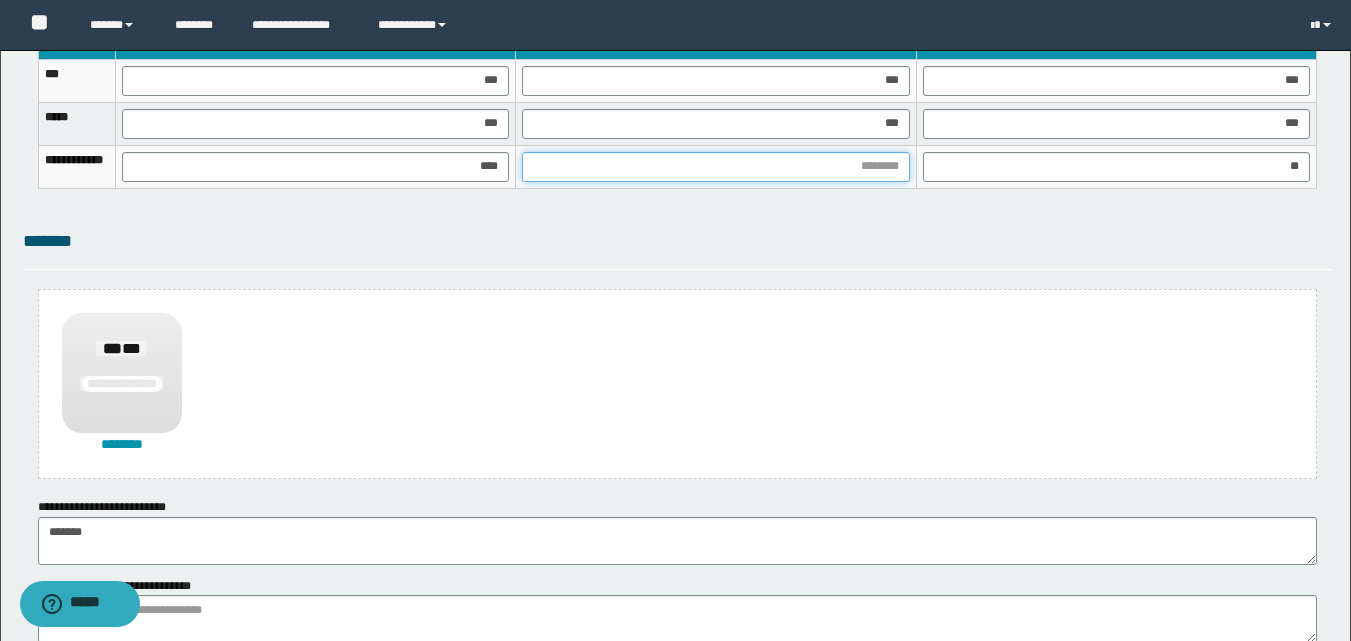 click at bounding box center (715, 167) 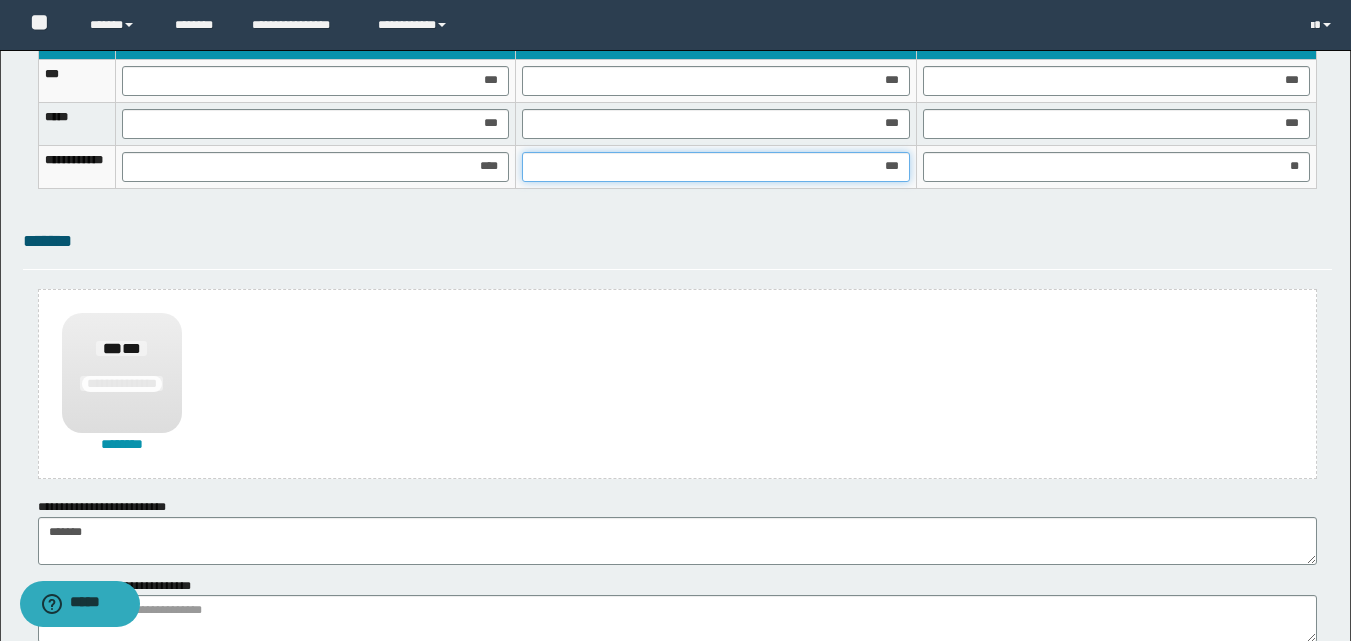 type on "****" 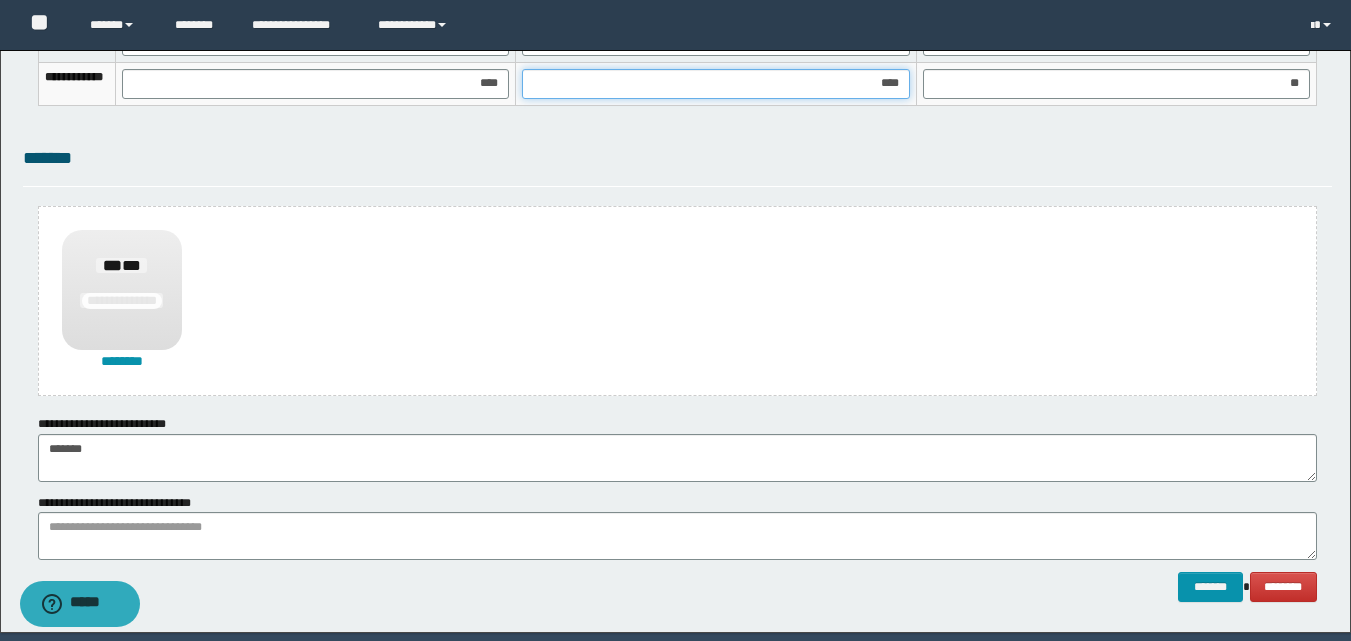 scroll, scrollTop: 1470, scrollLeft: 0, axis: vertical 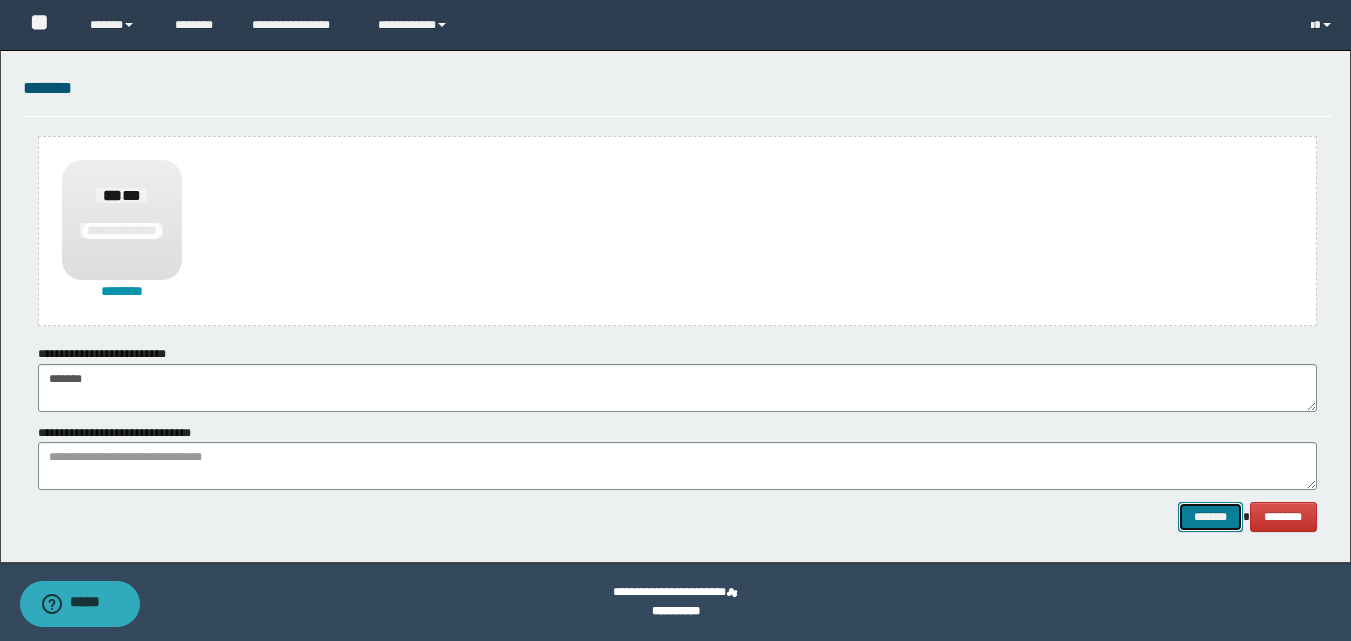 click on "*******" at bounding box center [1210, 517] 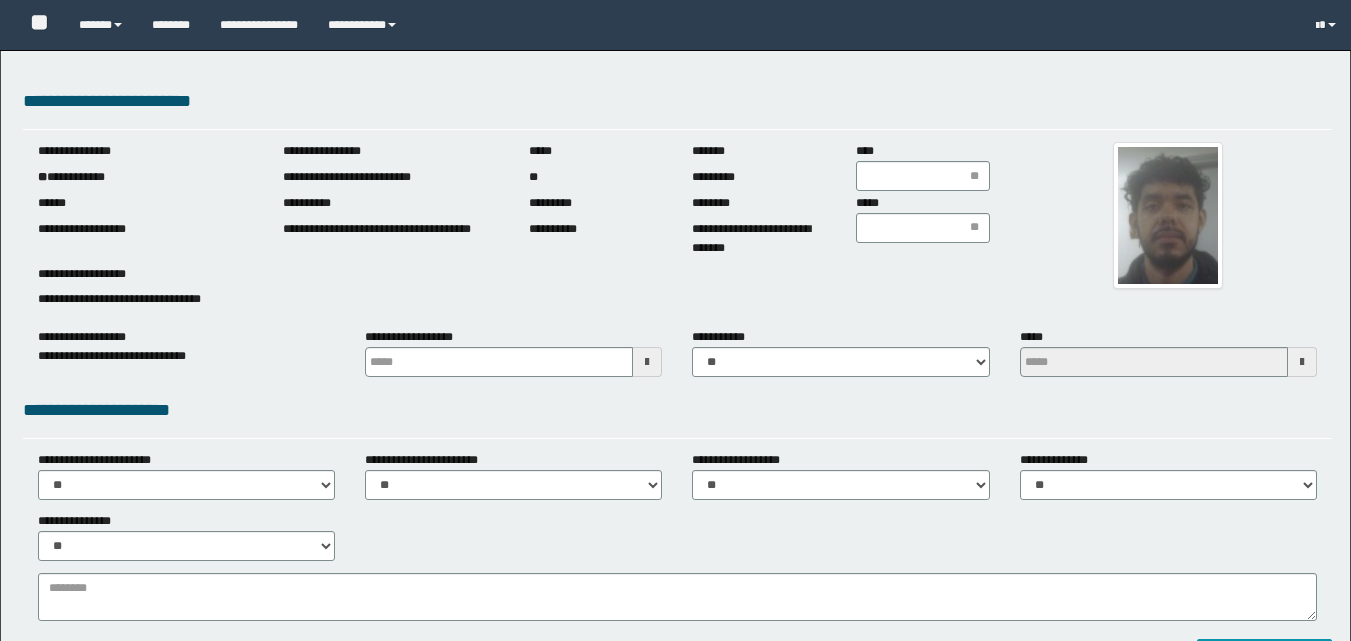 scroll, scrollTop: 0, scrollLeft: 0, axis: both 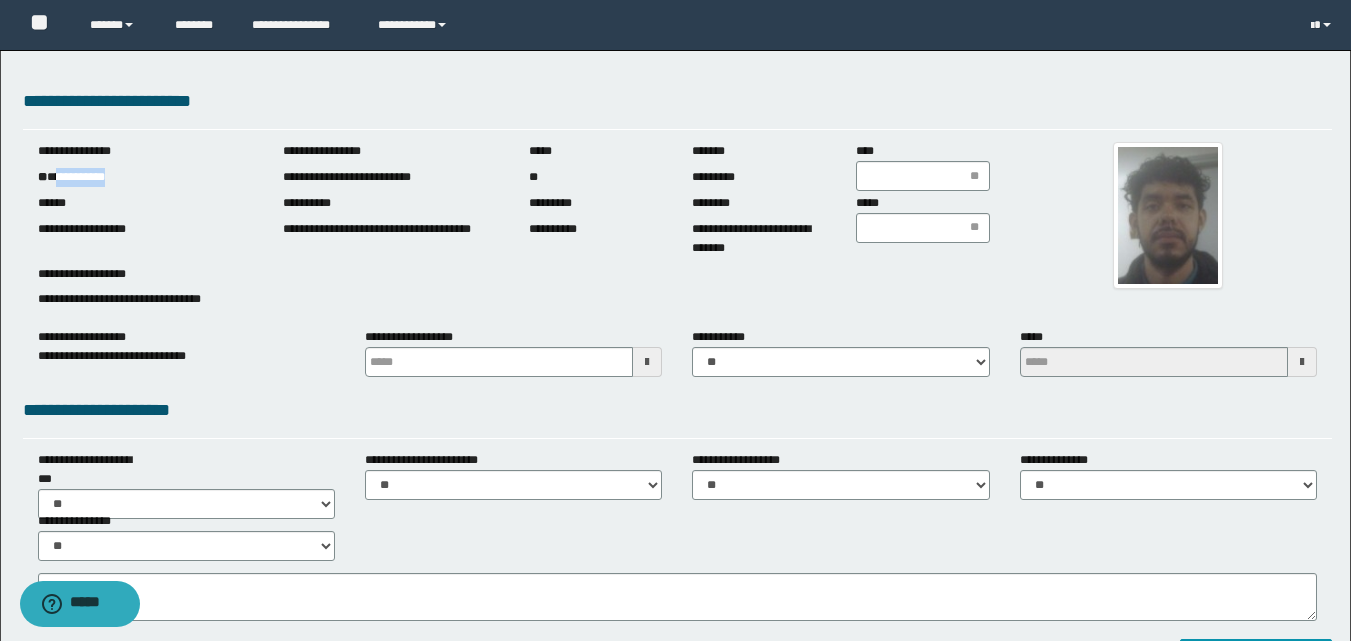 drag, startPoint x: 60, startPoint y: 179, endPoint x: 139, endPoint y: 184, distance: 79.15807 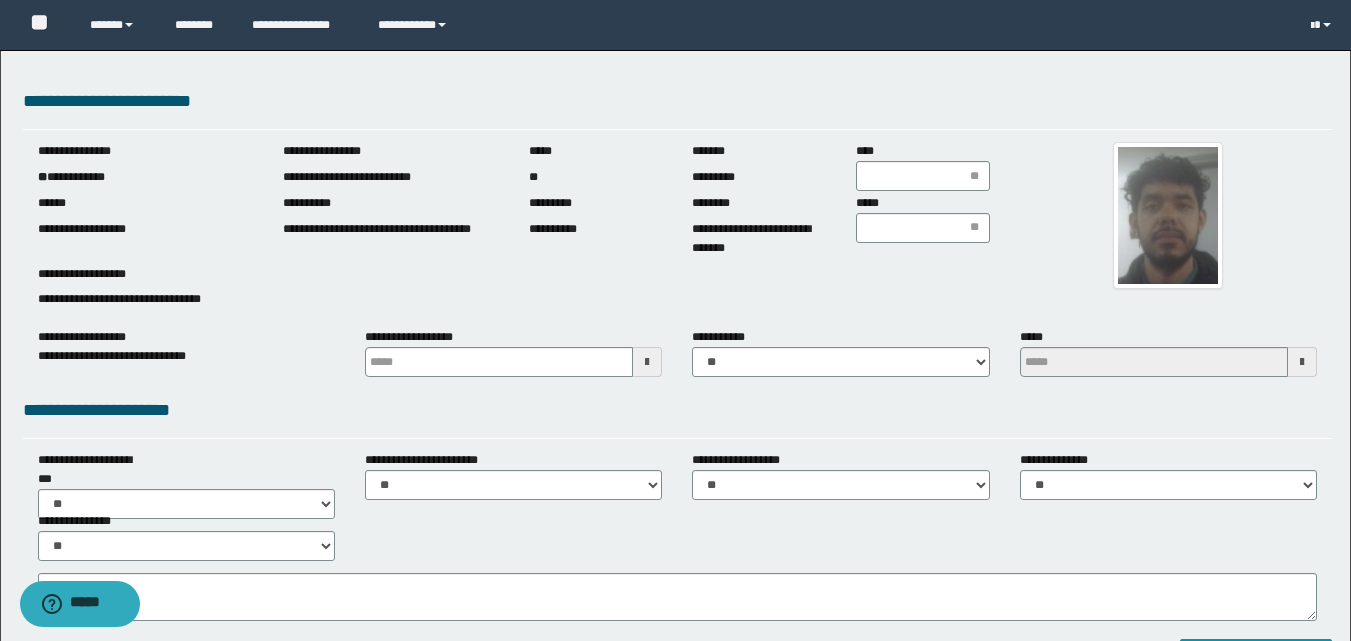click at bounding box center [647, 362] 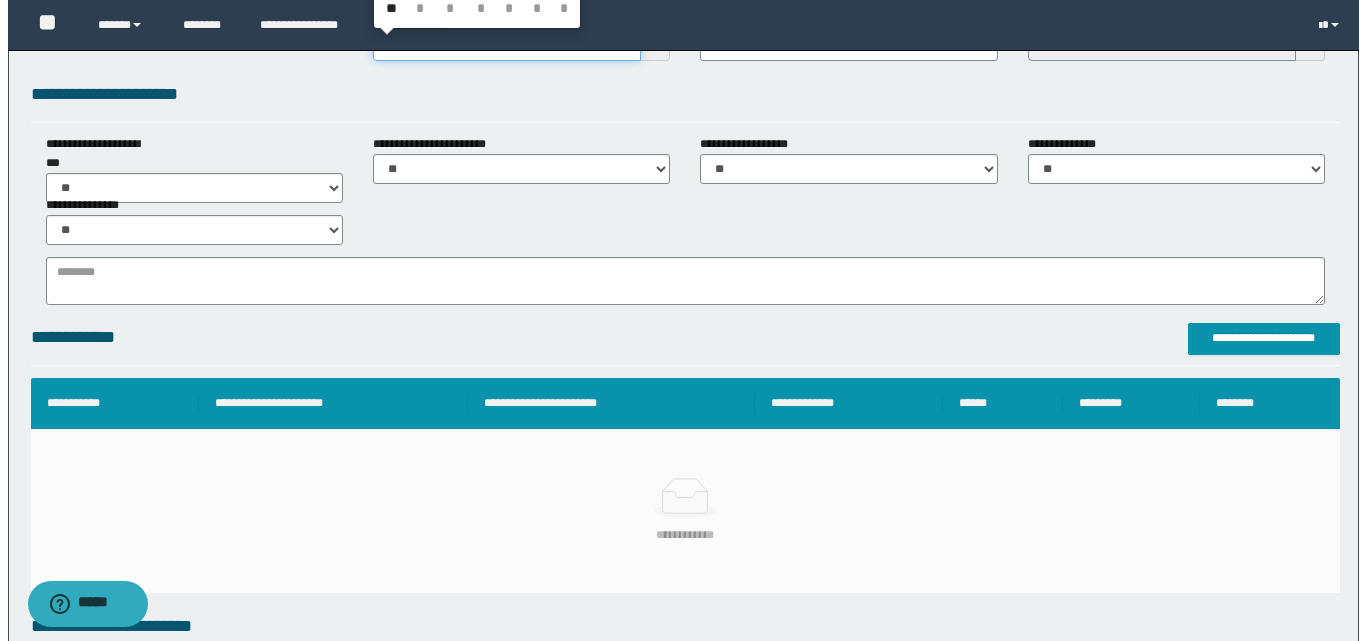 scroll, scrollTop: 500, scrollLeft: 0, axis: vertical 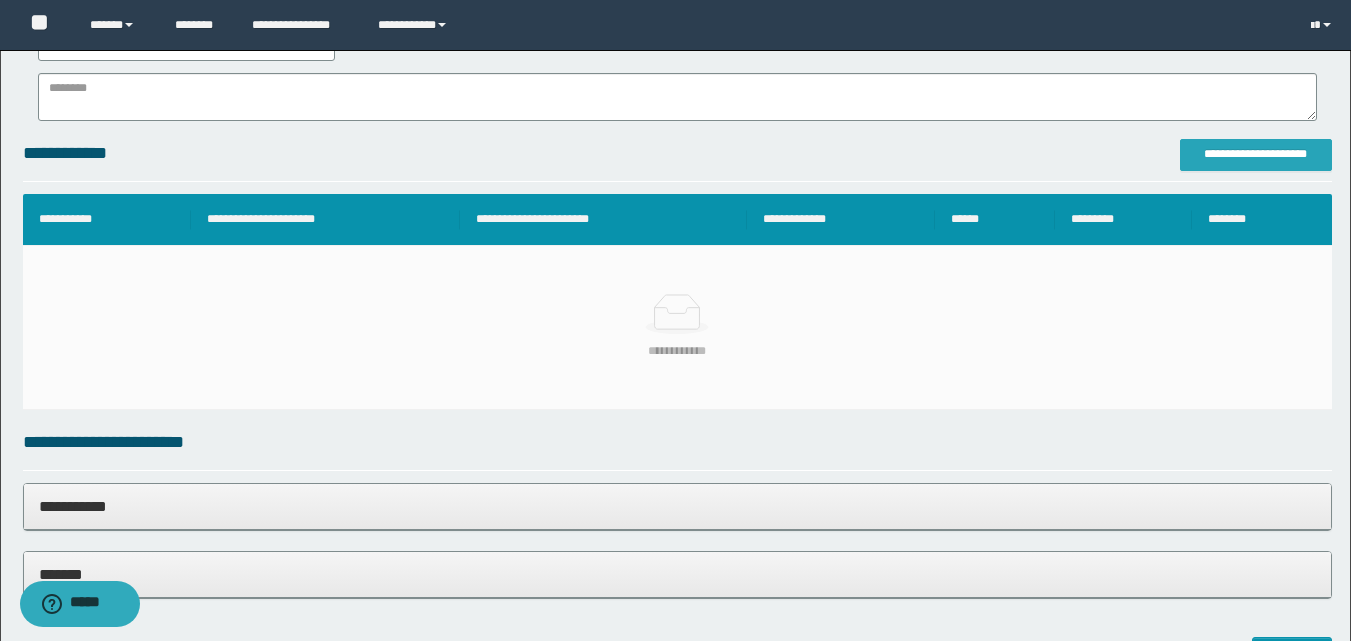 click on "**********" at bounding box center (1256, 154) 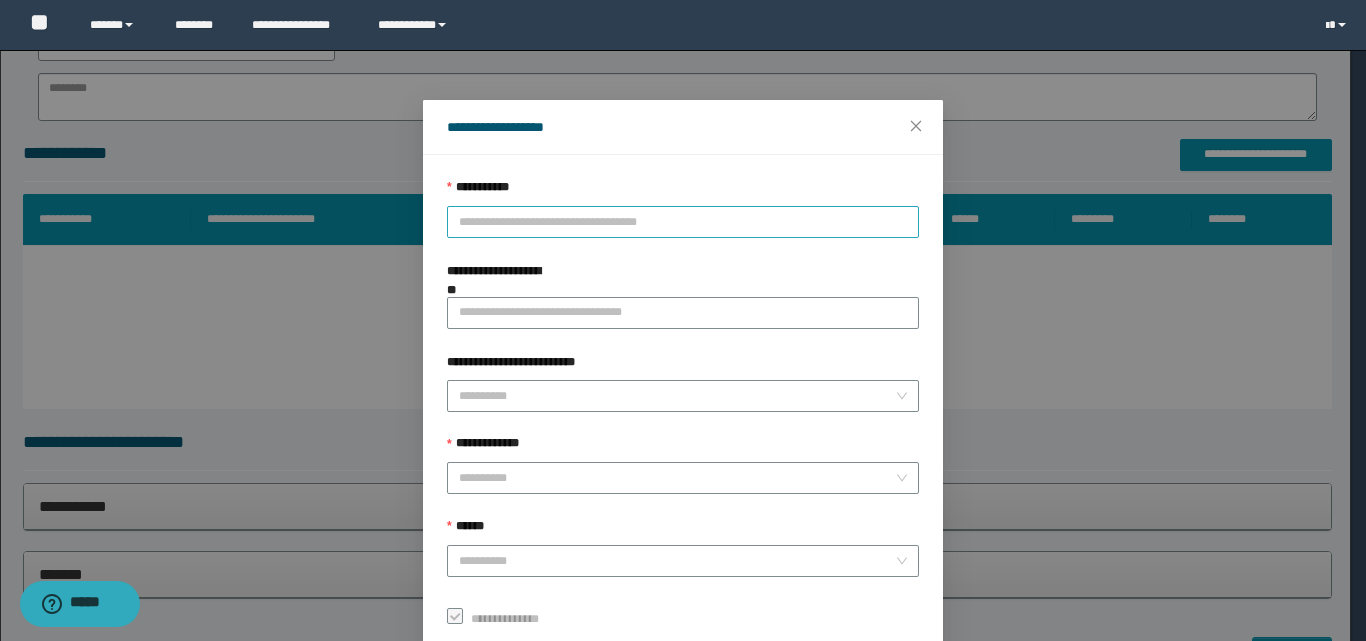 click on "**********" at bounding box center [683, 222] 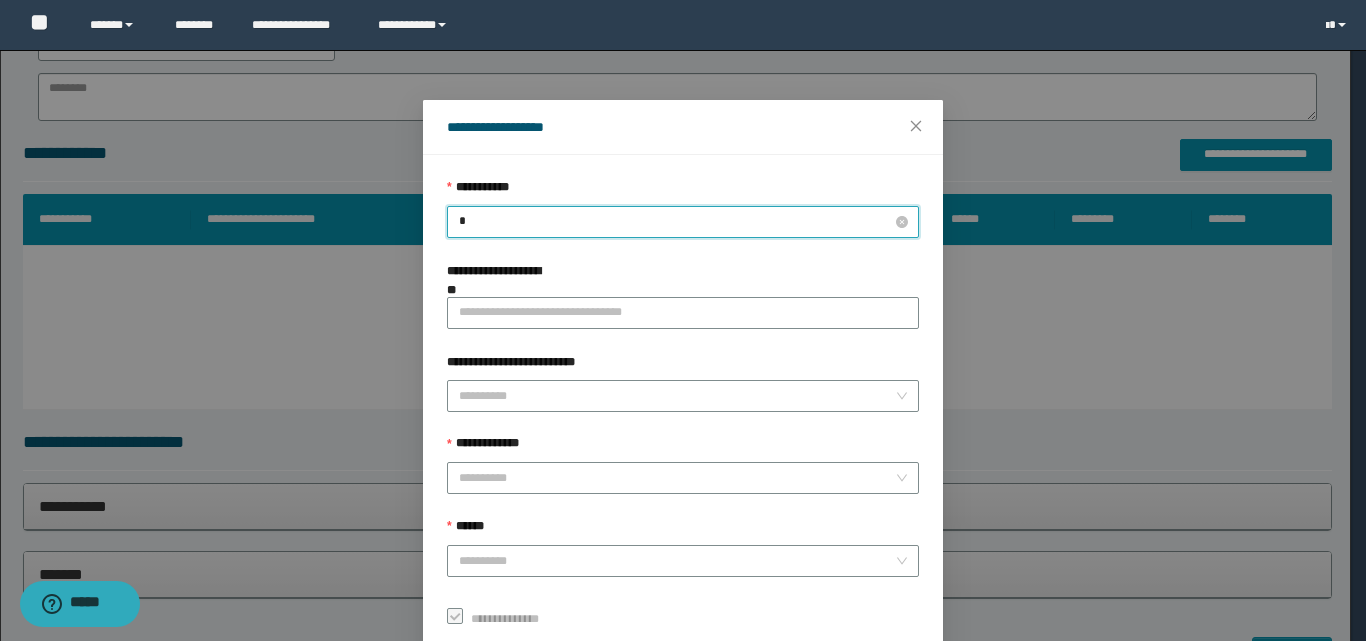 type on "**" 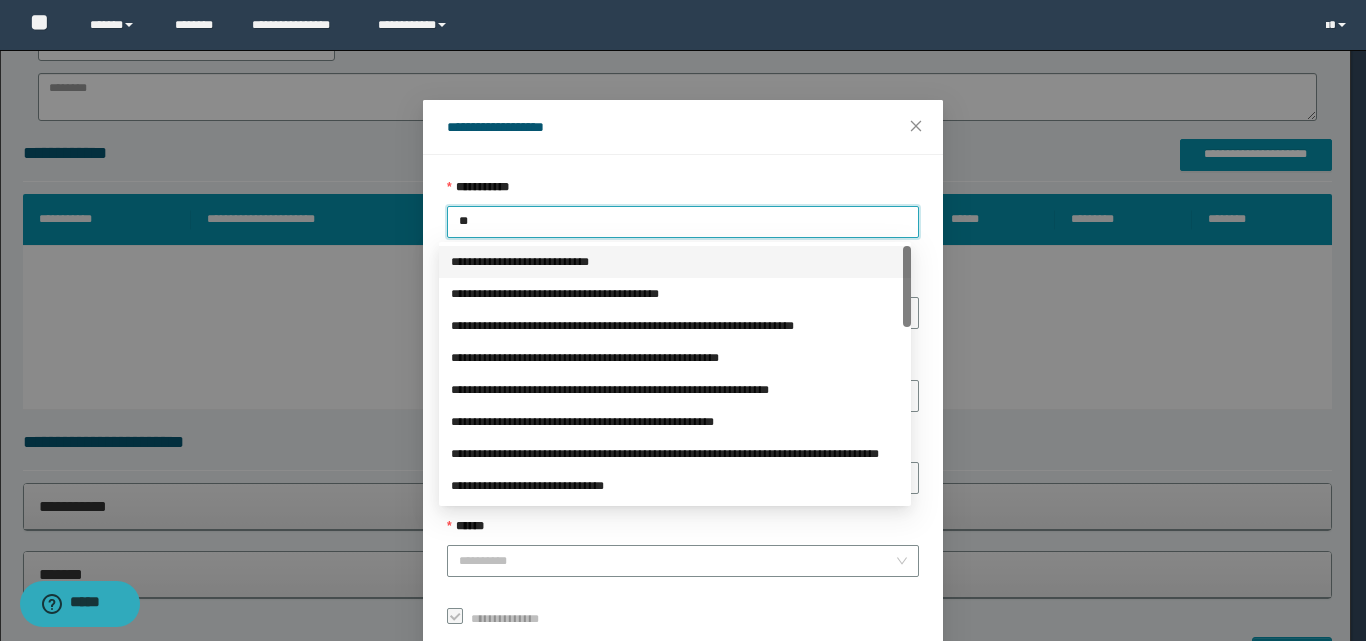 drag, startPoint x: 507, startPoint y: 267, endPoint x: 441, endPoint y: 405, distance: 152.97058 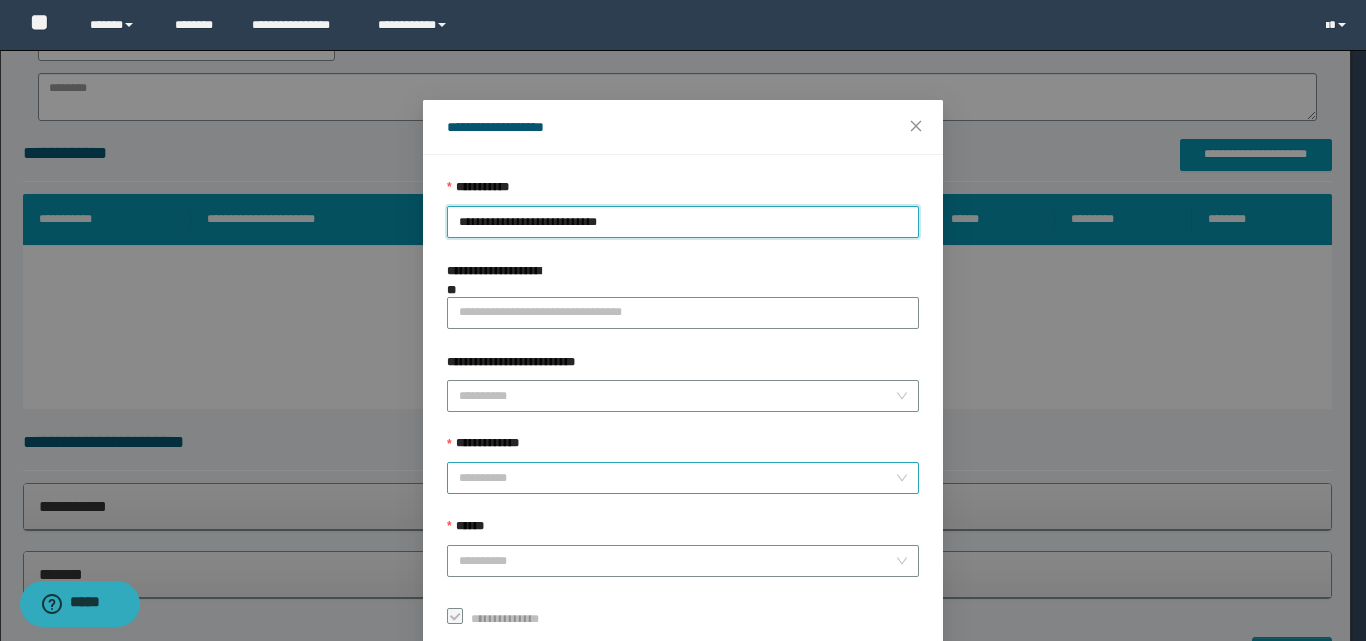 click on "**********" at bounding box center [677, 478] 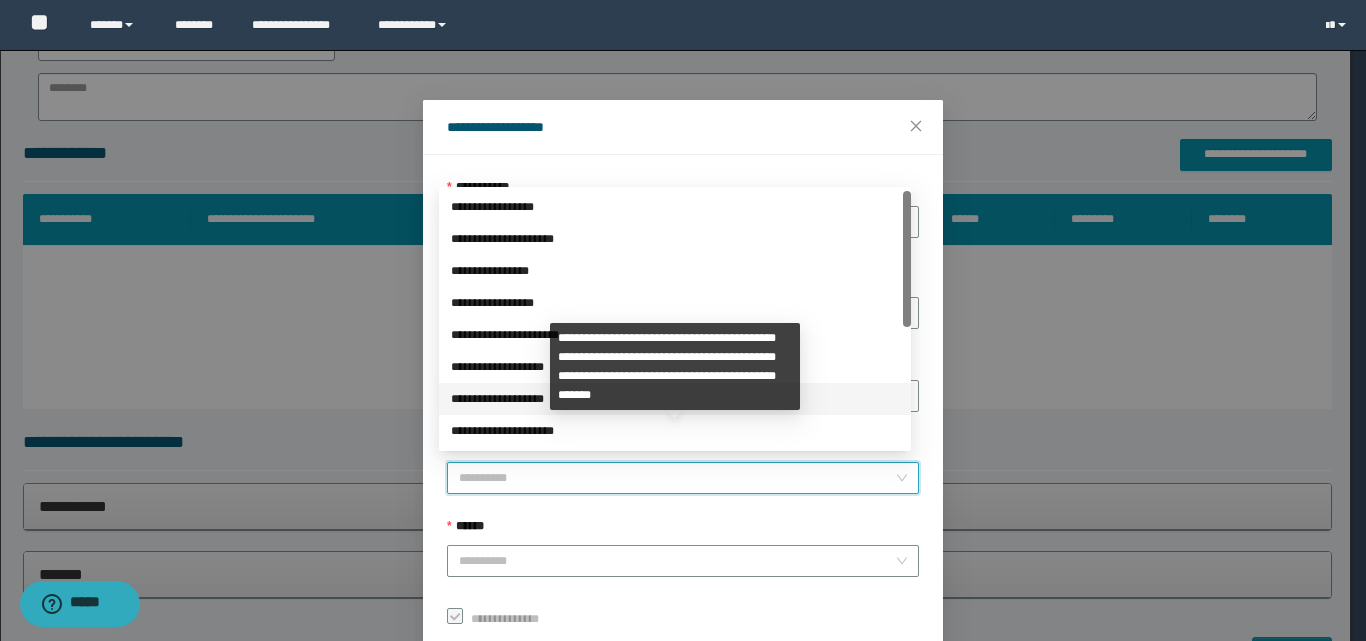 scroll, scrollTop: 224, scrollLeft: 0, axis: vertical 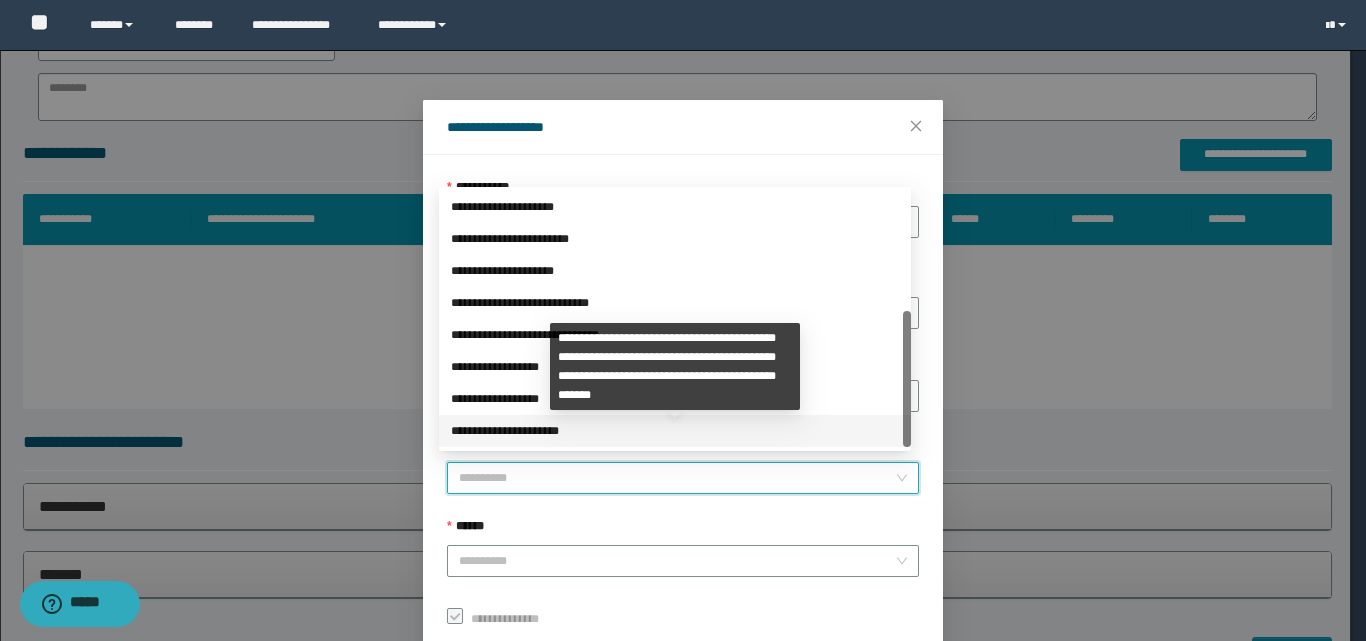 click on "**********" at bounding box center (675, 431) 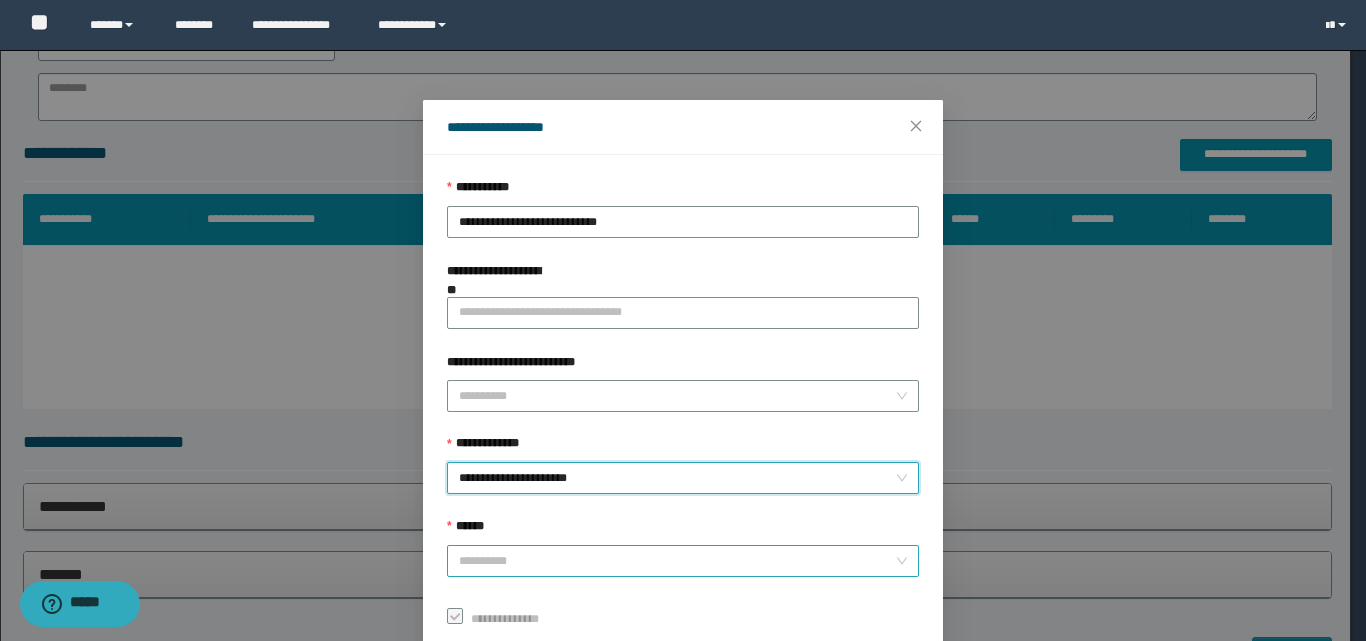 click on "******" at bounding box center (677, 561) 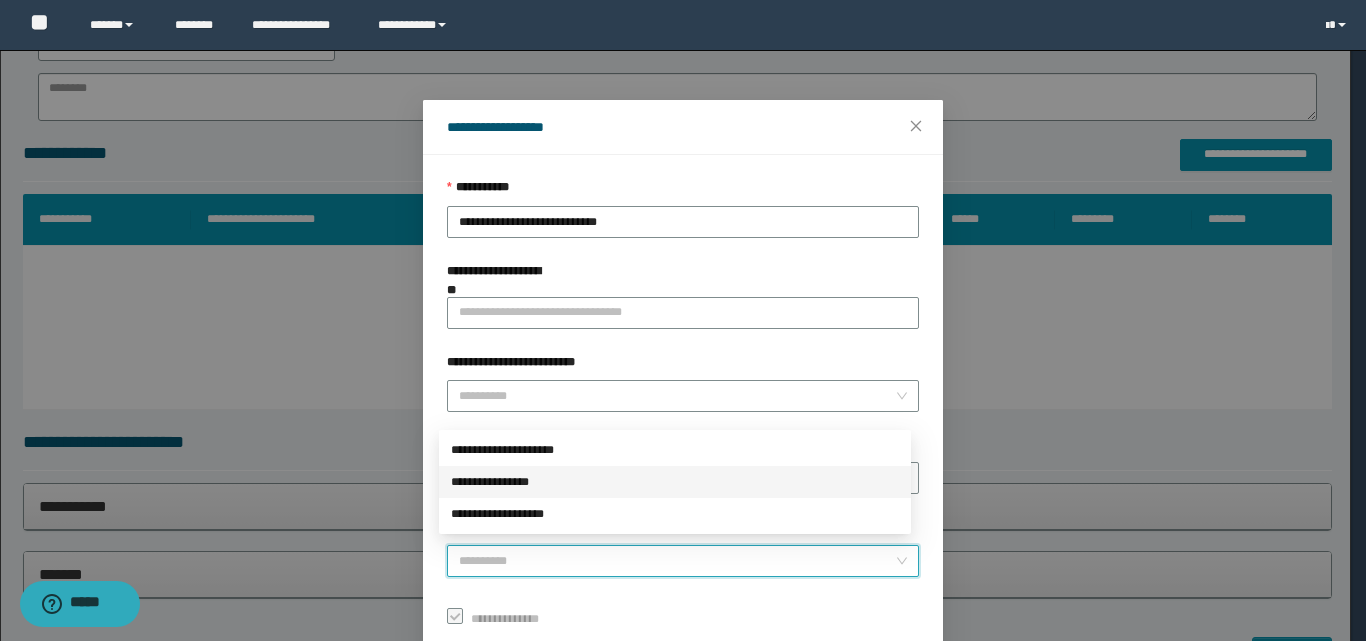 click on "**********" at bounding box center [675, 482] 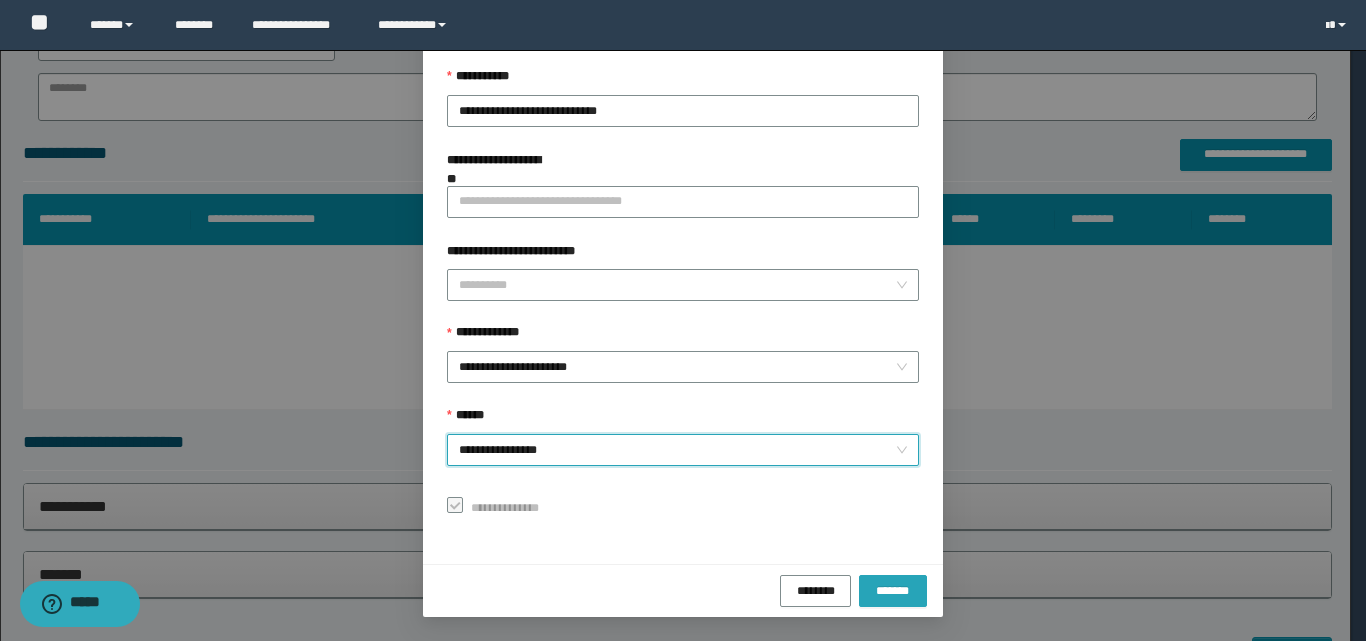 click on "*******" at bounding box center [893, 590] 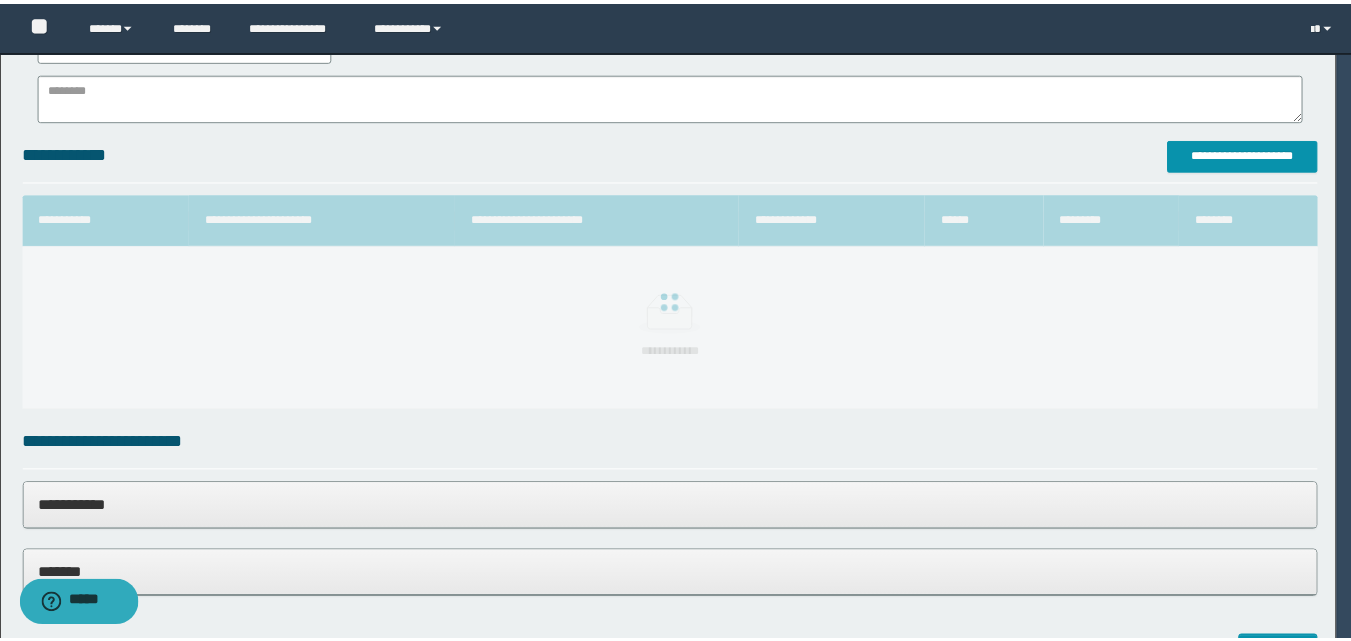 scroll, scrollTop: 64, scrollLeft: 0, axis: vertical 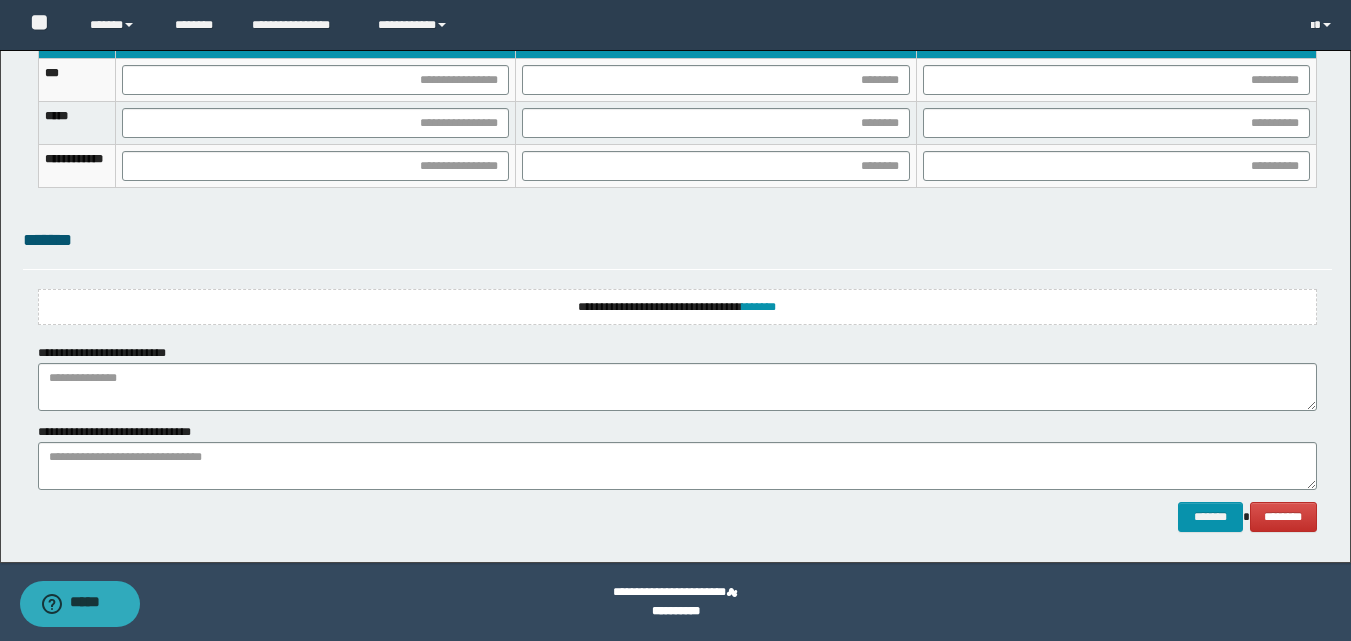 click on "**********" at bounding box center [677, 307] 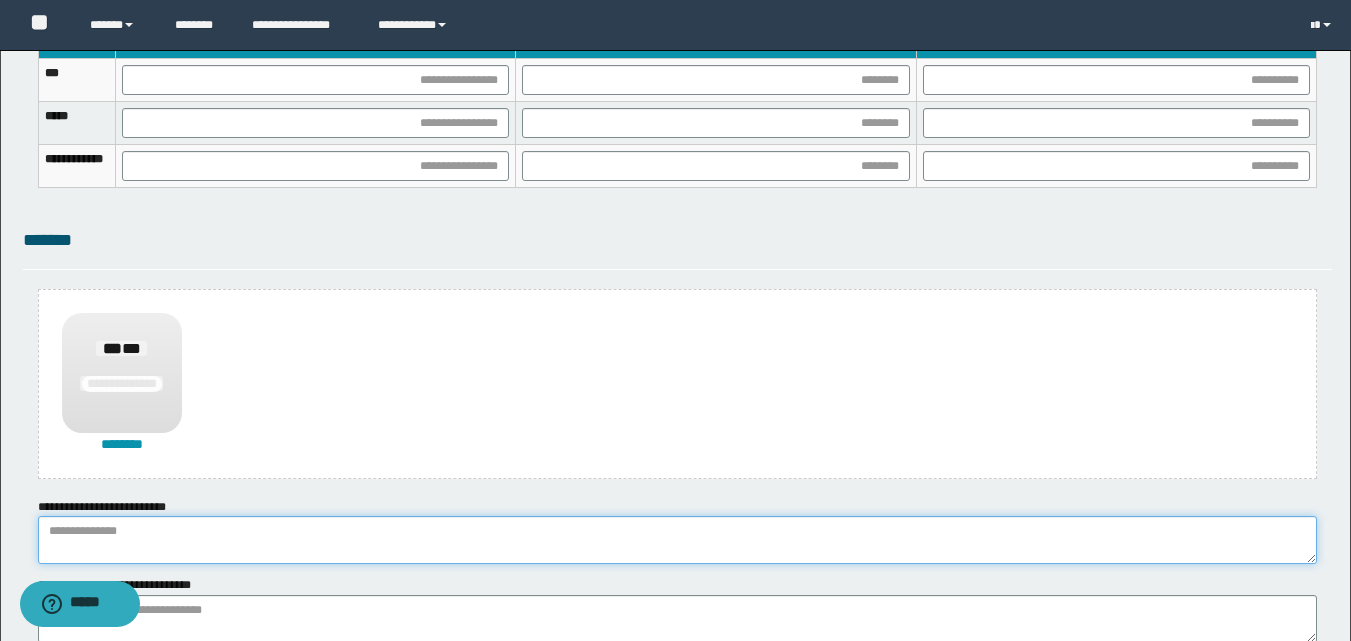 drag, startPoint x: 357, startPoint y: 543, endPoint x: 346, endPoint y: 540, distance: 11.401754 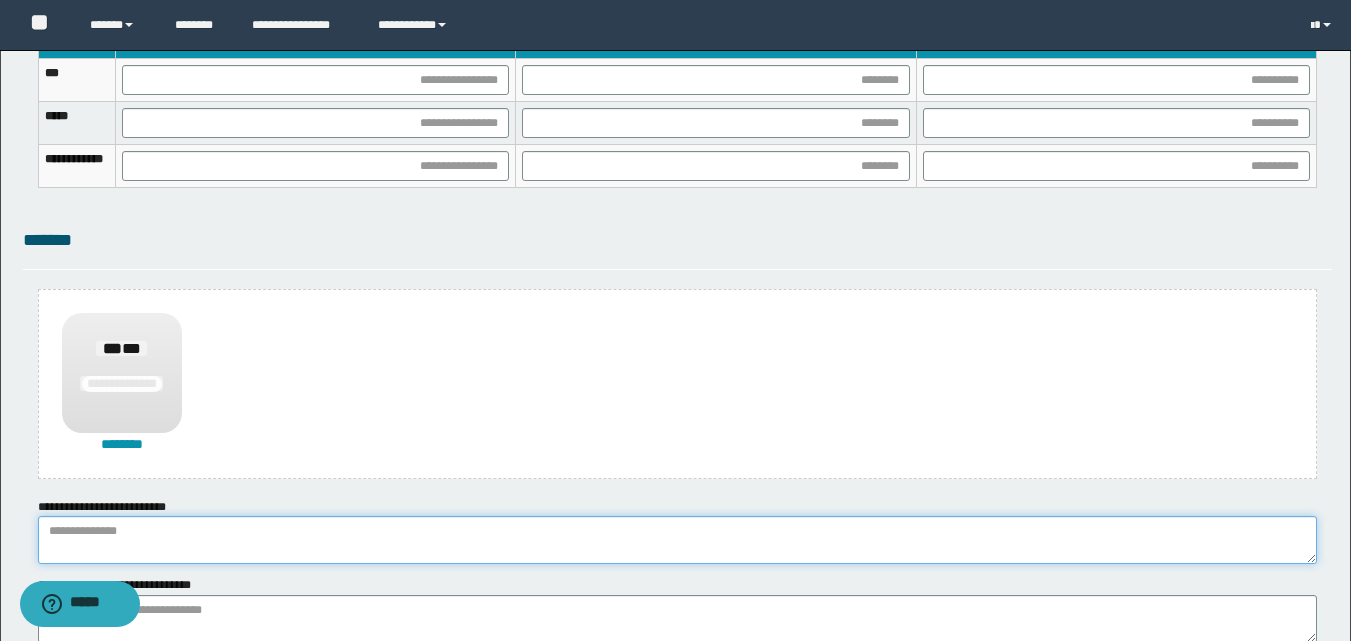 click at bounding box center (677, 540) 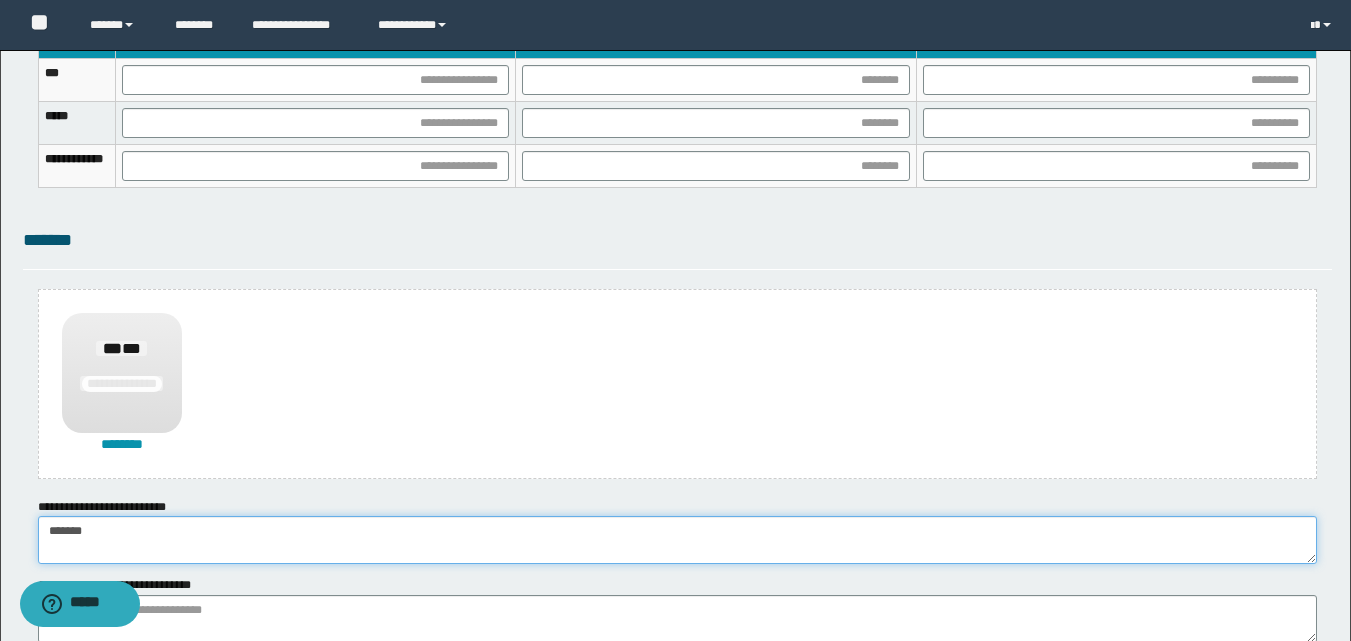 type on "******" 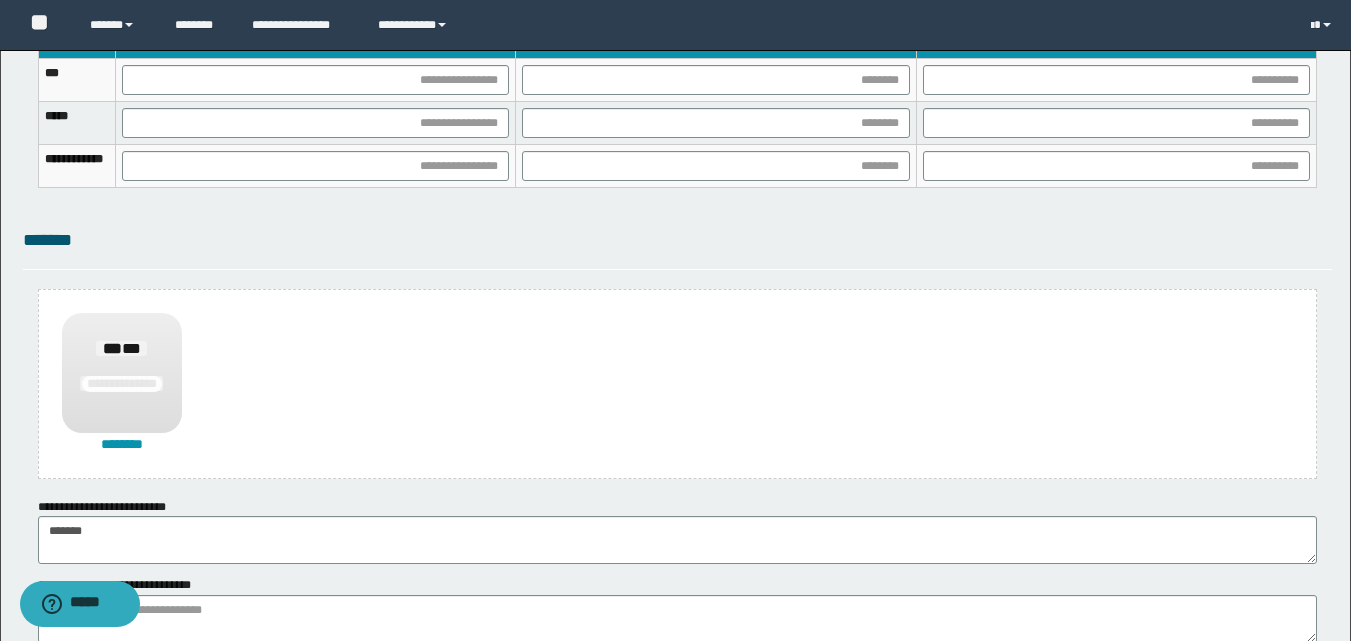 click at bounding box center [1116, 80] 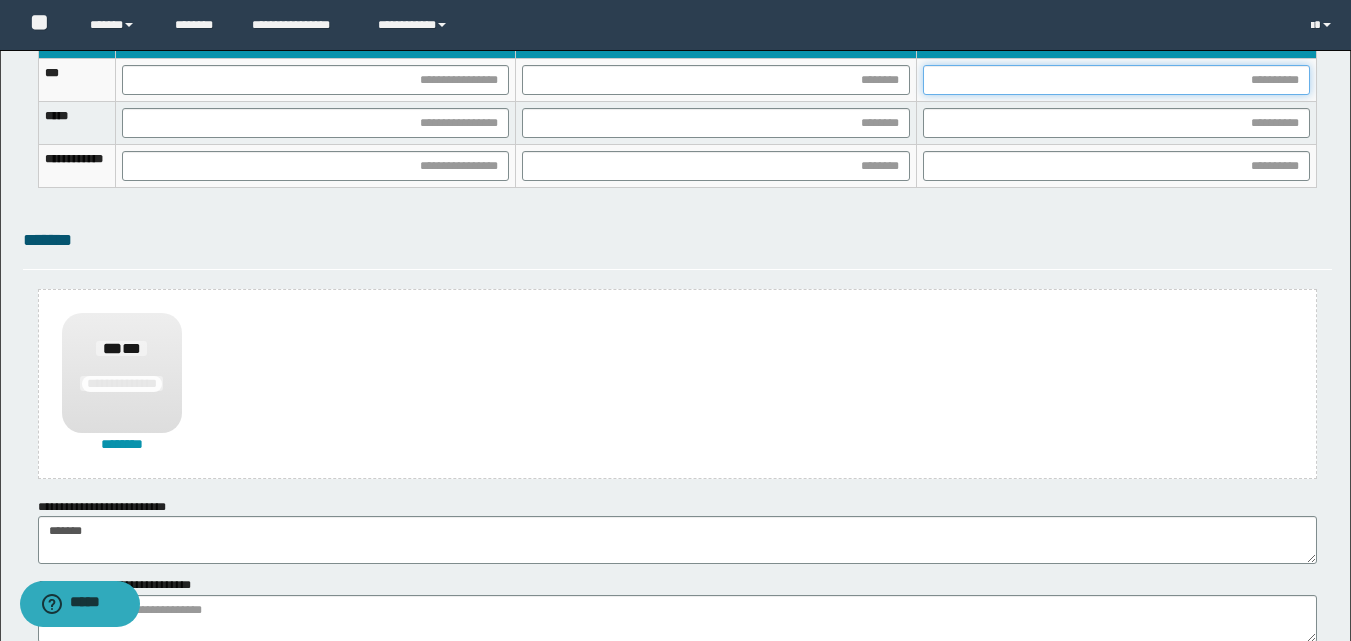 drag, startPoint x: 1084, startPoint y: 82, endPoint x: 1076, endPoint y: 93, distance: 13.601471 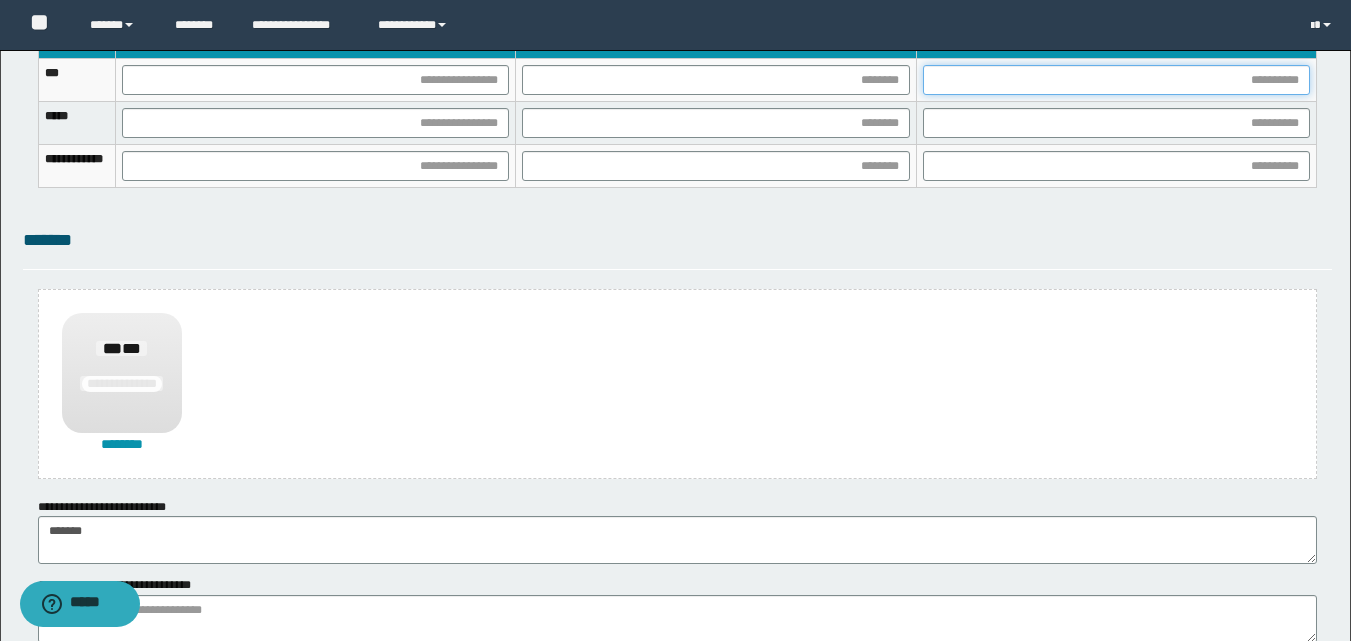 click at bounding box center (1116, 80) 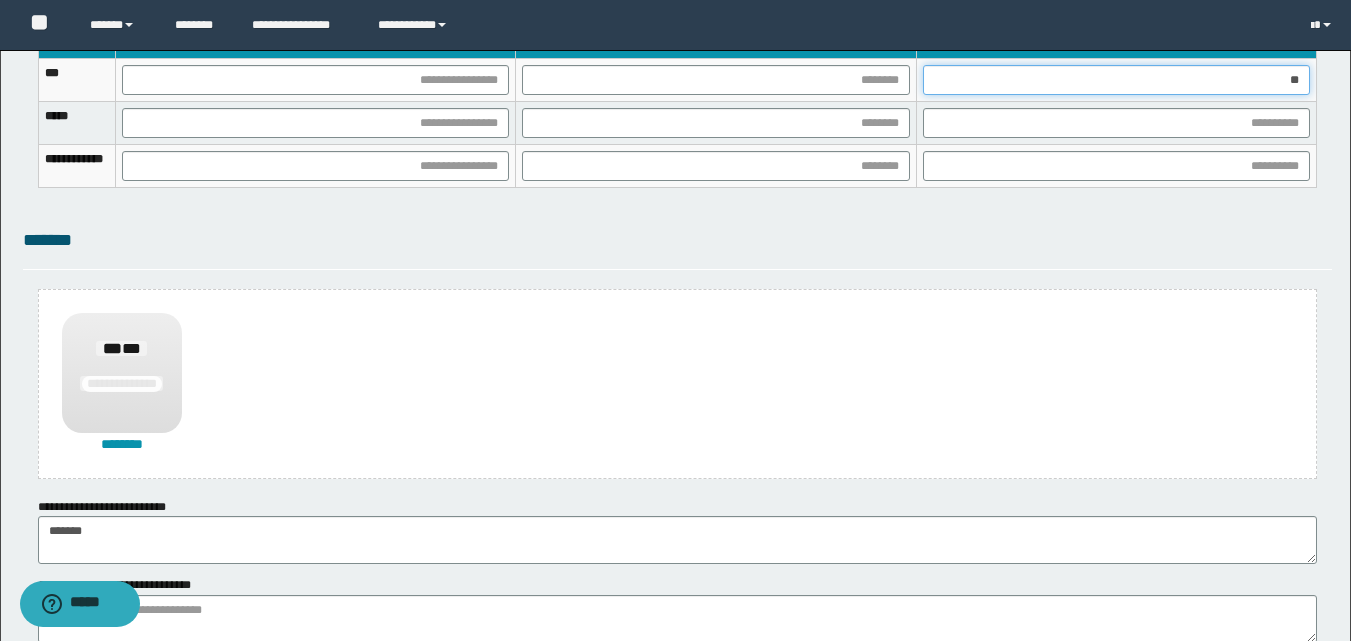 type on "***" 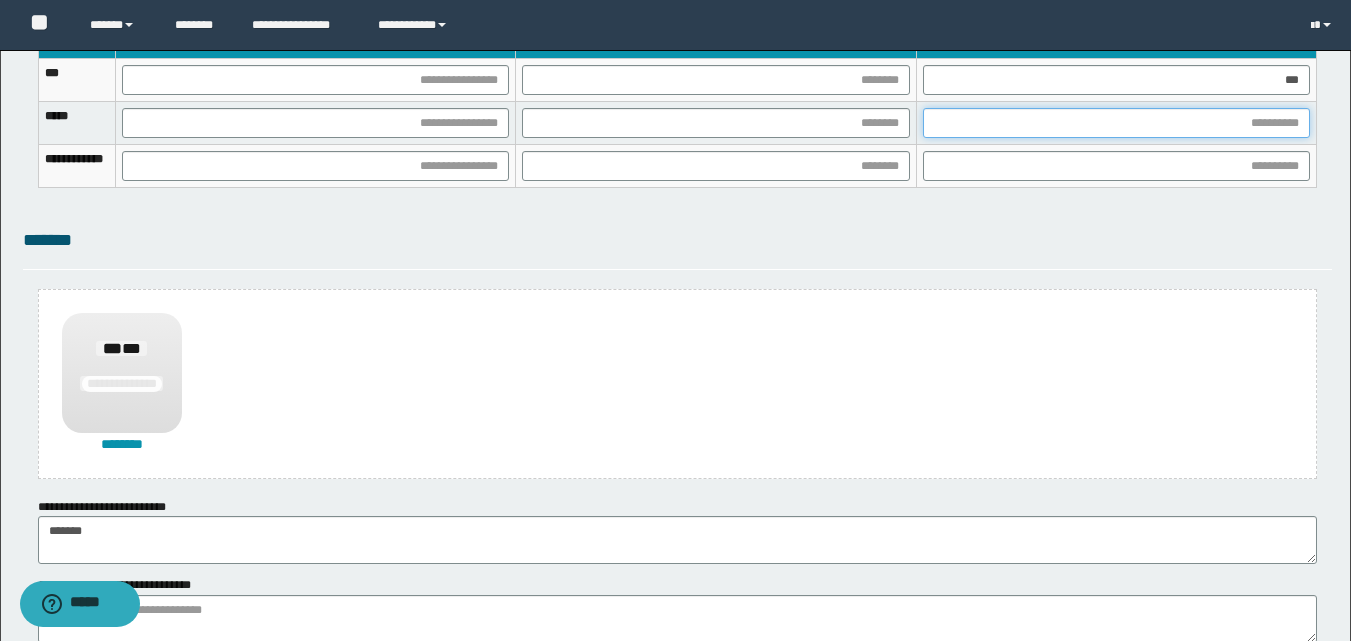 click at bounding box center [1116, 123] 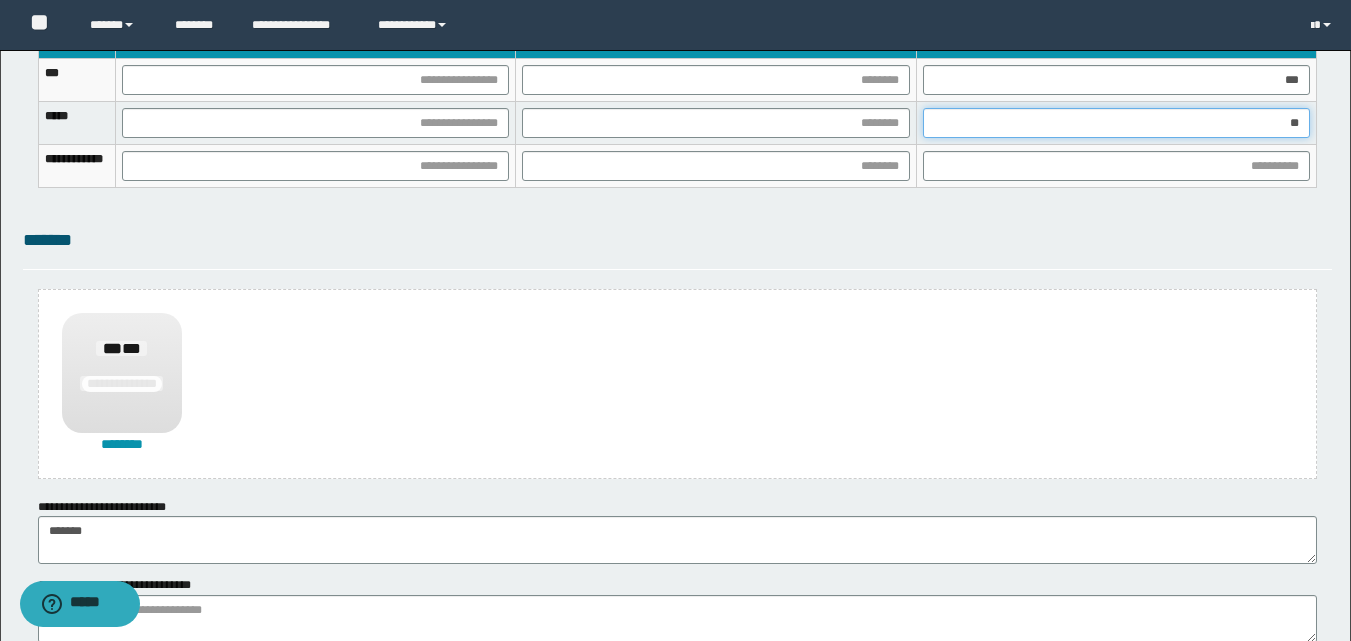 type on "***" 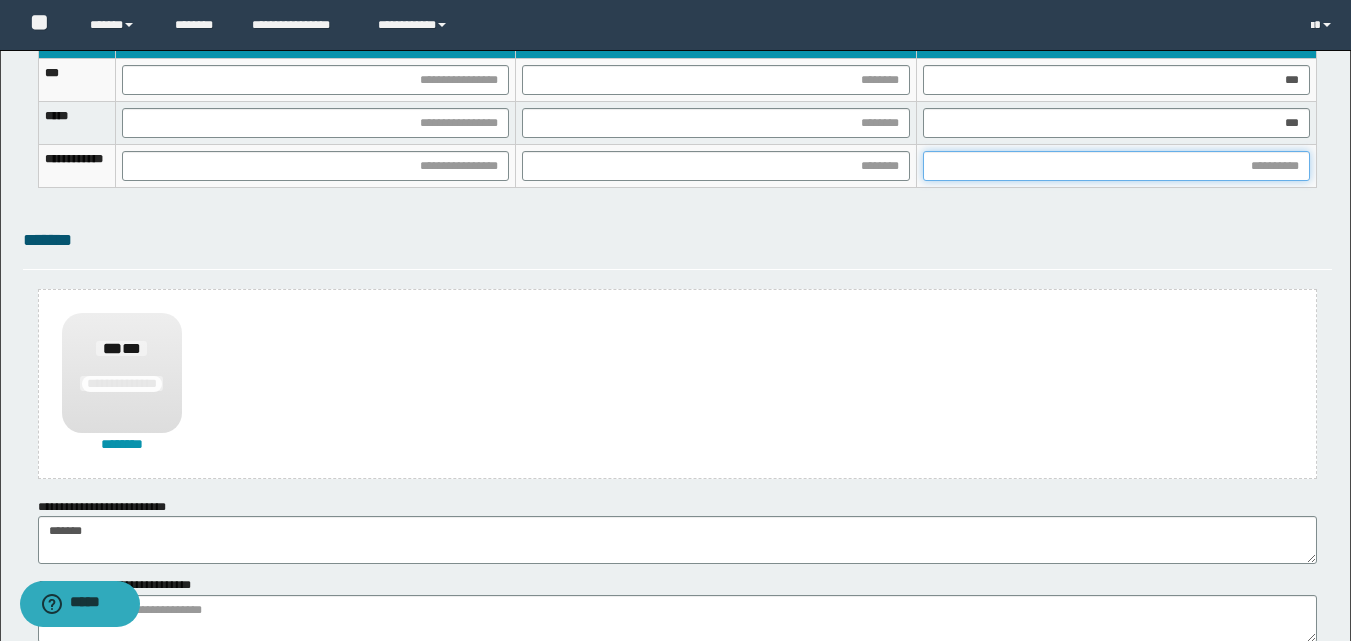 click at bounding box center (1116, 166) 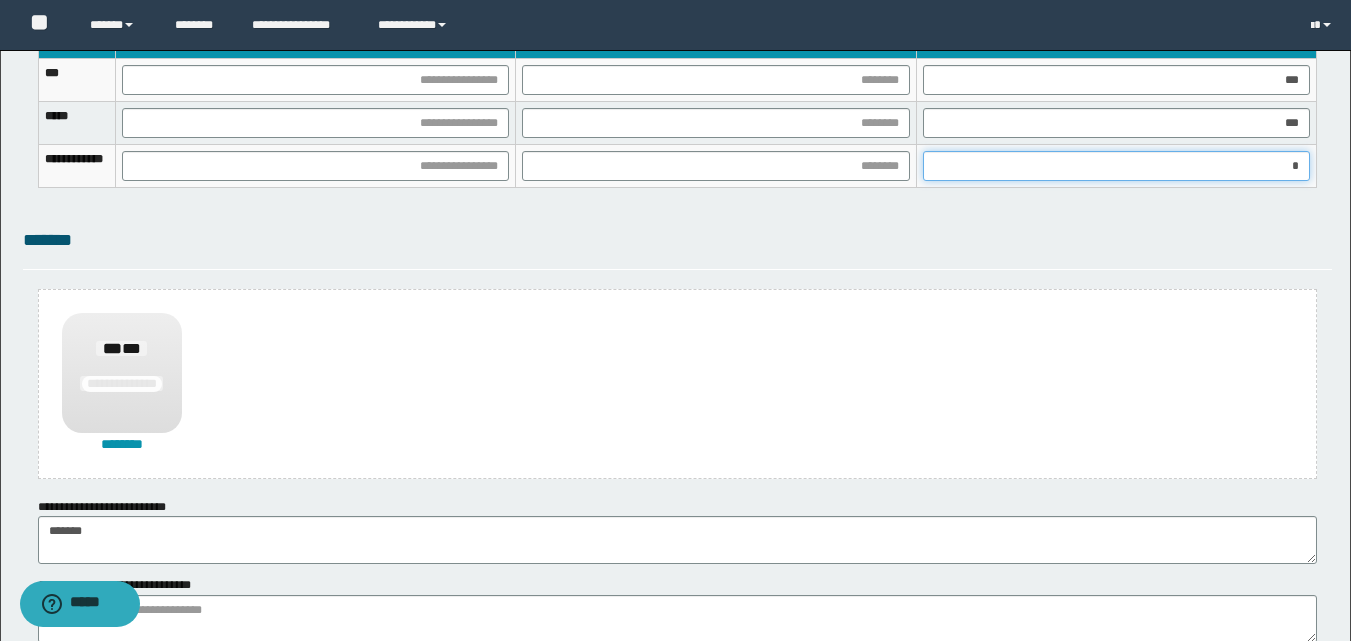 type on "**" 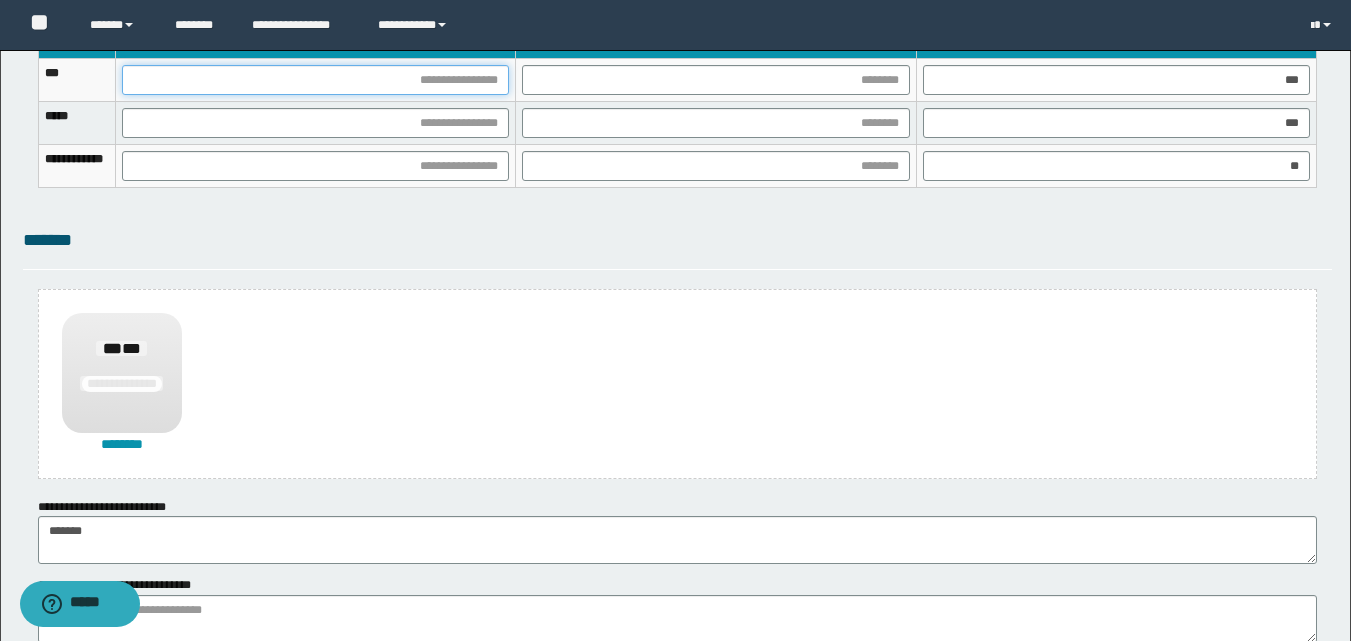 click at bounding box center [315, 80] 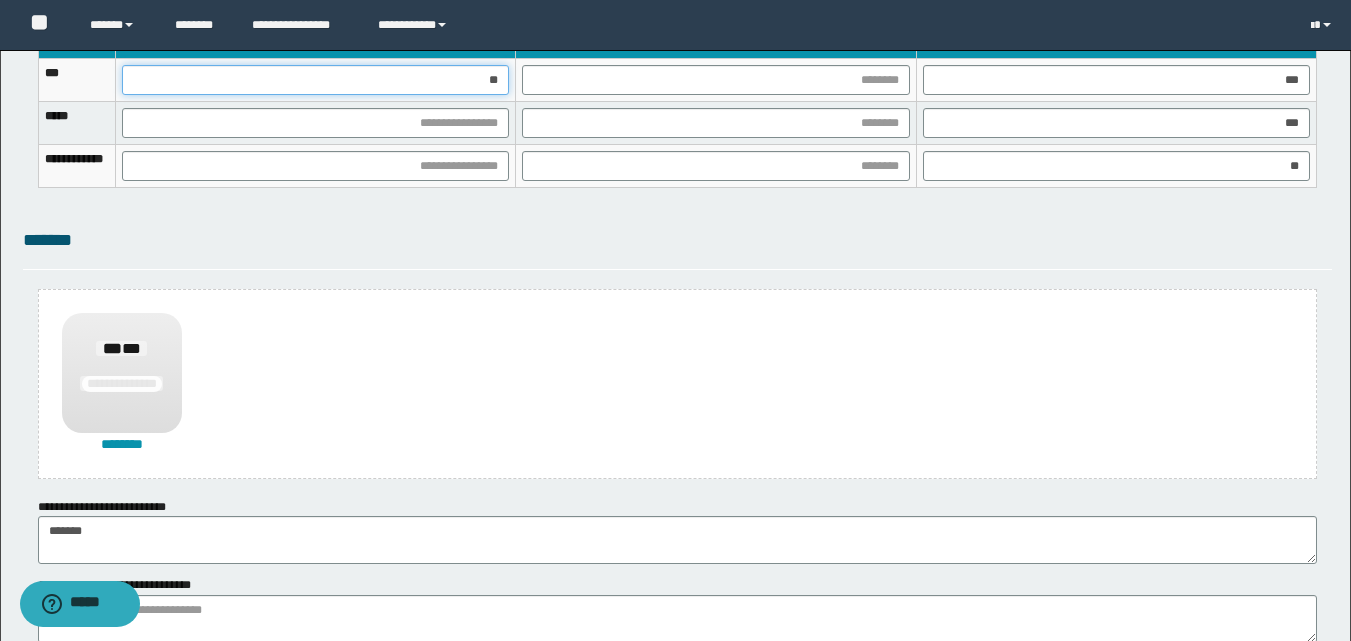 type on "***" 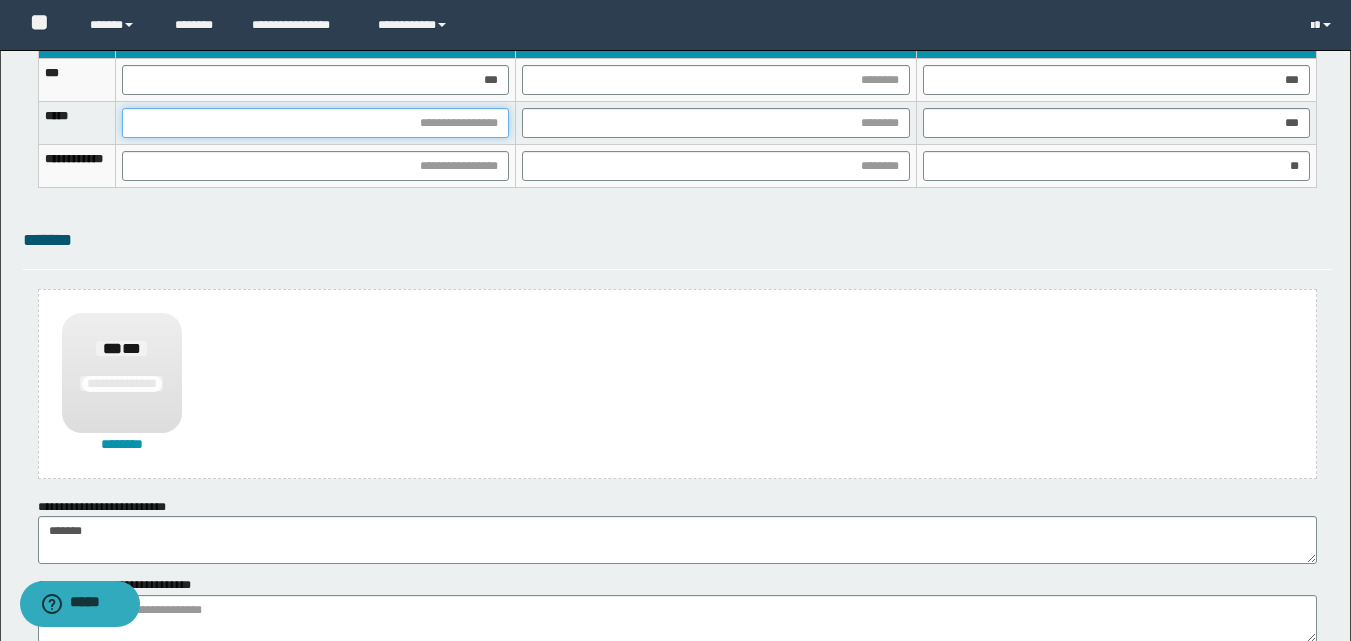 click at bounding box center (315, 123) 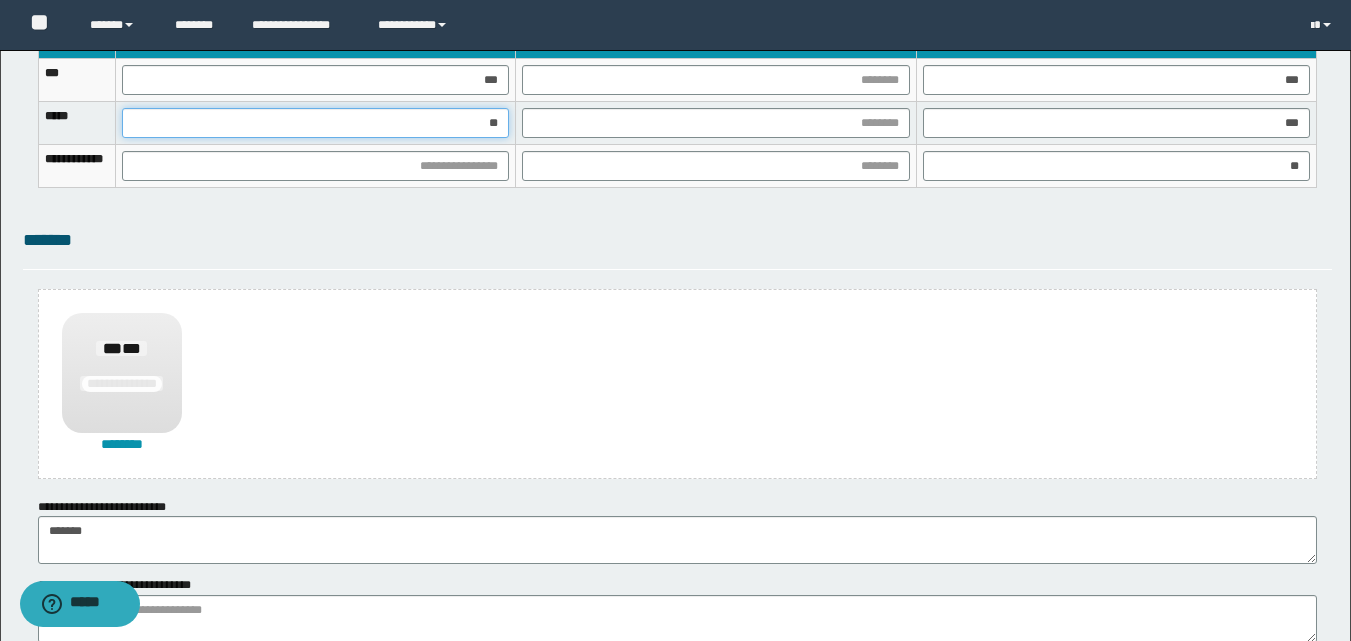 type on "***" 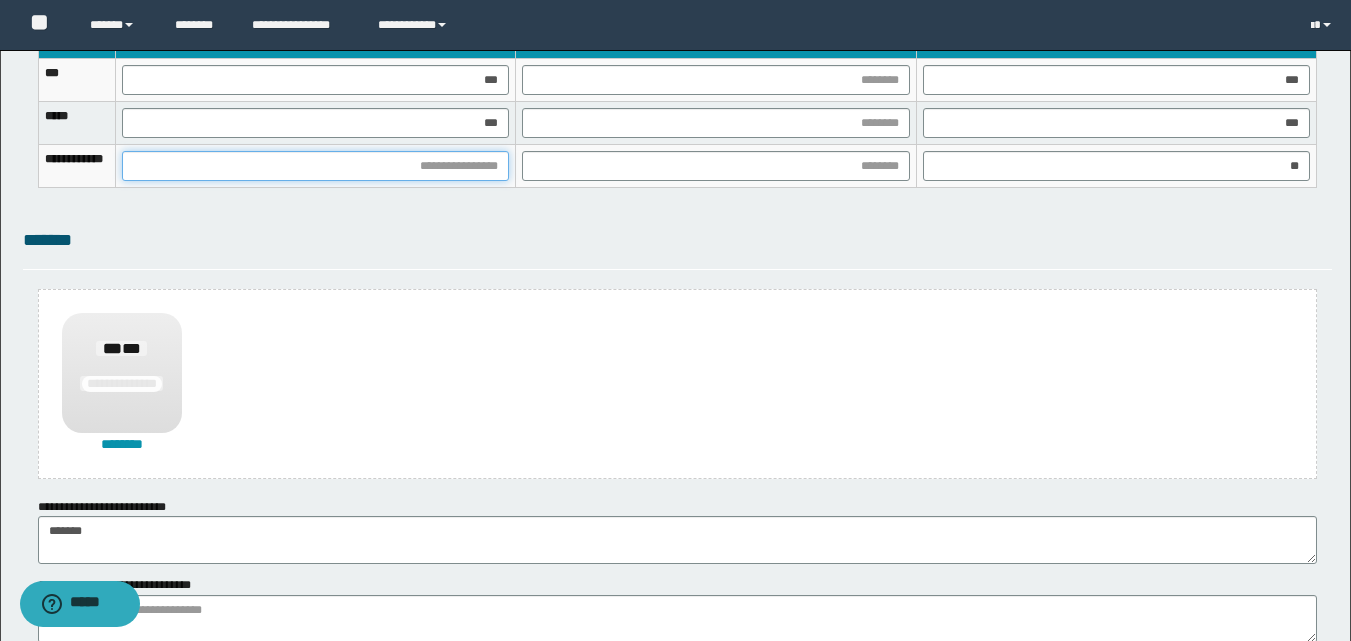 click at bounding box center (315, 166) 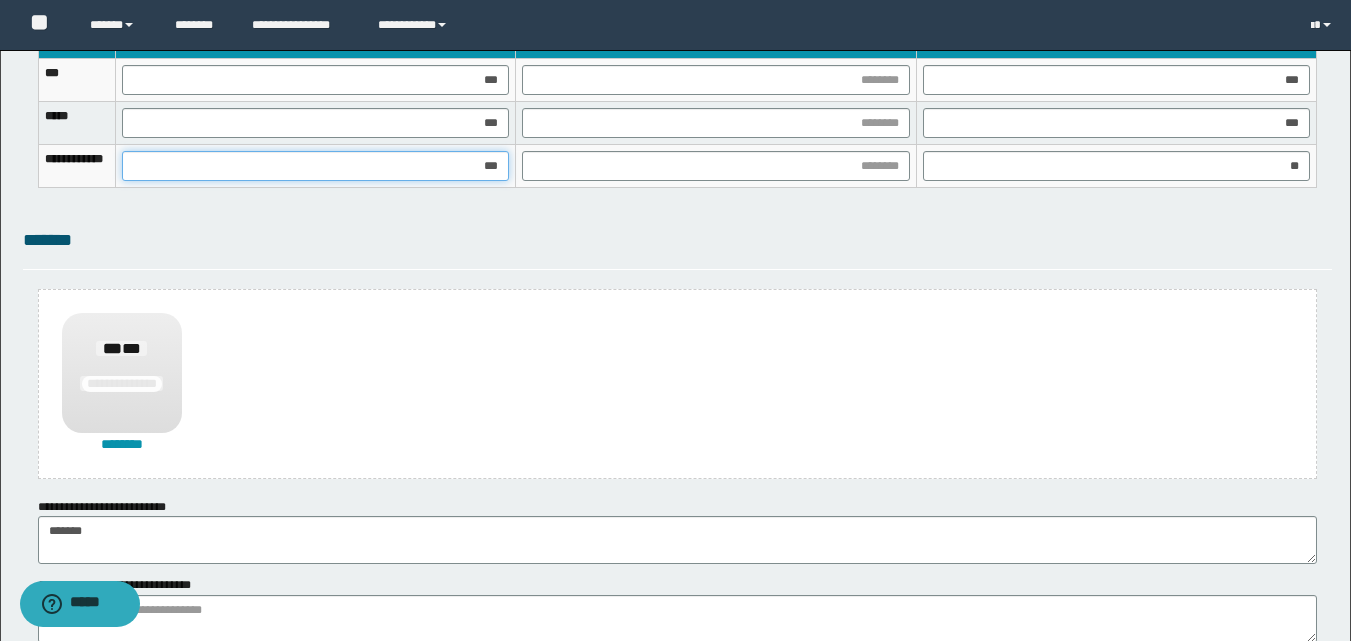 type on "****" 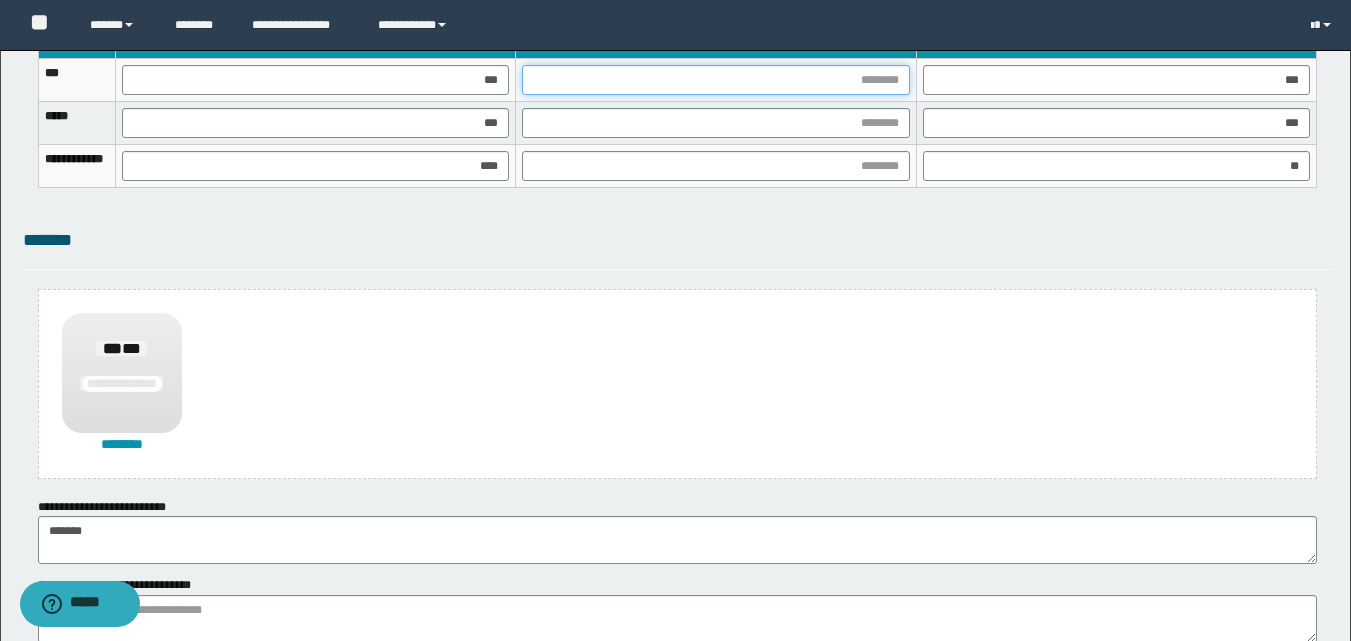 click at bounding box center (715, 80) 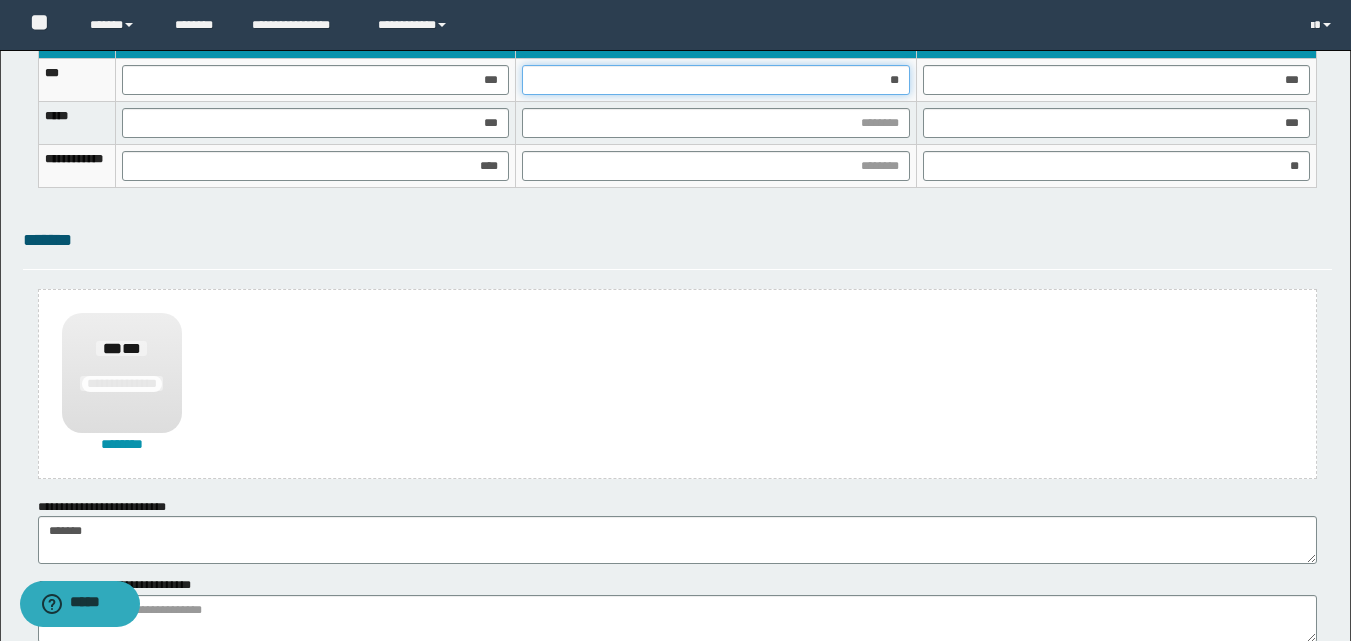 type on "***" 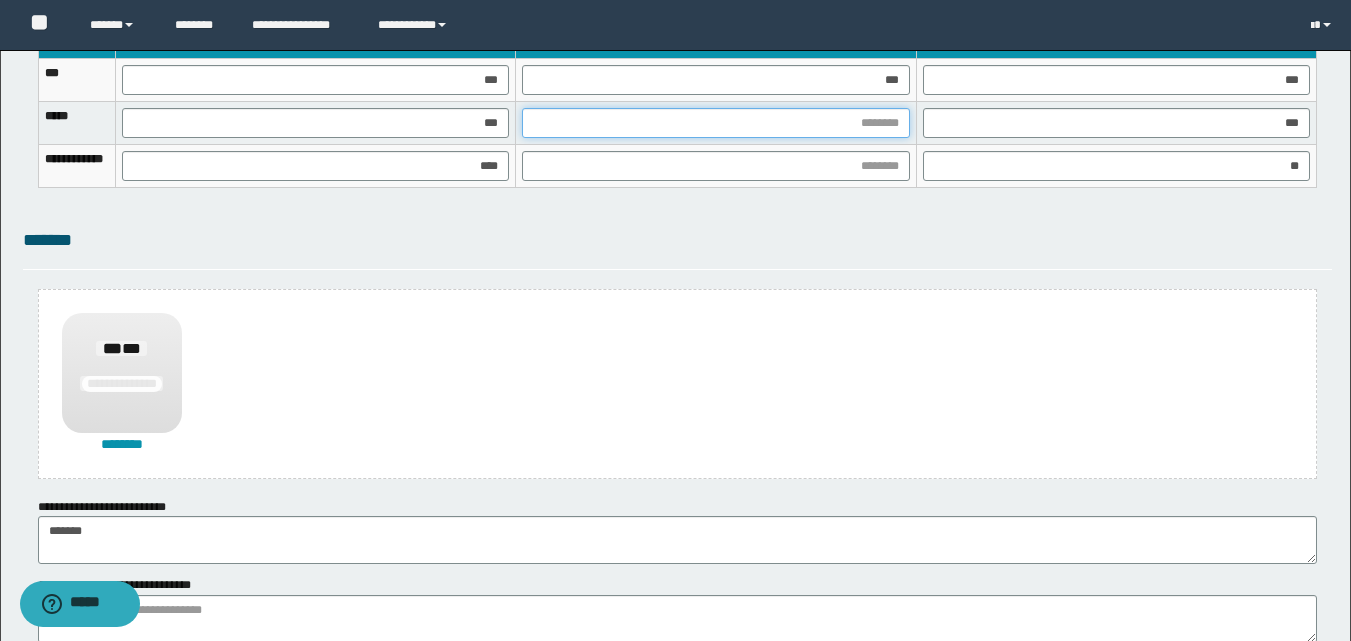 click at bounding box center [715, 123] 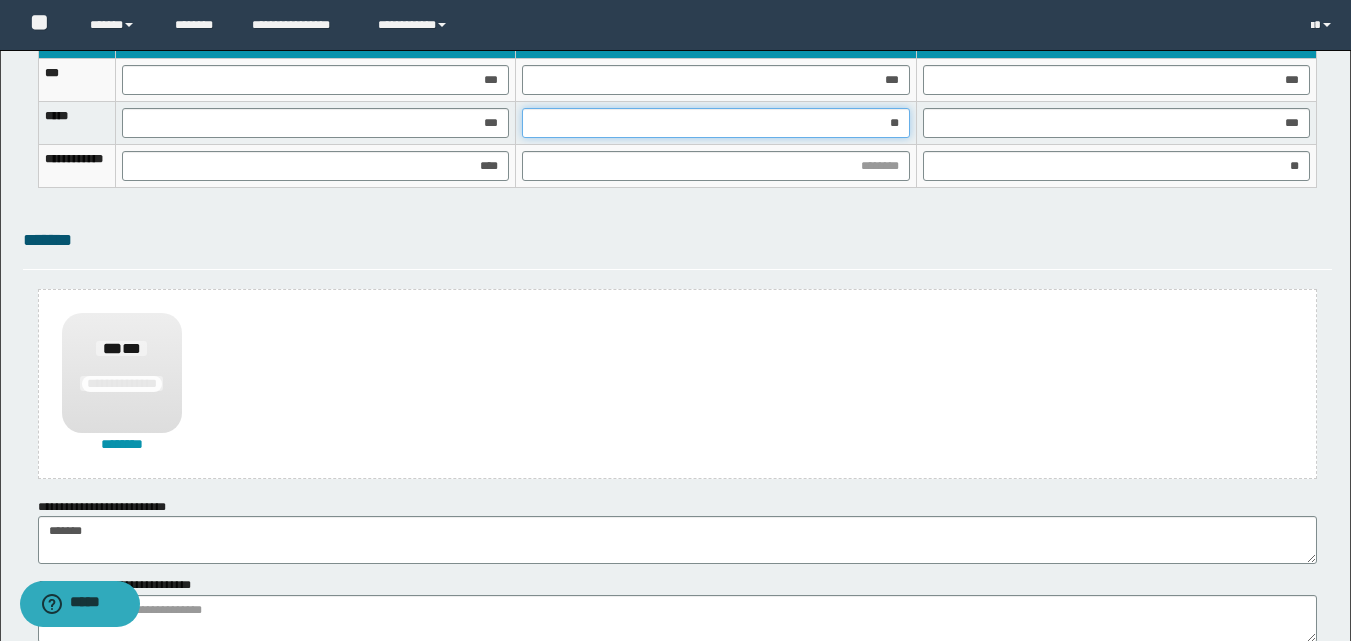 type on "***" 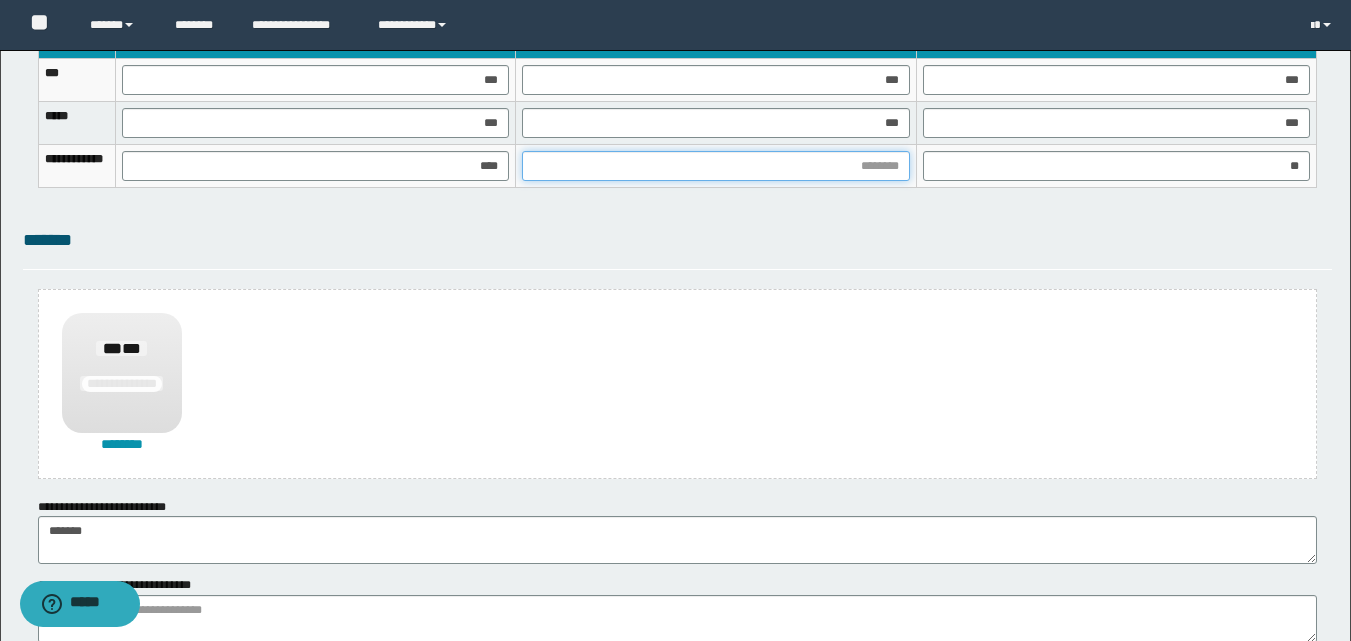 click at bounding box center (715, 166) 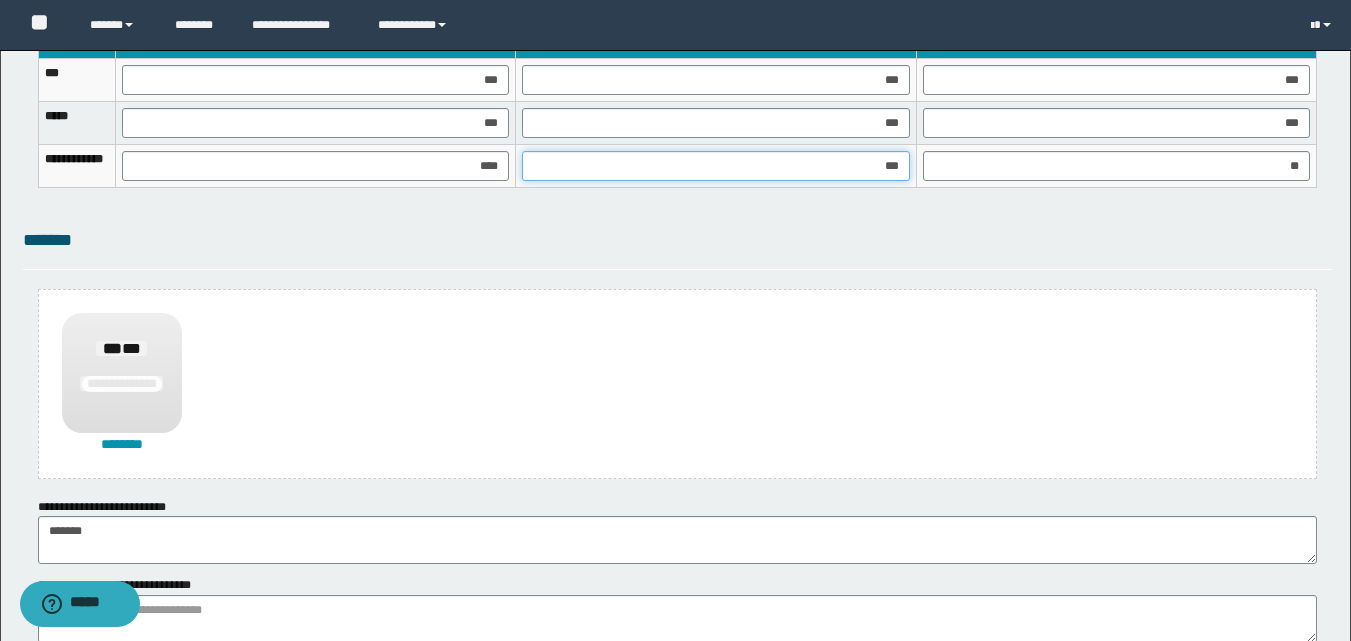 type on "****" 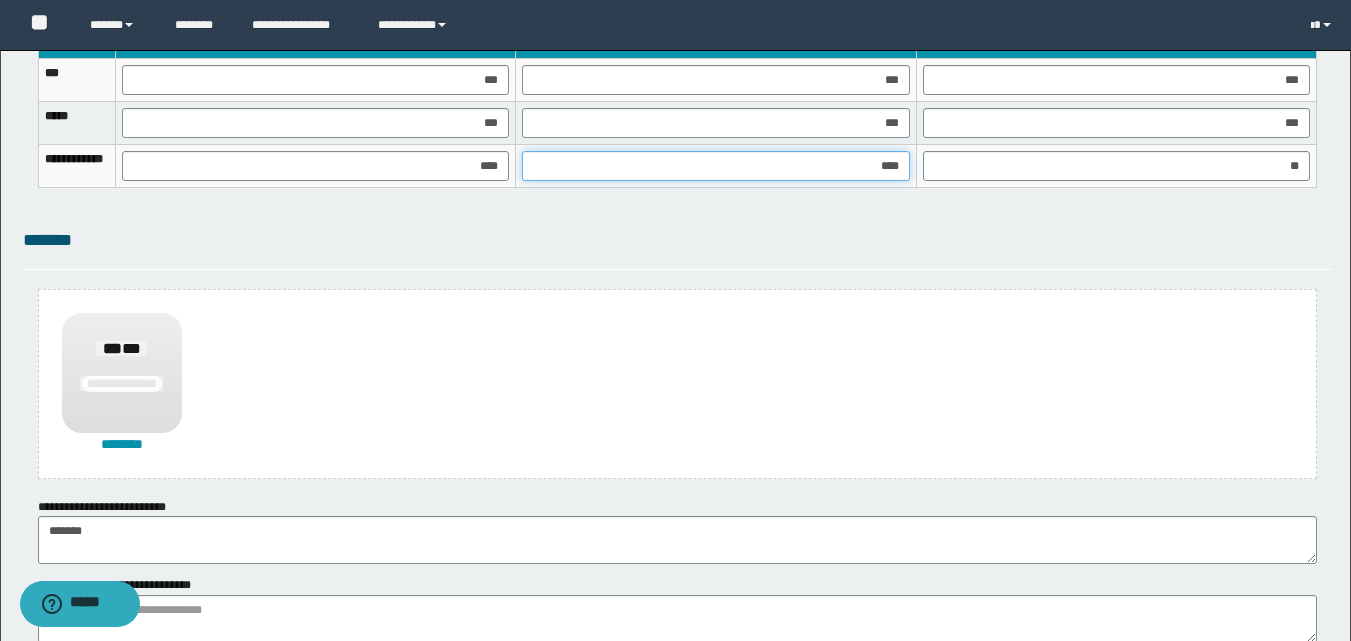 scroll, scrollTop: 1489, scrollLeft: 0, axis: vertical 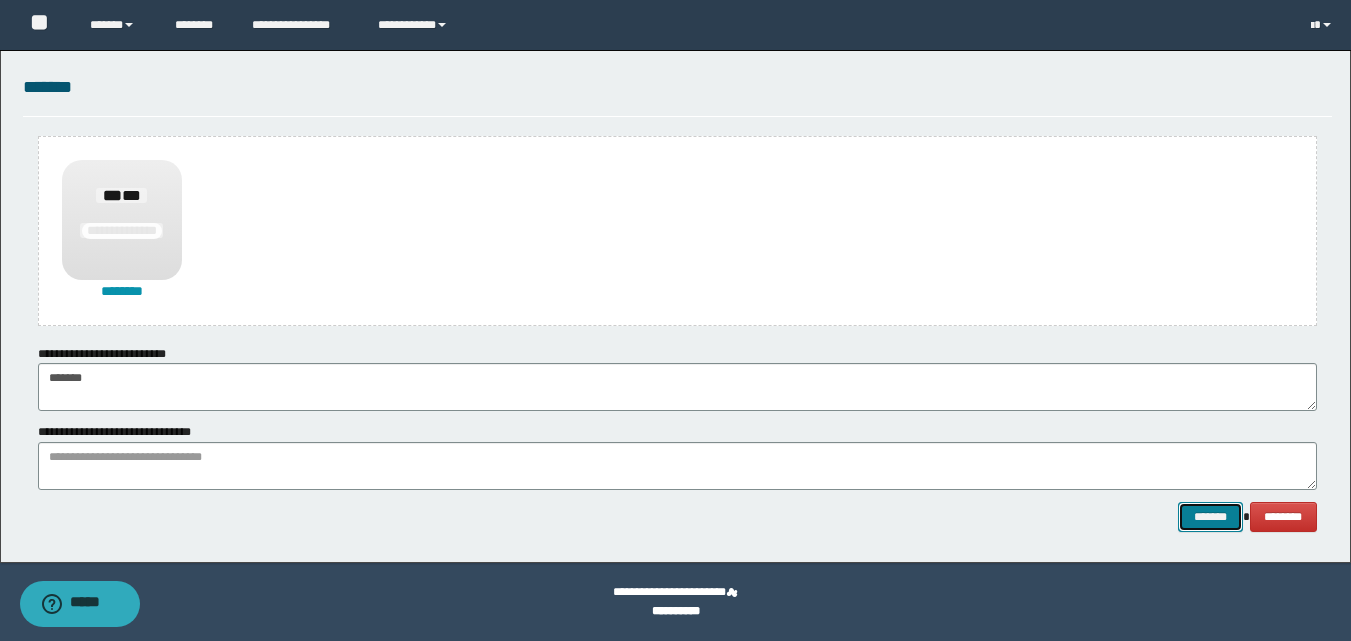 drag, startPoint x: 1231, startPoint y: 516, endPoint x: 1192, endPoint y: 492, distance: 45.79301 